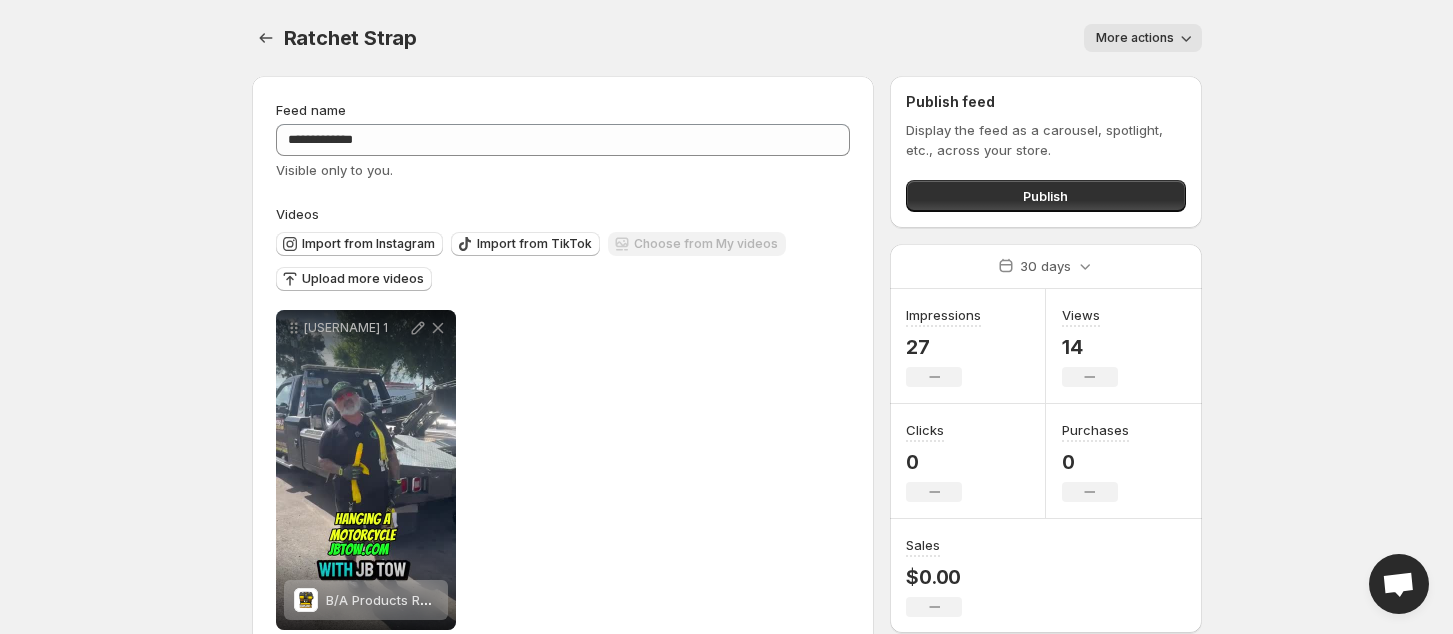 scroll, scrollTop: 0, scrollLeft: 0, axis: both 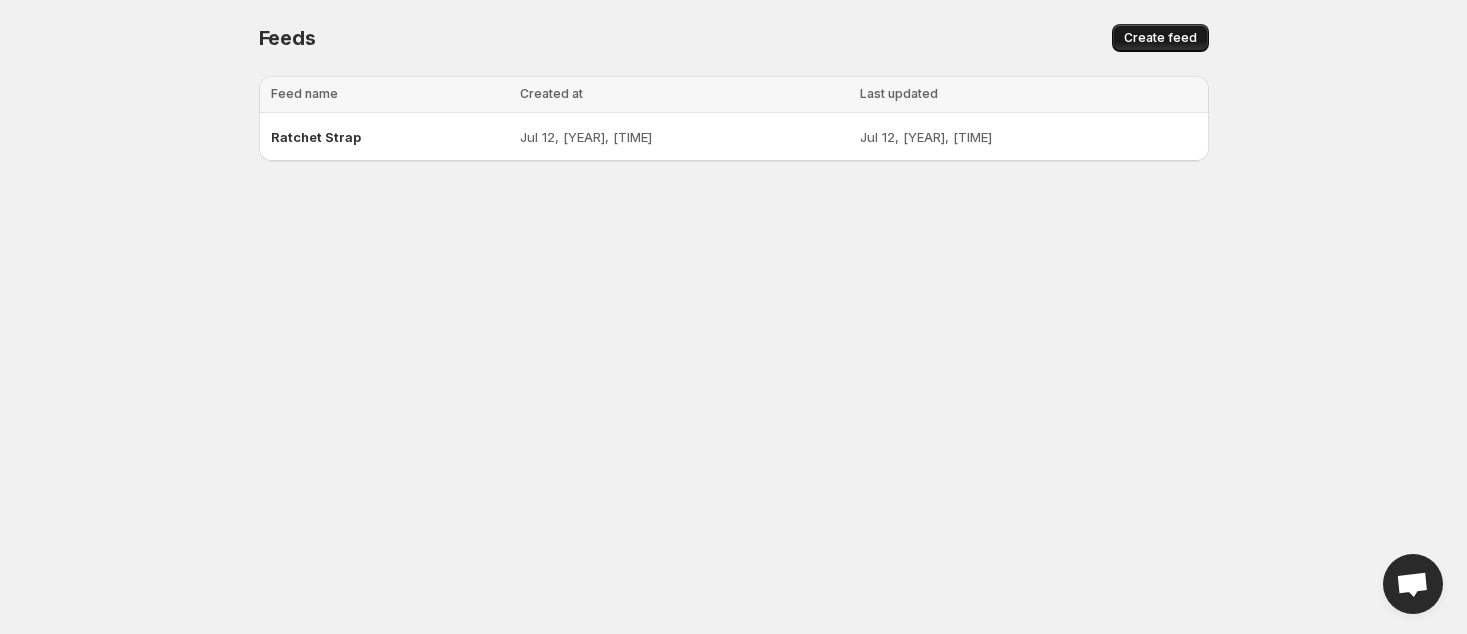 click on "Create feed" at bounding box center (1160, 38) 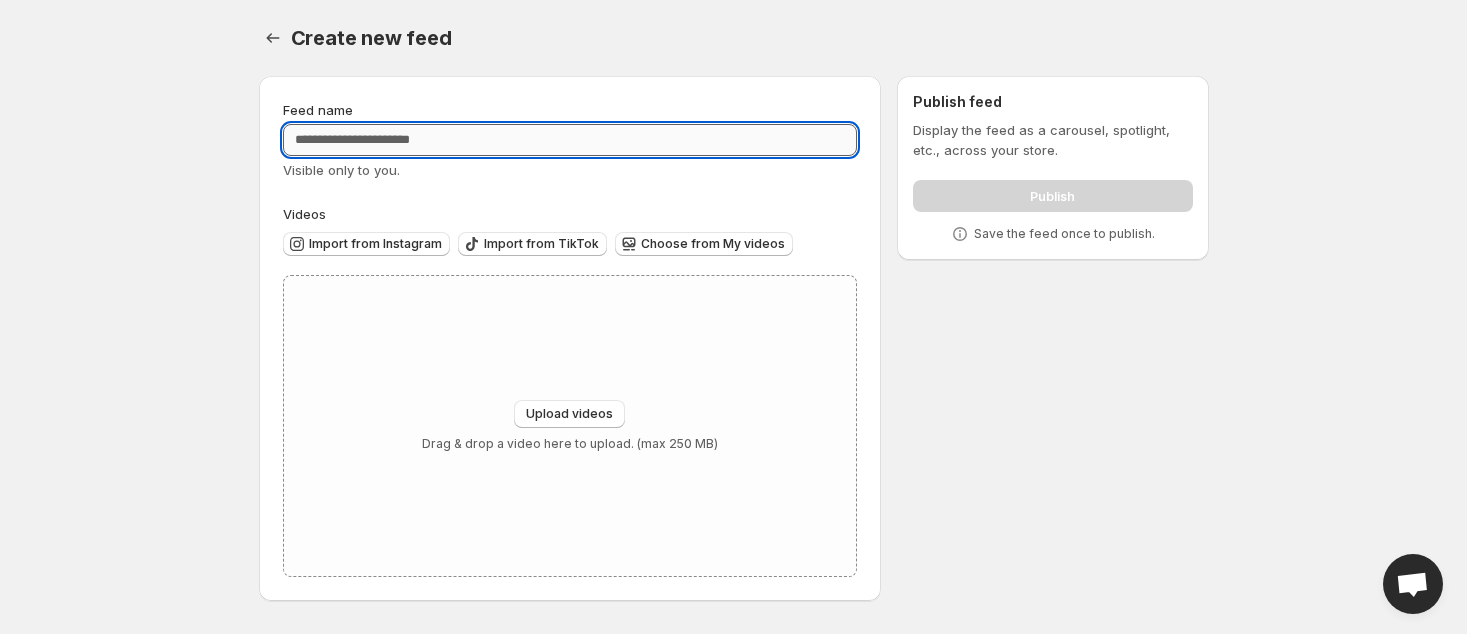 click on "Feed name" at bounding box center (570, 140) 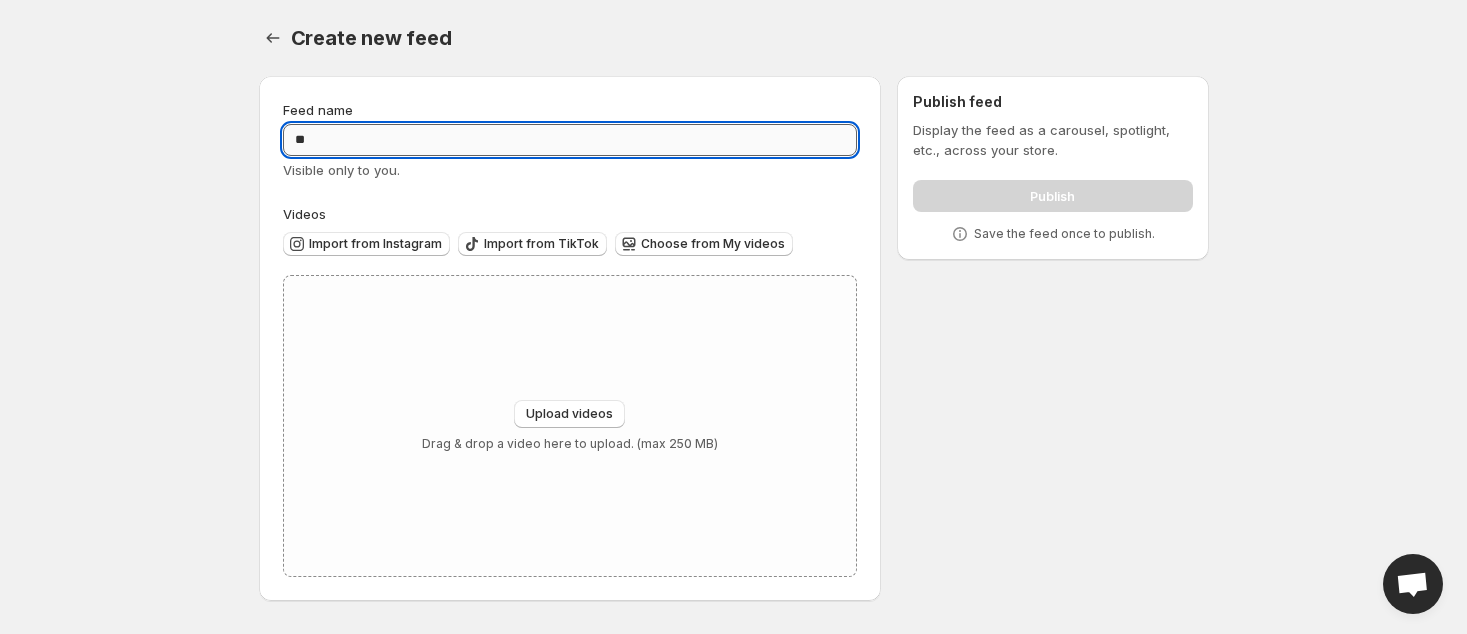 type on "*" 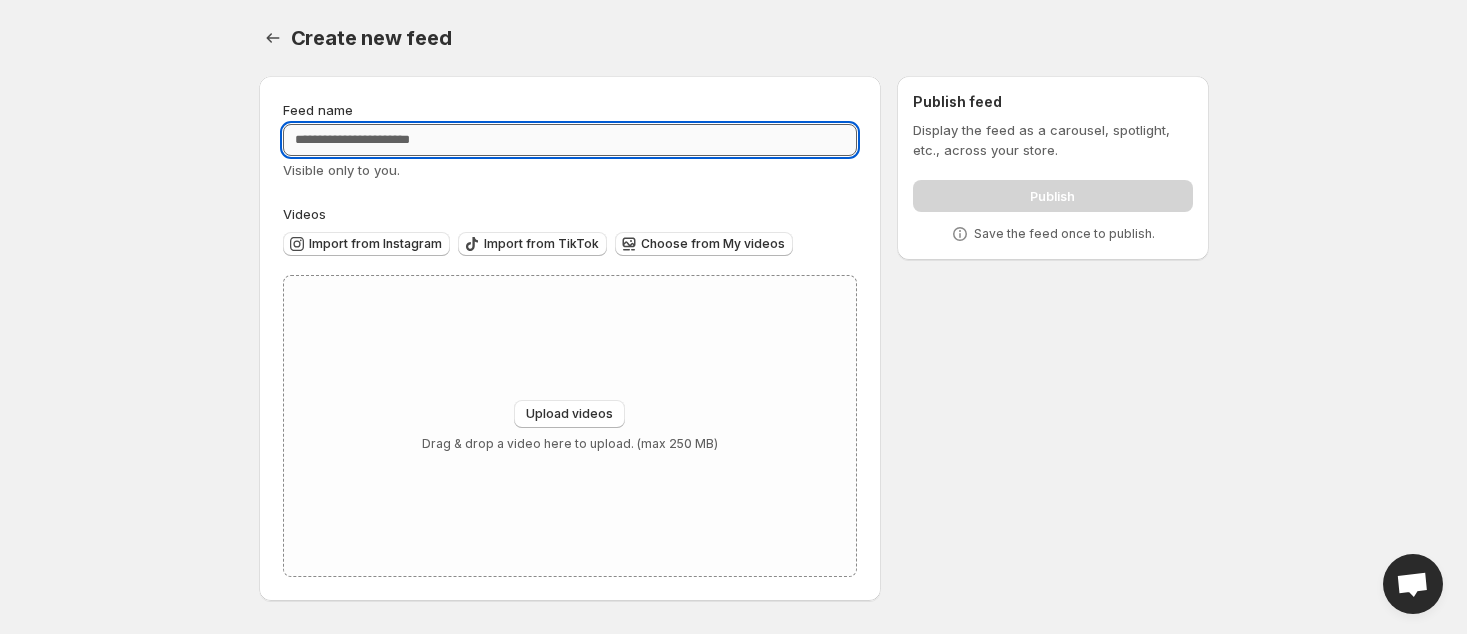 type on "*" 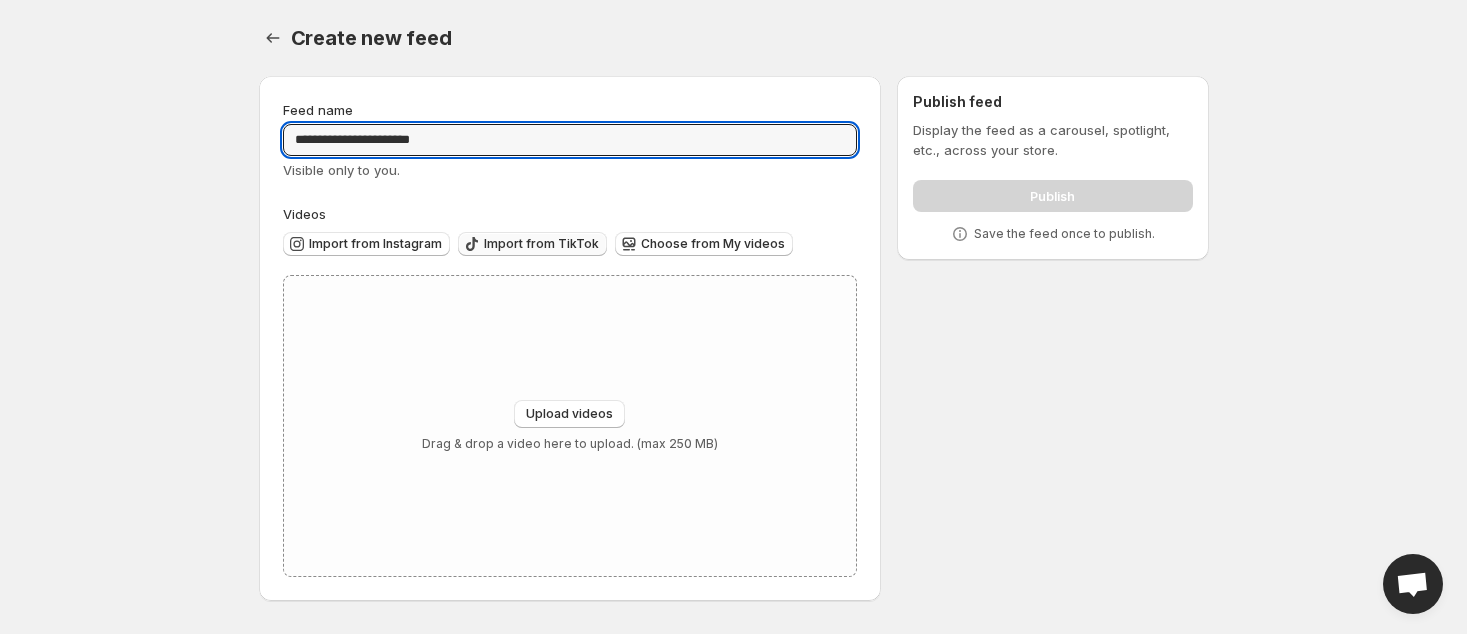 type on "**********" 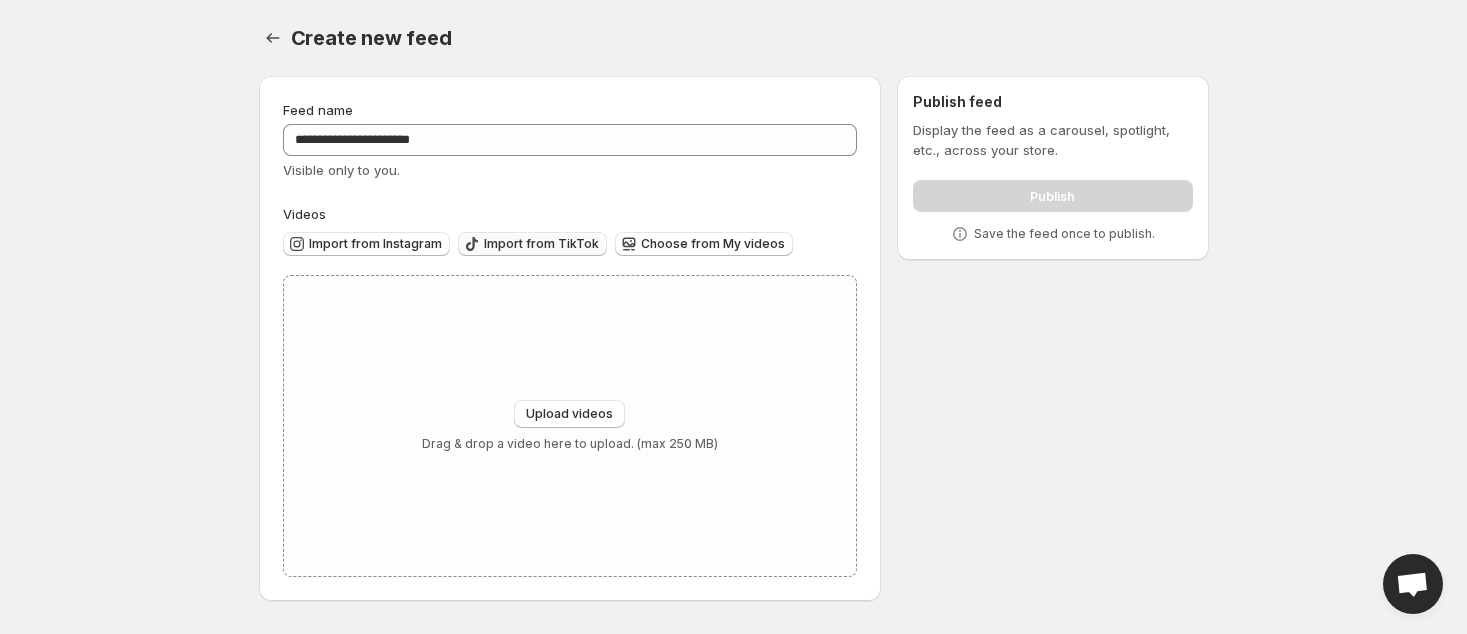 click on "Import from TikTok" at bounding box center (541, 244) 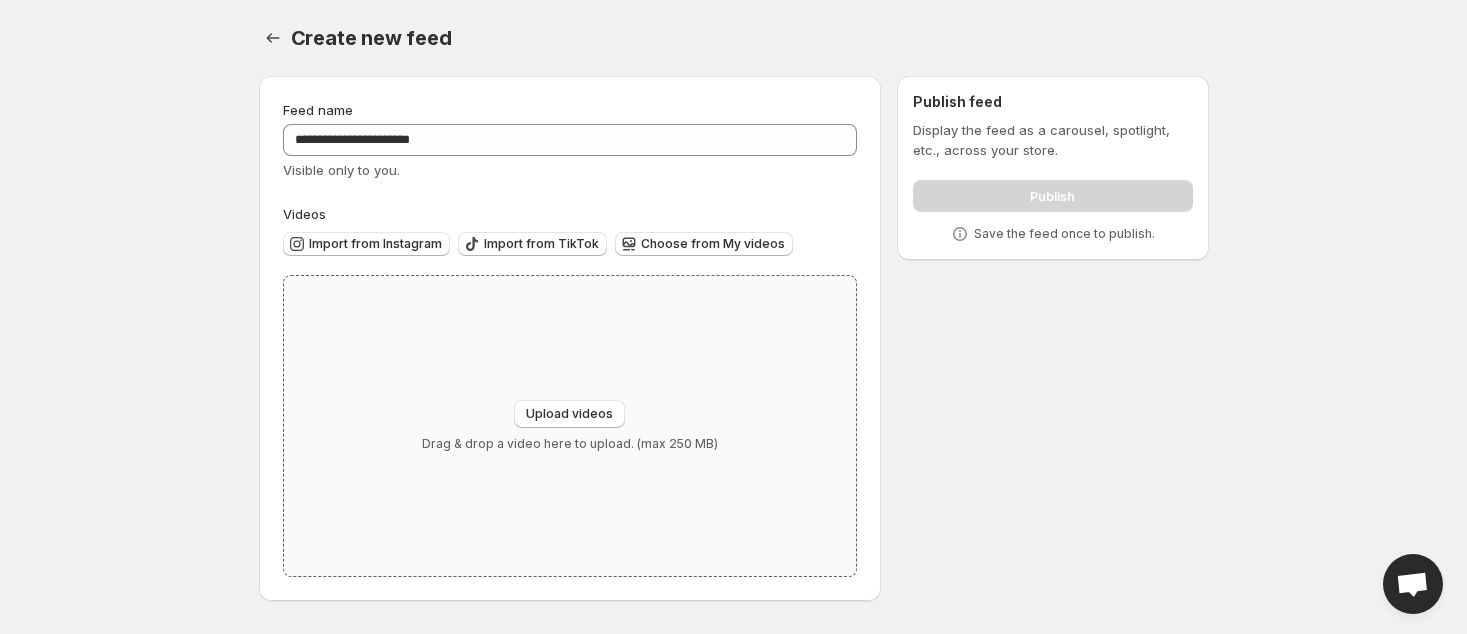 click on "Upload videos Drag & drop a video here to upload. (max 250 MB)" at bounding box center (570, 426) 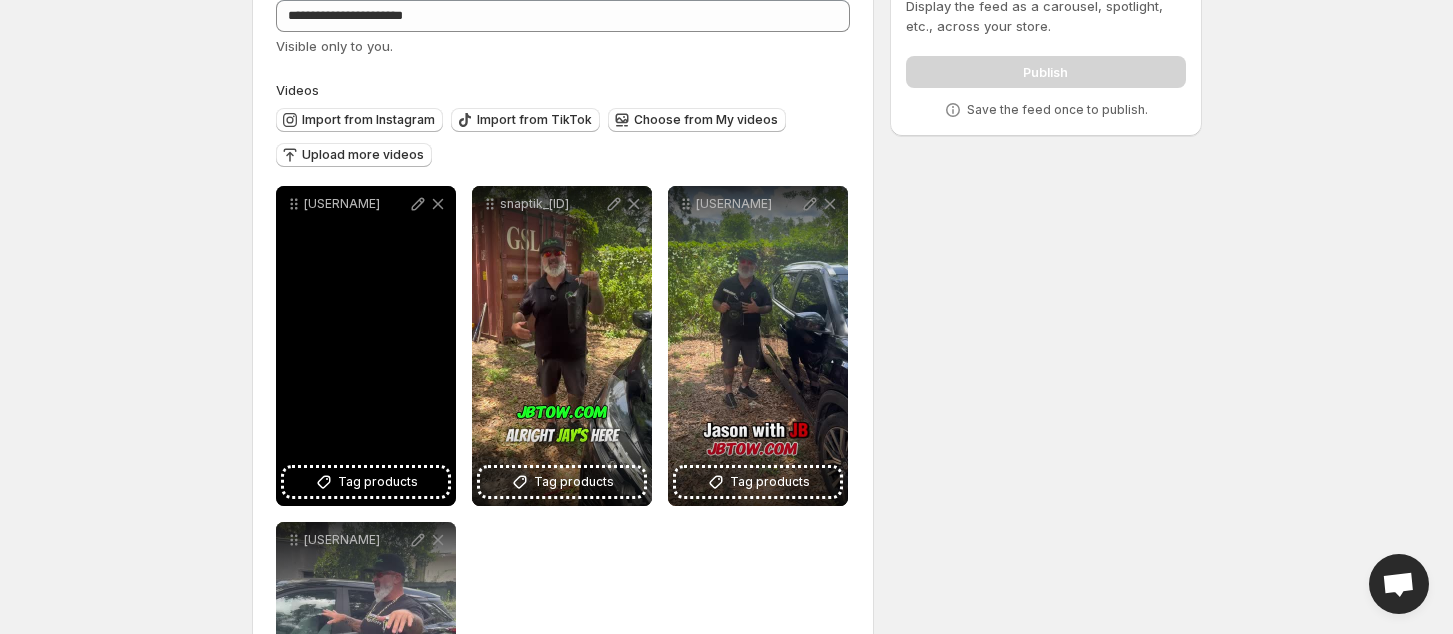 scroll, scrollTop: 266, scrollLeft: 0, axis: vertical 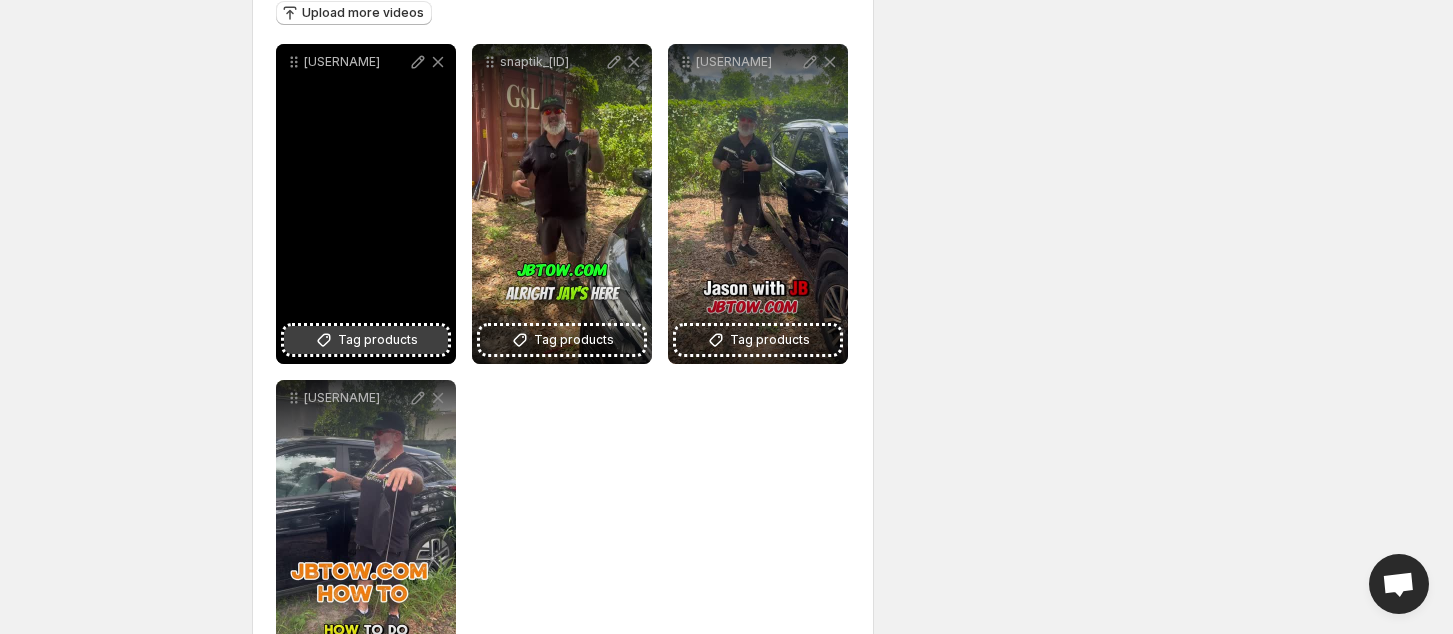 click on "Tag products" at bounding box center [378, 340] 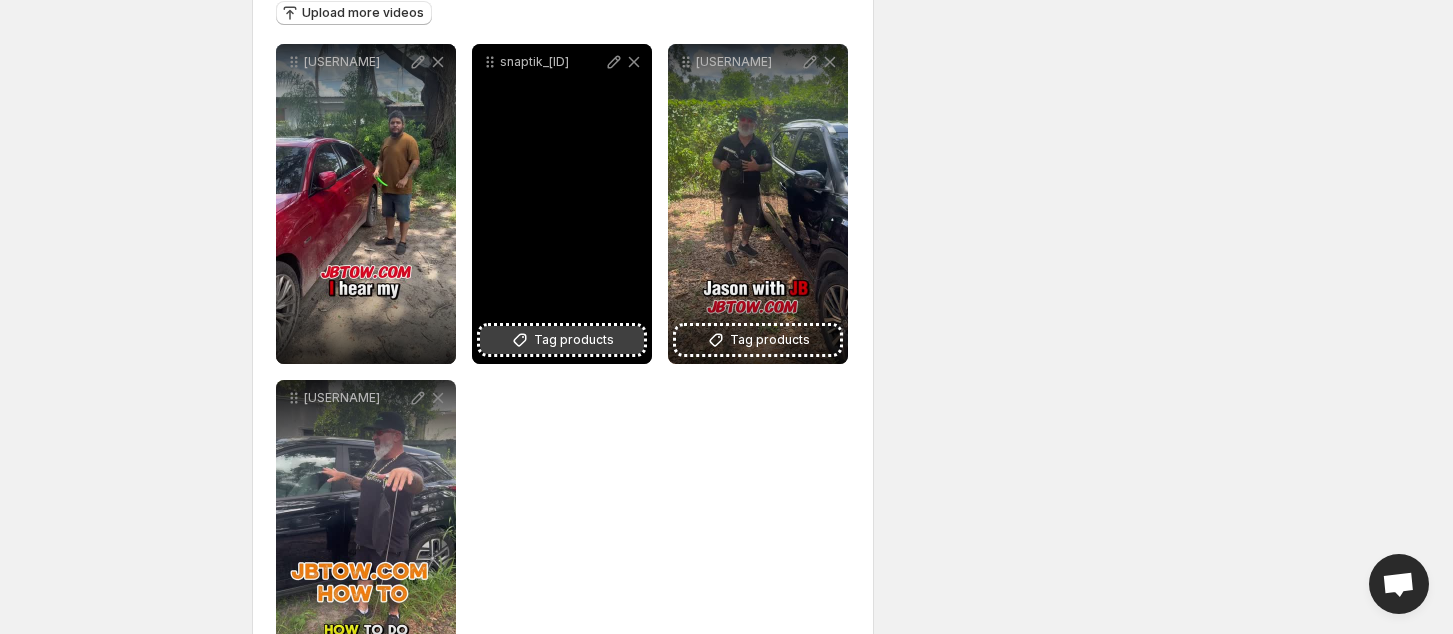 click on "Tag products" at bounding box center [574, 340] 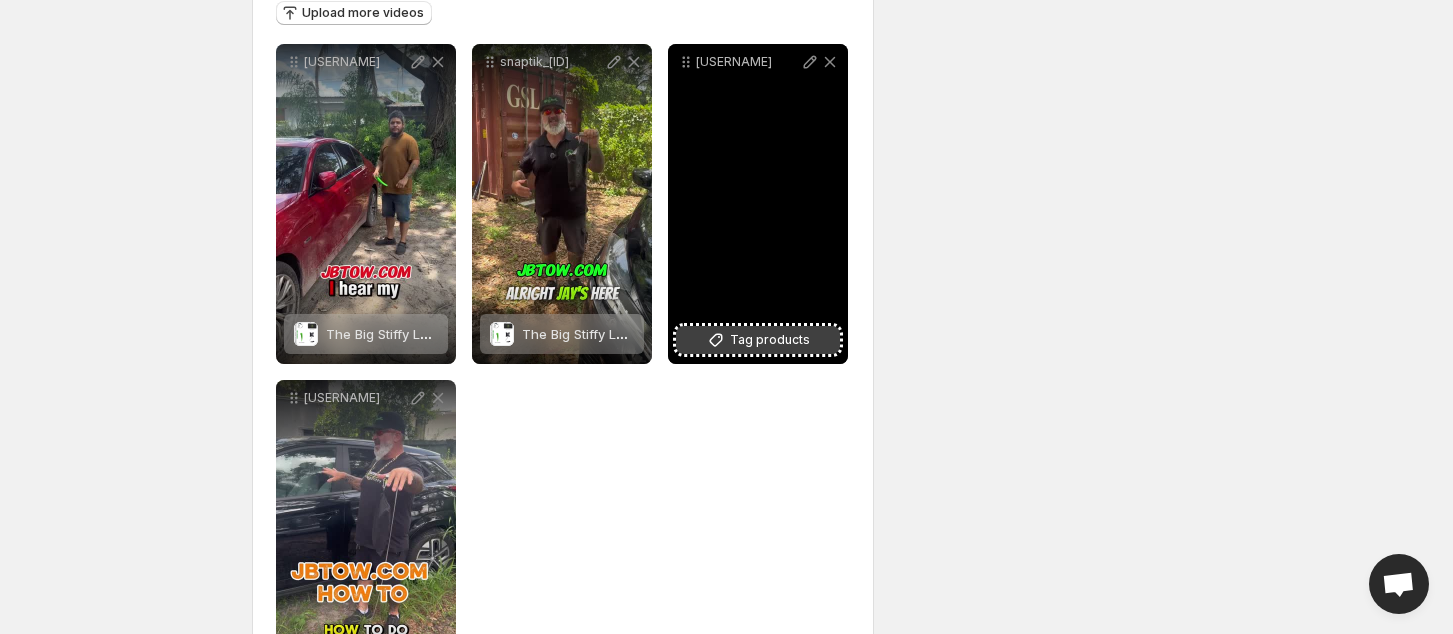 click on "Tag products" at bounding box center [770, 340] 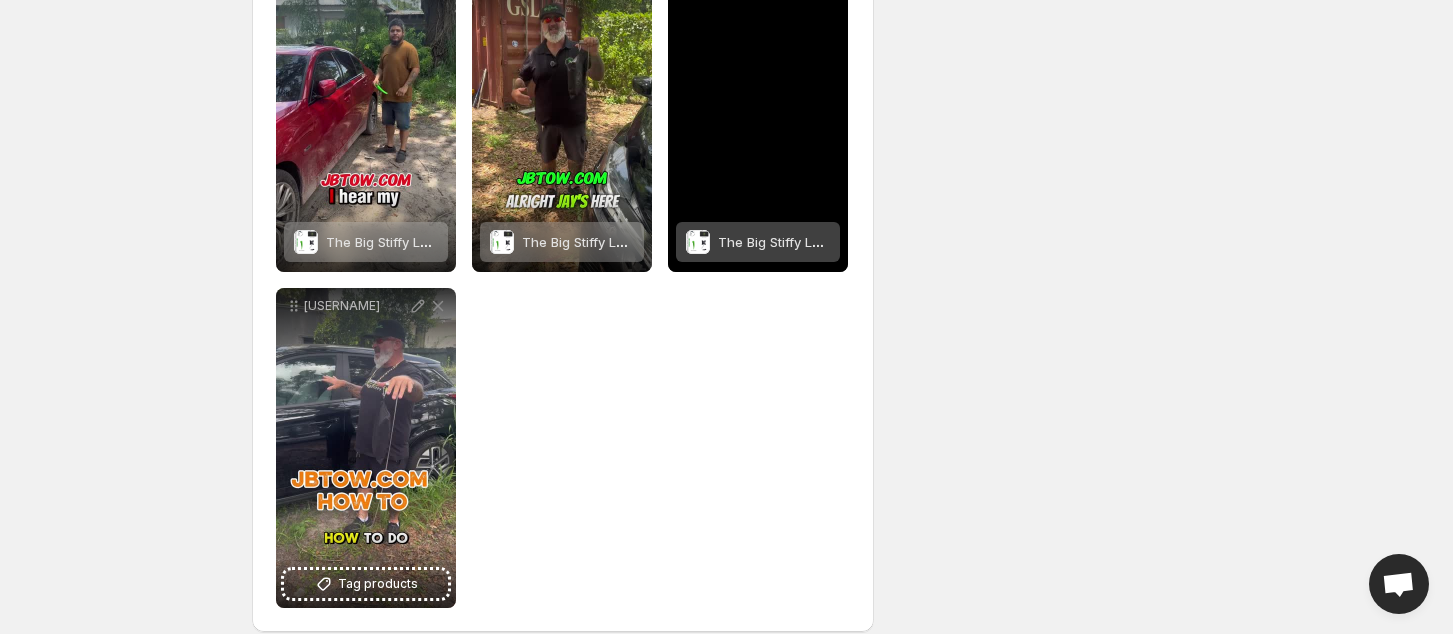 scroll, scrollTop: 382, scrollLeft: 0, axis: vertical 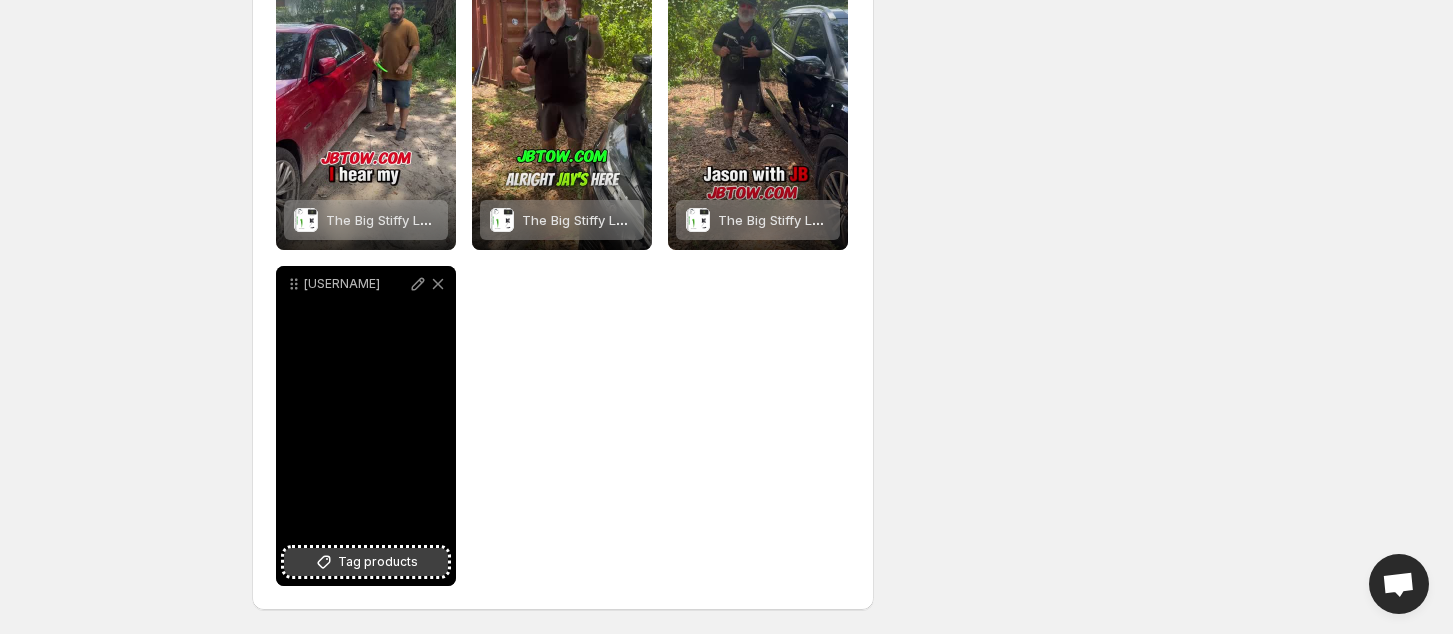 click on "Tag products" at bounding box center (366, 562) 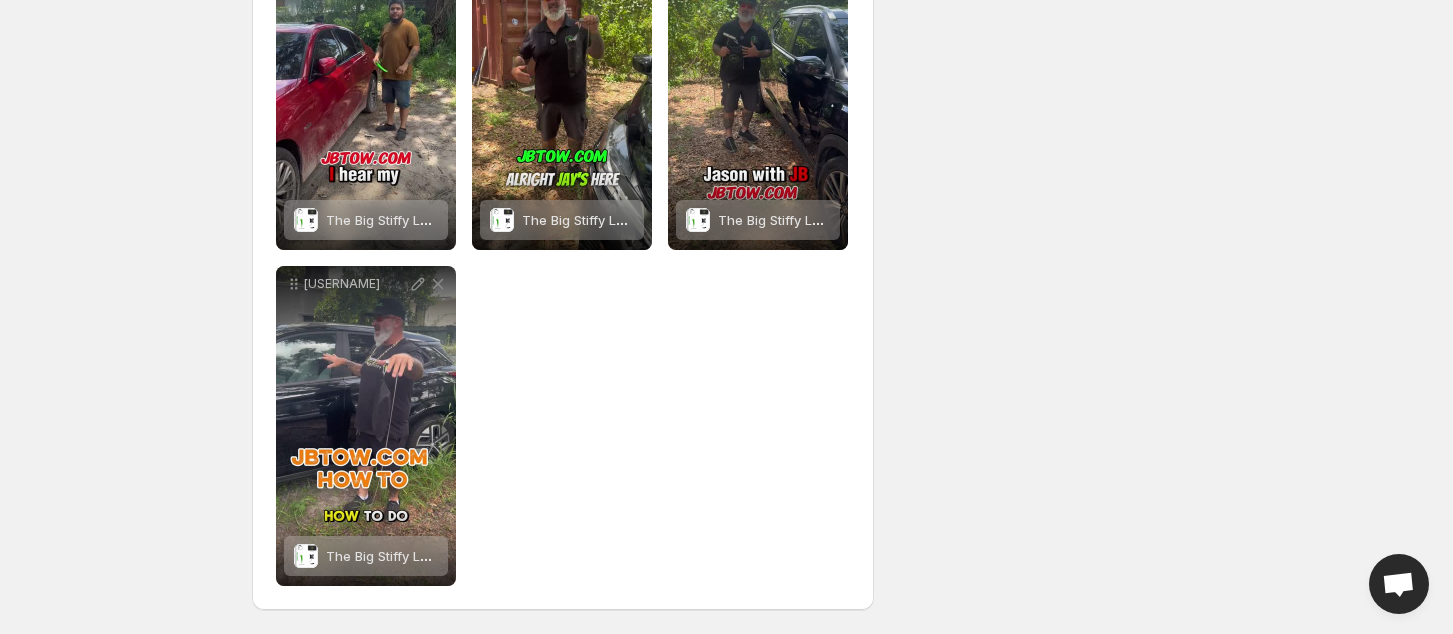 scroll, scrollTop: 0, scrollLeft: 0, axis: both 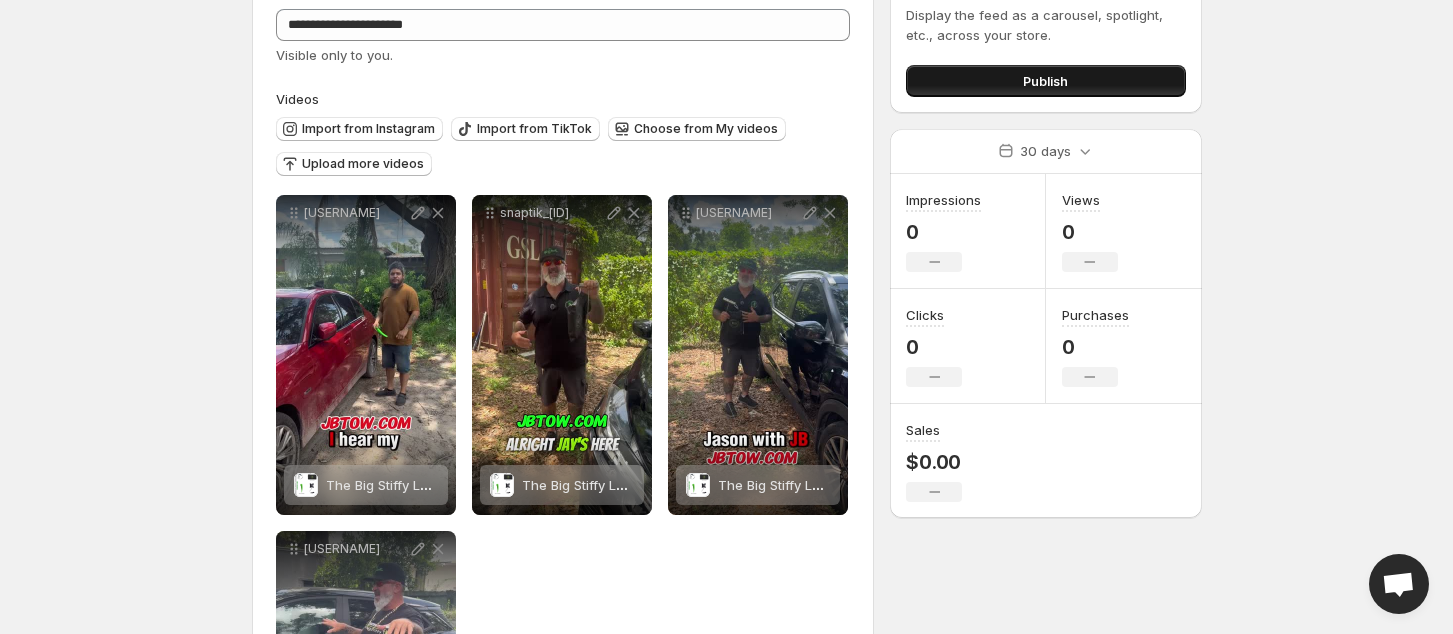 click on "Publish" at bounding box center [1045, 81] 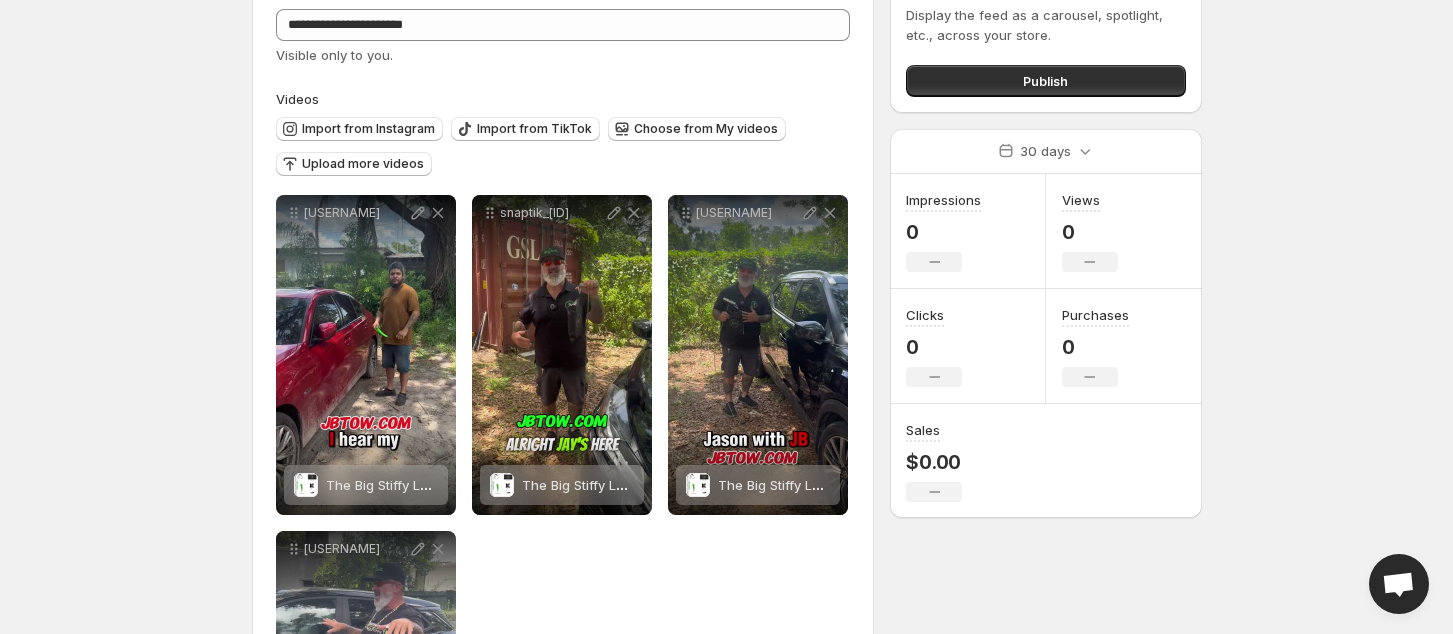 scroll, scrollTop: 0, scrollLeft: 0, axis: both 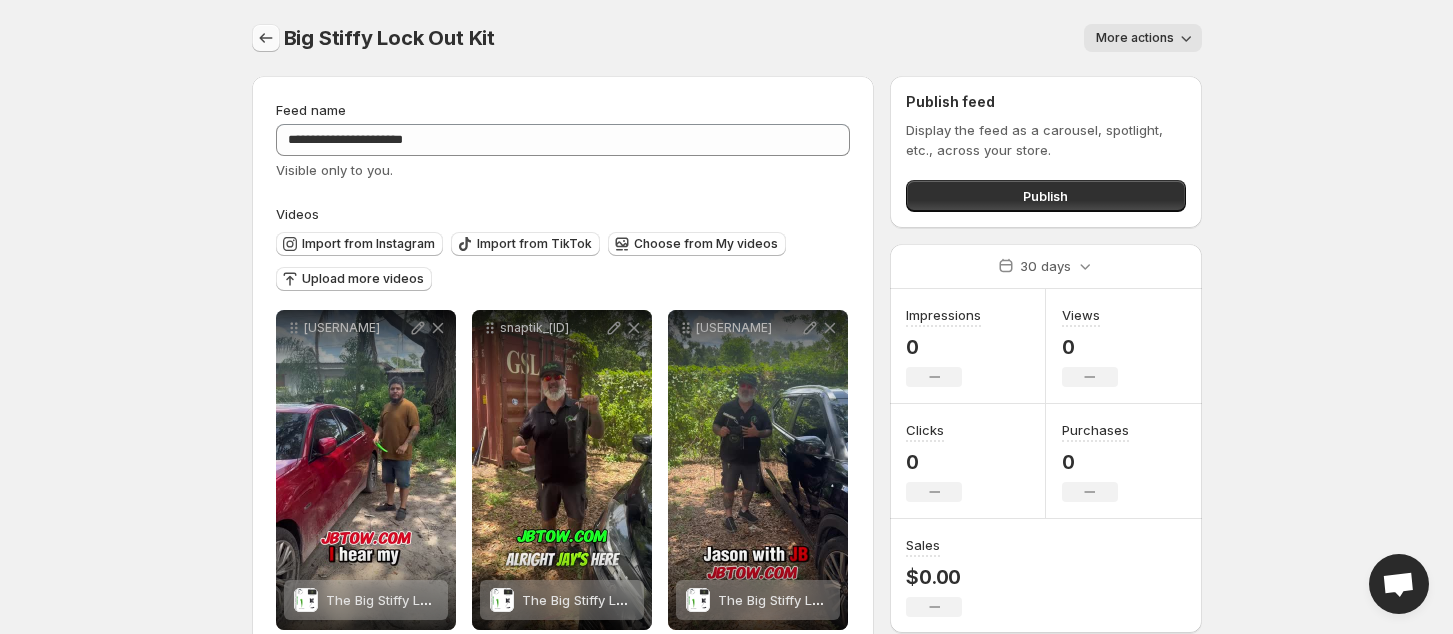 click 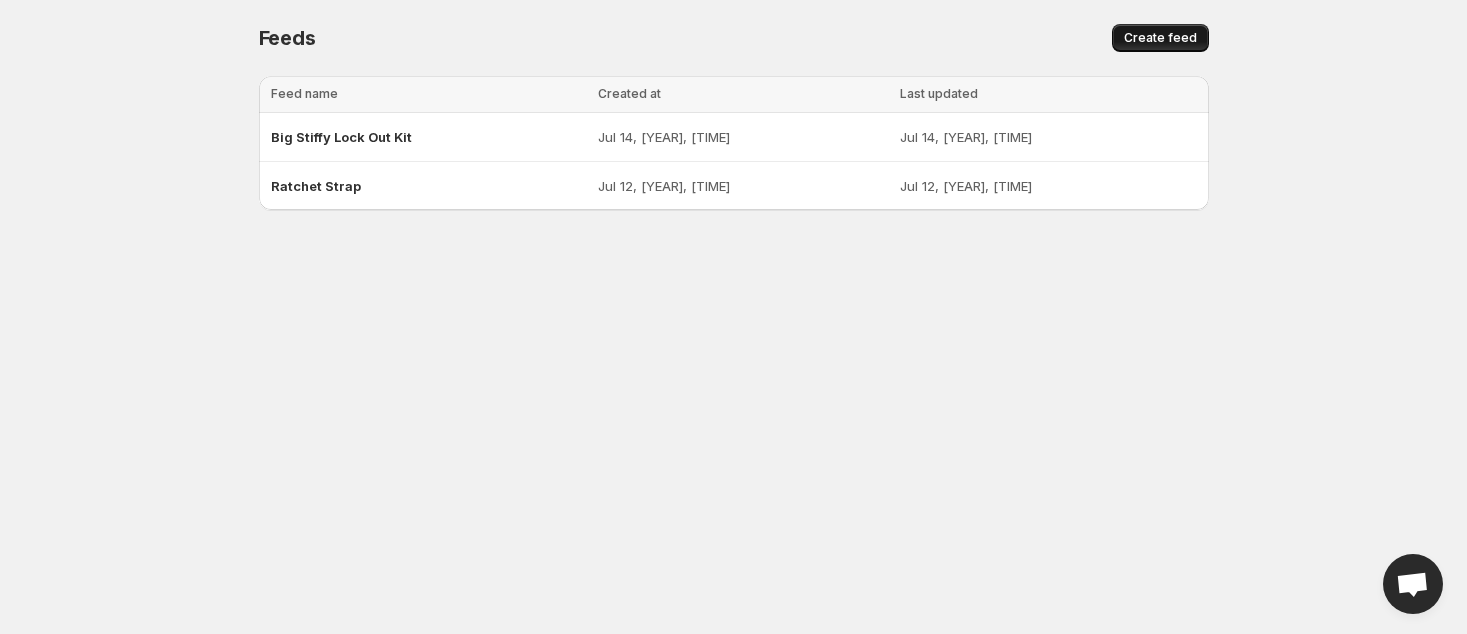 click on "Create feed" at bounding box center [1160, 38] 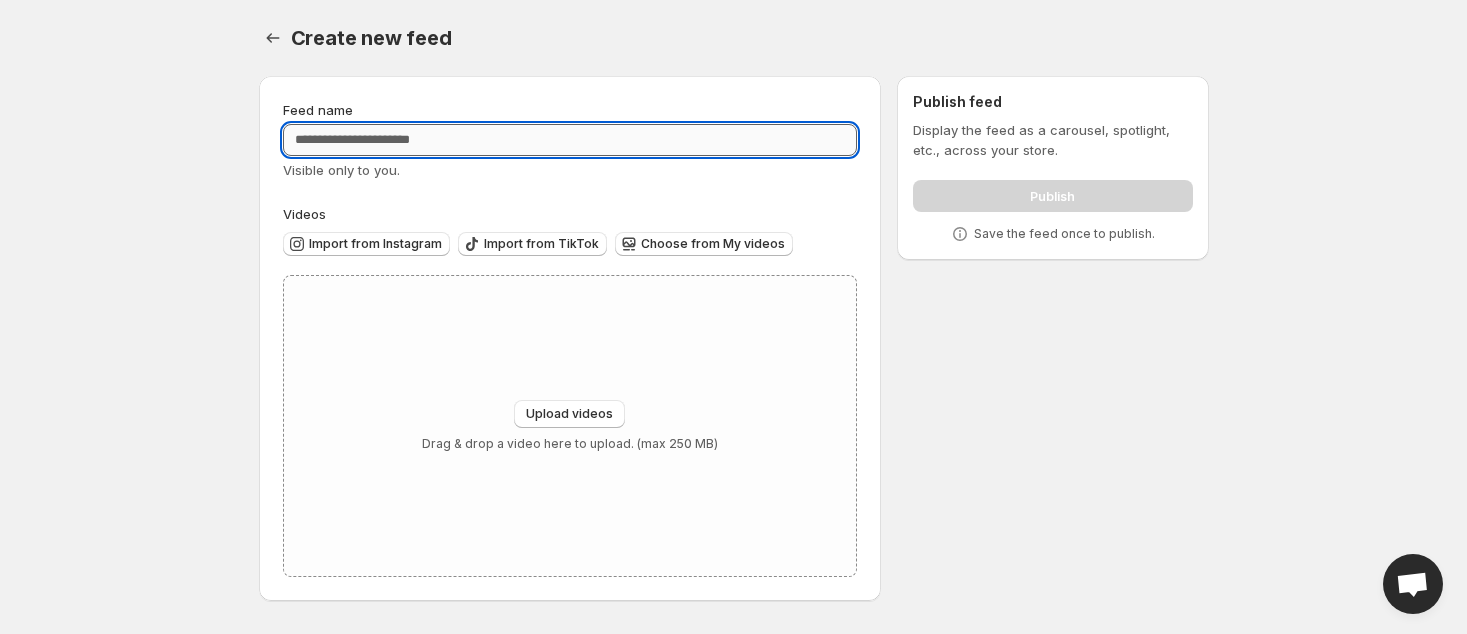 click on "Feed name" at bounding box center (570, 140) 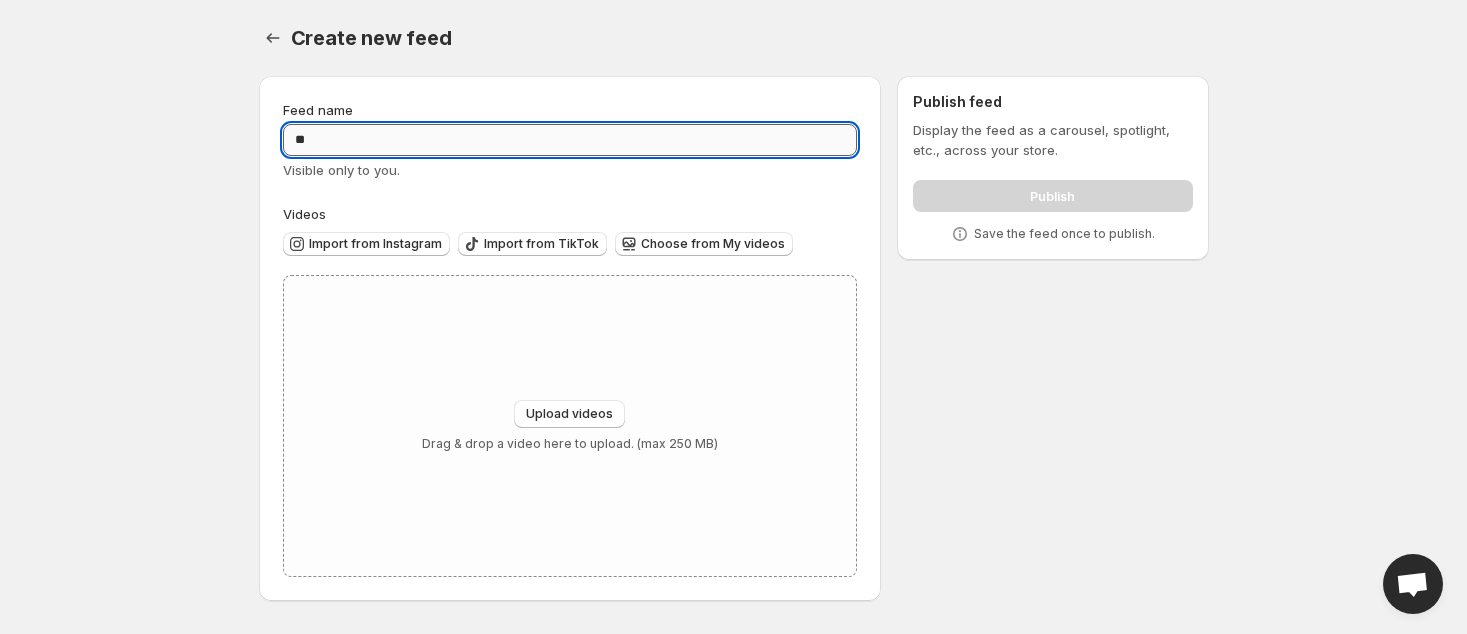 type on "*" 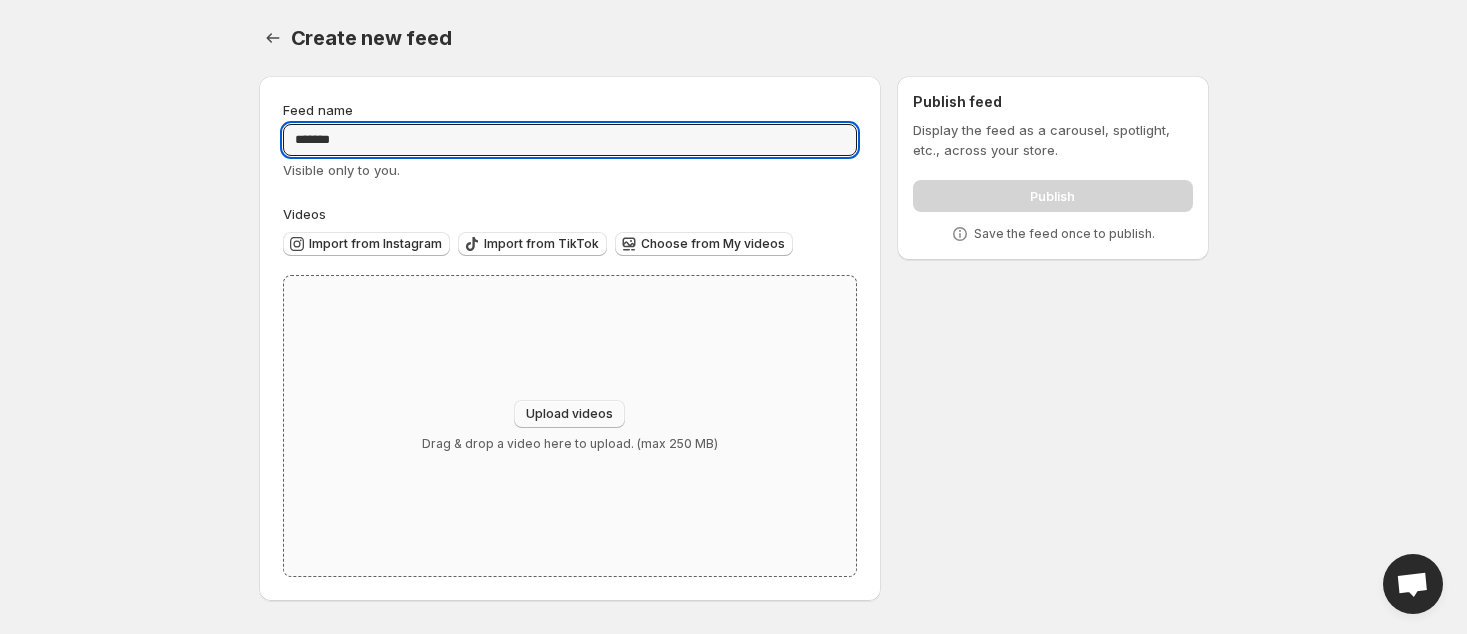 type on "*******" 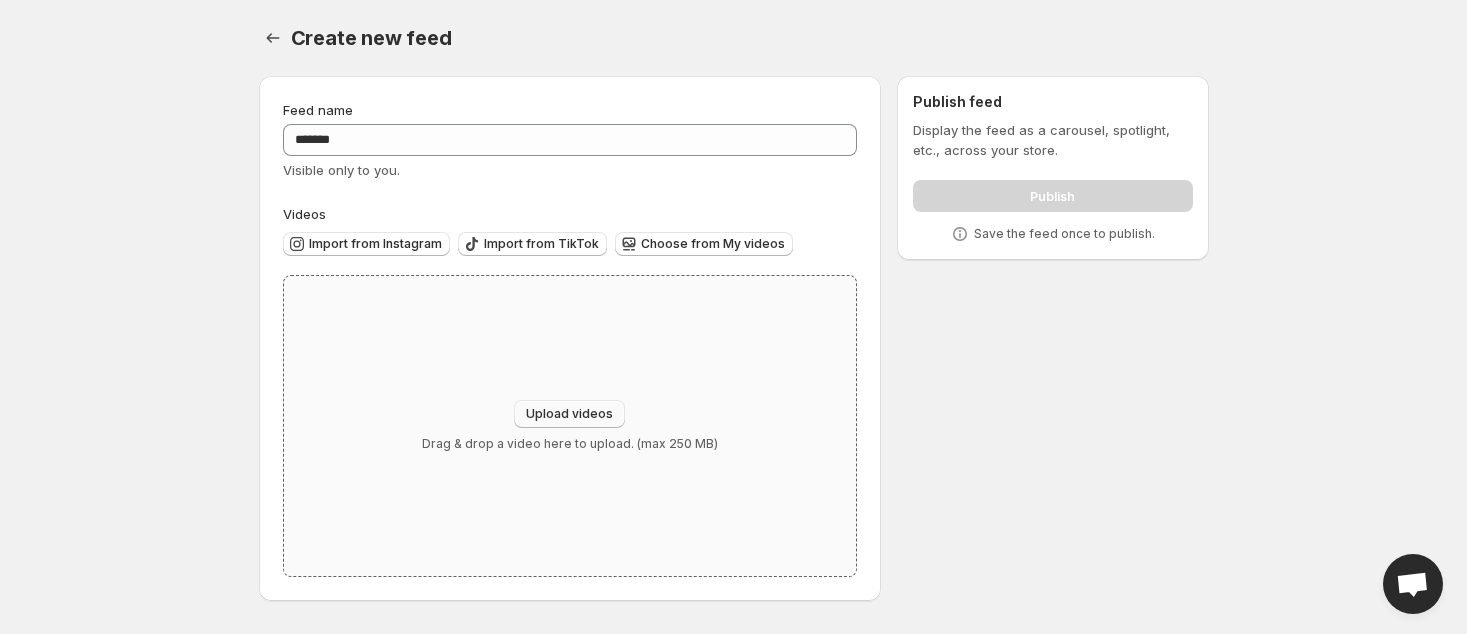 type on "**********" 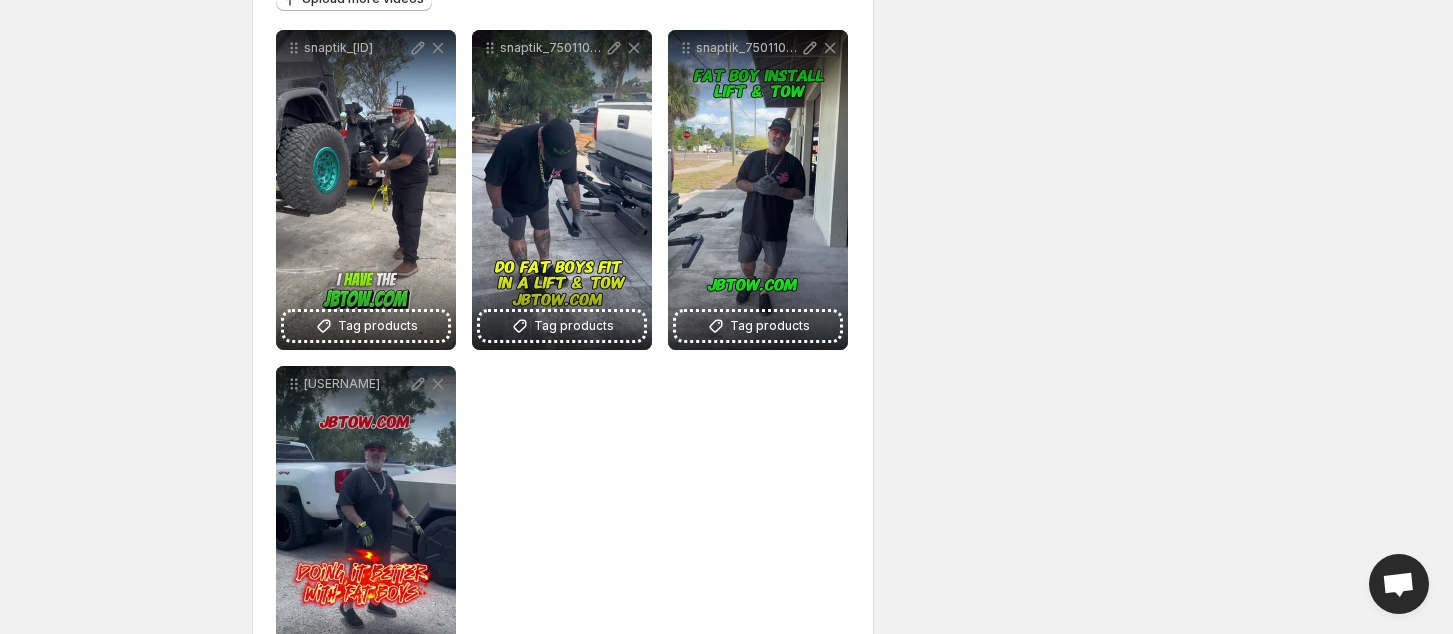 scroll, scrollTop: 382, scrollLeft: 0, axis: vertical 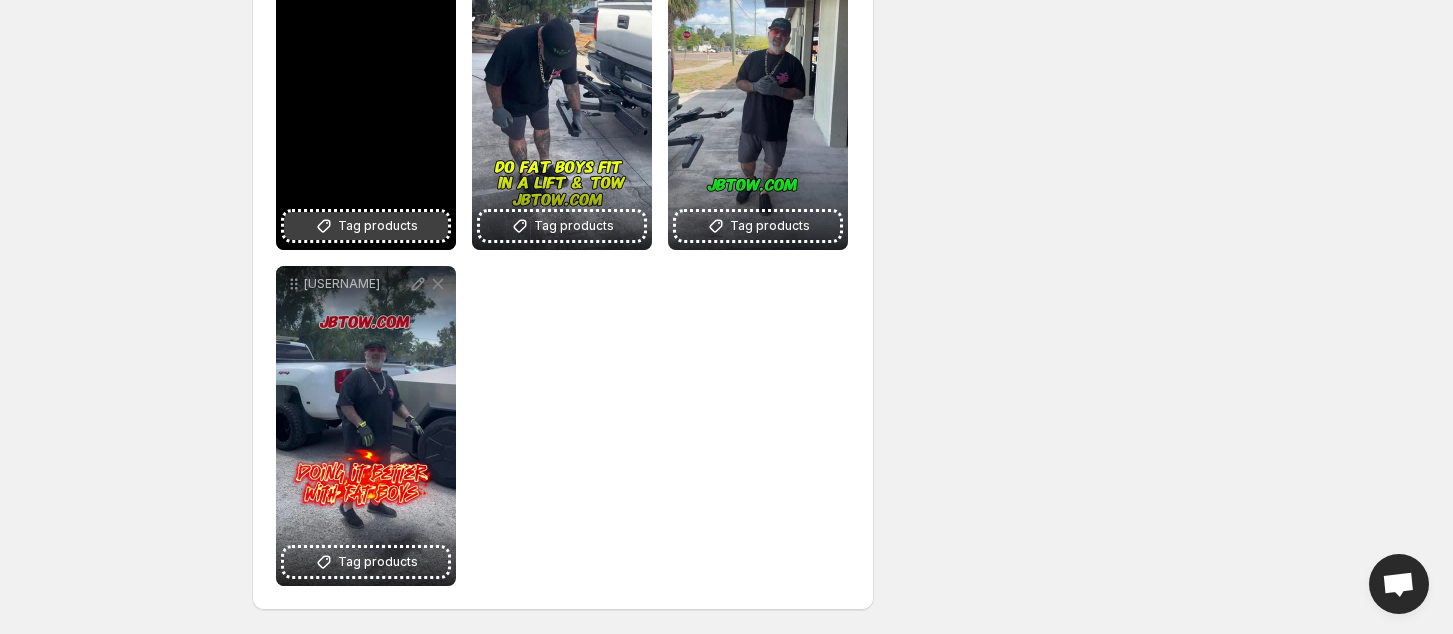 click on "Tag products" at bounding box center (378, 226) 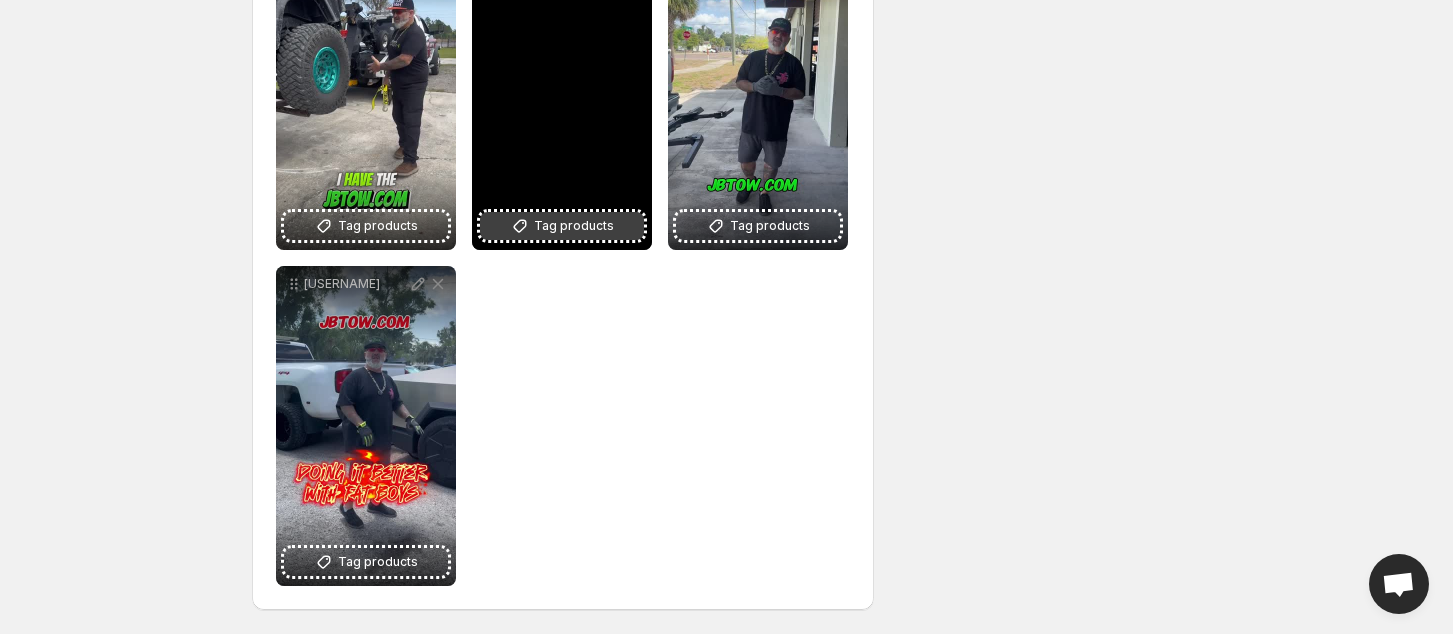 click on "Tag products" at bounding box center [574, 226] 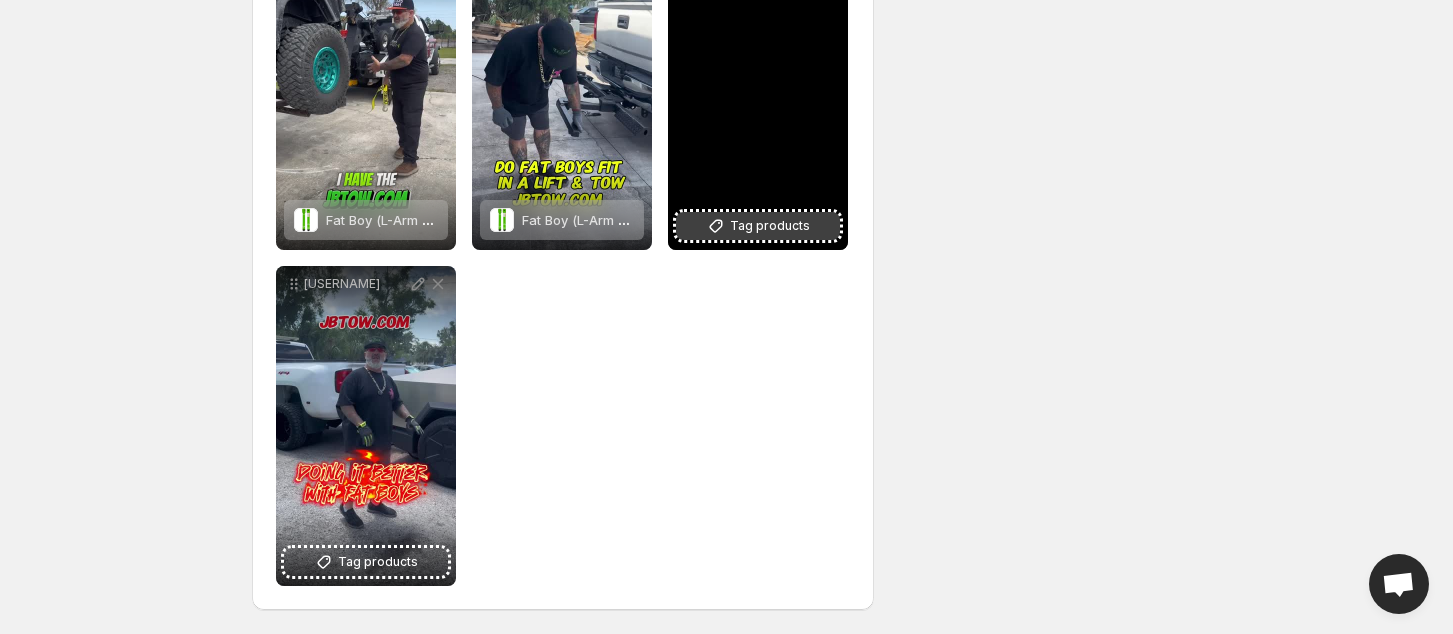 click on "Tag products" at bounding box center (770, 226) 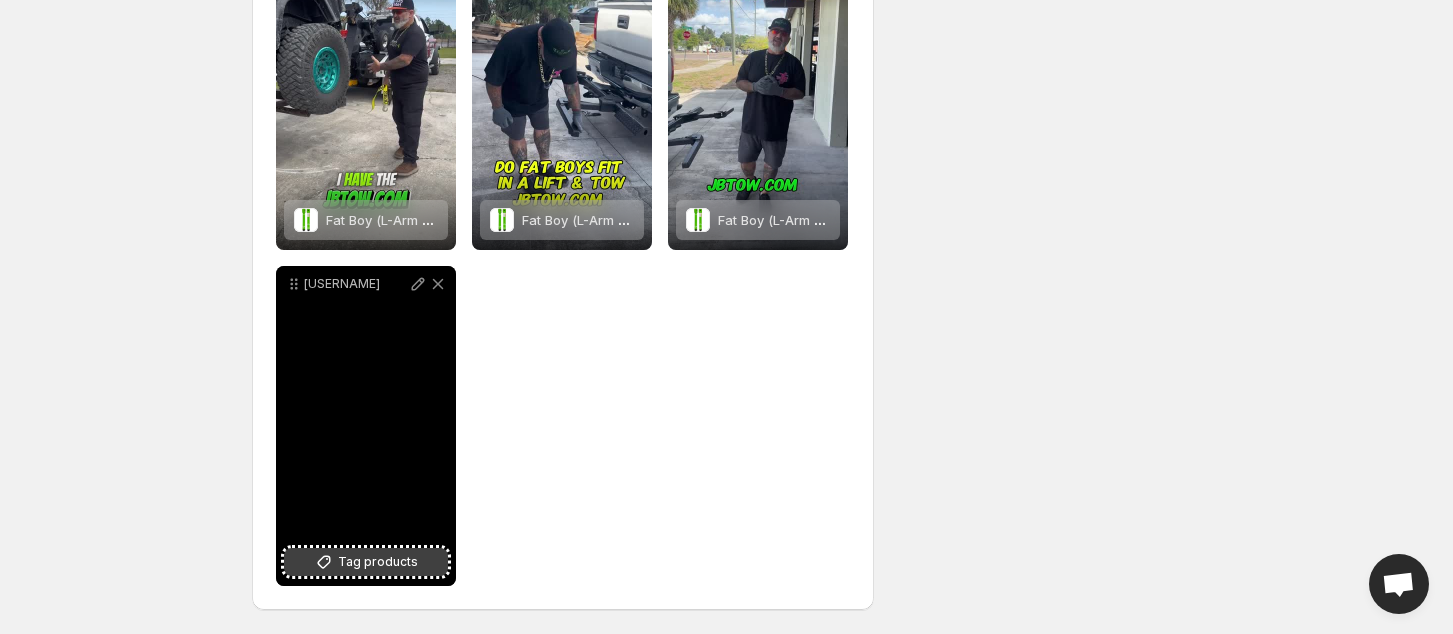 click on "Tag products" at bounding box center (378, 562) 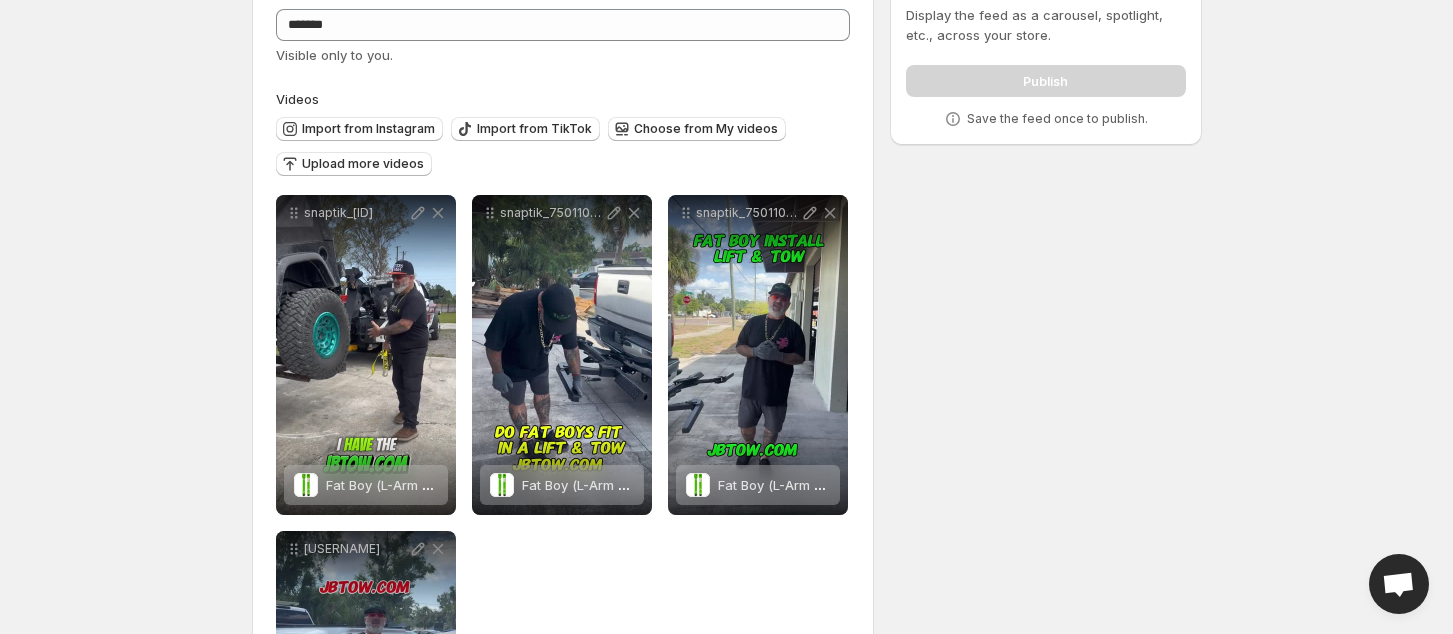 scroll, scrollTop: 0, scrollLeft: 0, axis: both 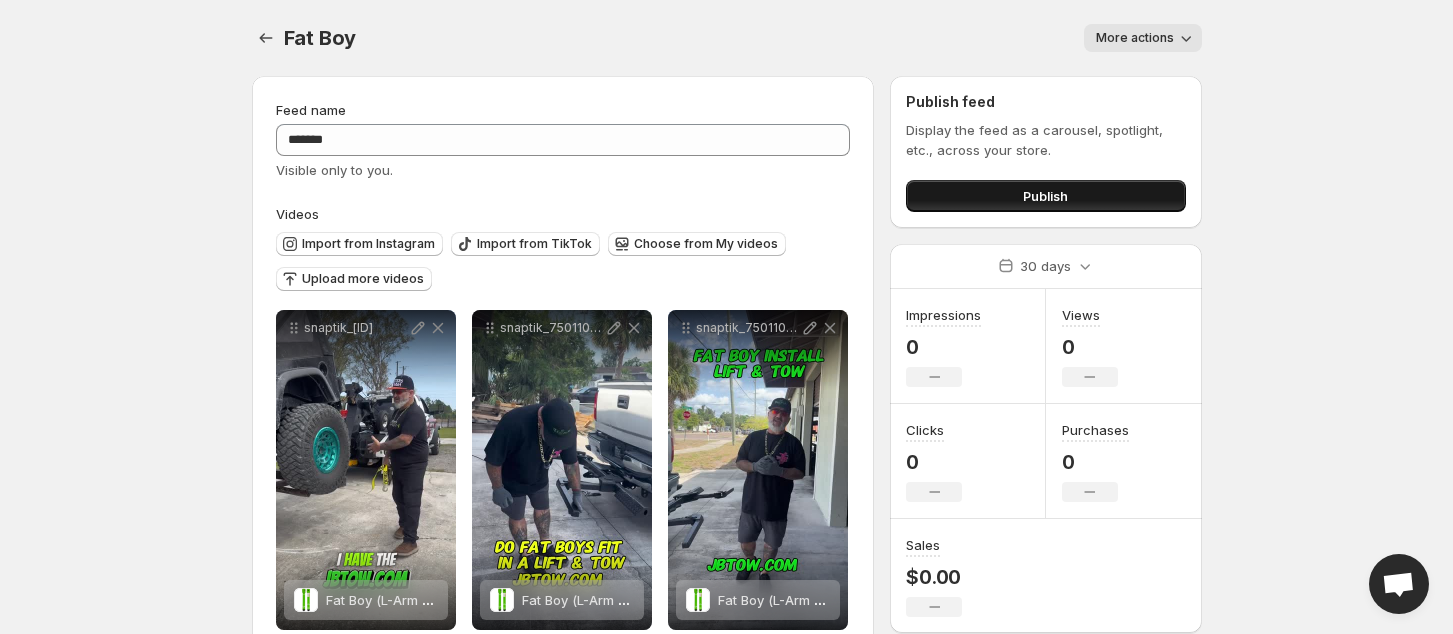 click on "Publish" at bounding box center [1045, 196] 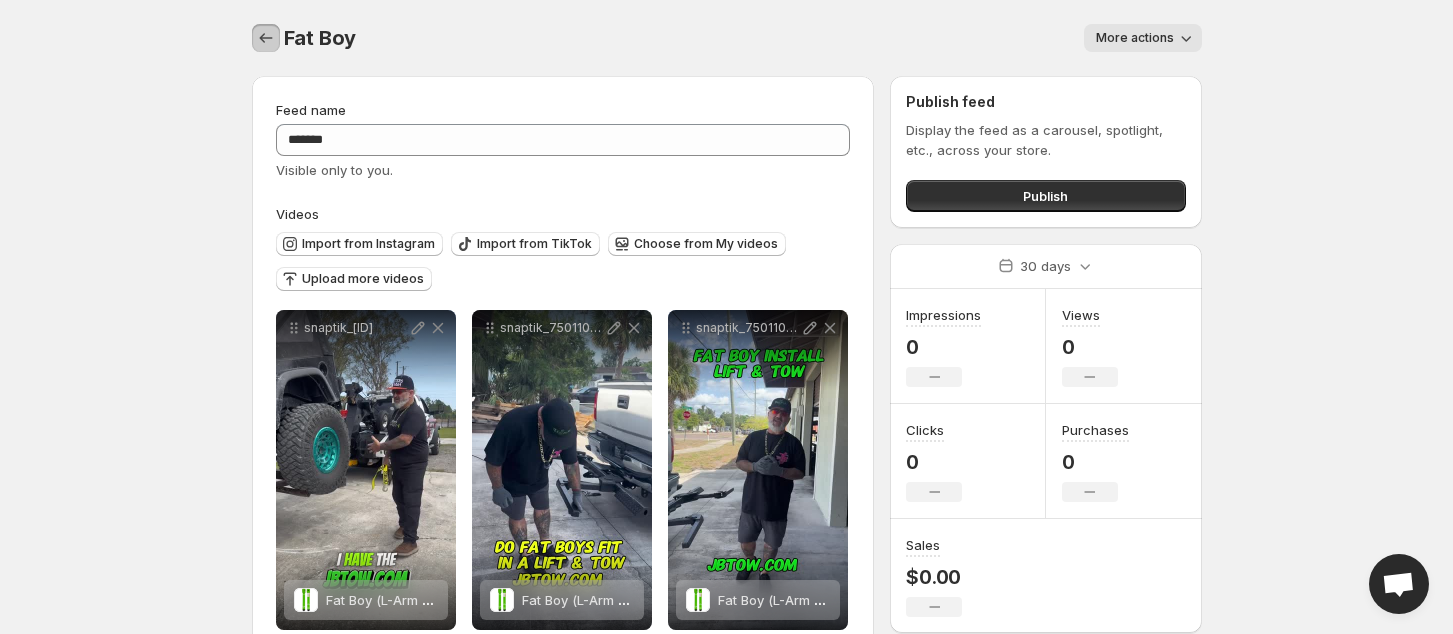 click at bounding box center (266, 38) 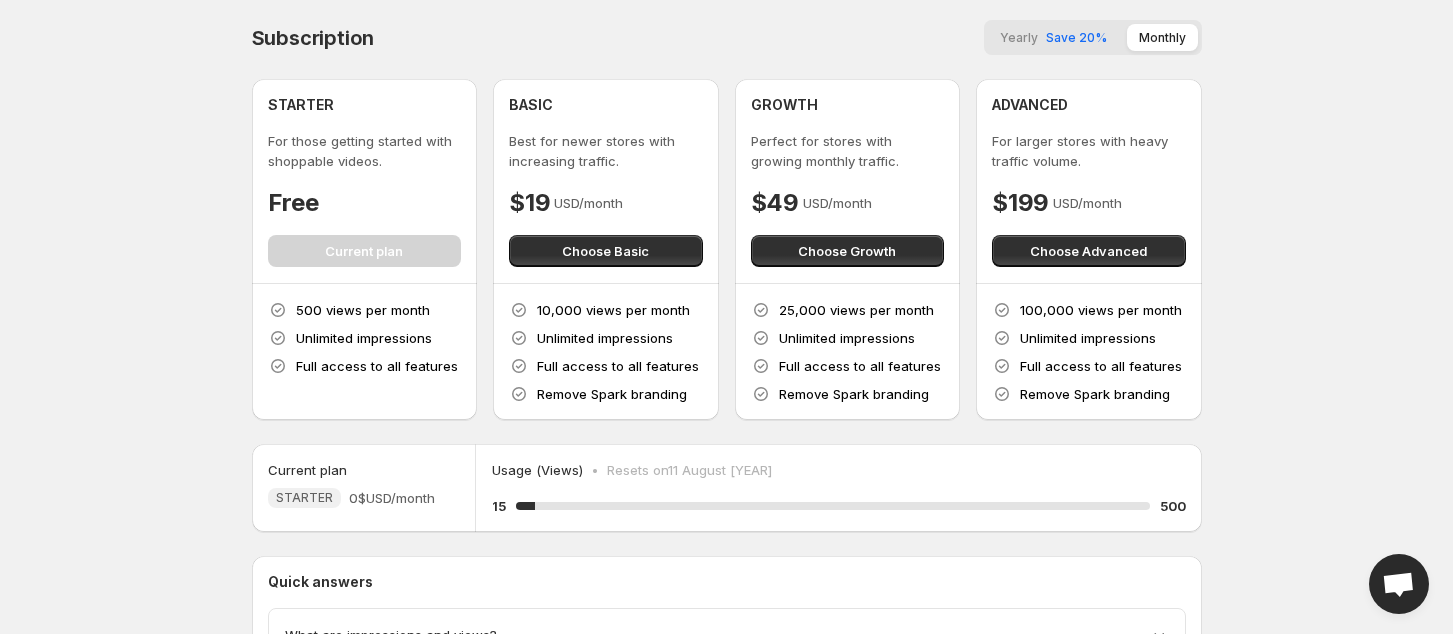 scroll, scrollTop: 133, scrollLeft: 0, axis: vertical 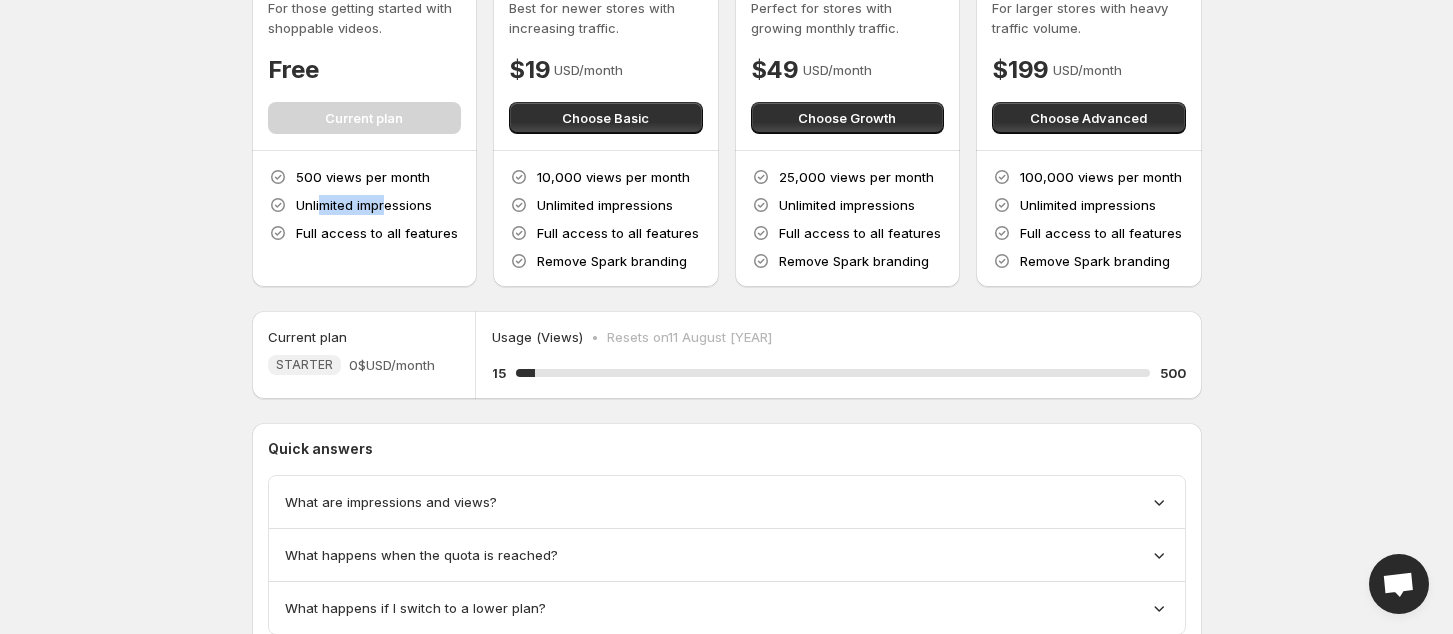drag, startPoint x: 320, startPoint y: 196, endPoint x: 384, endPoint y: 204, distance: 64.49806 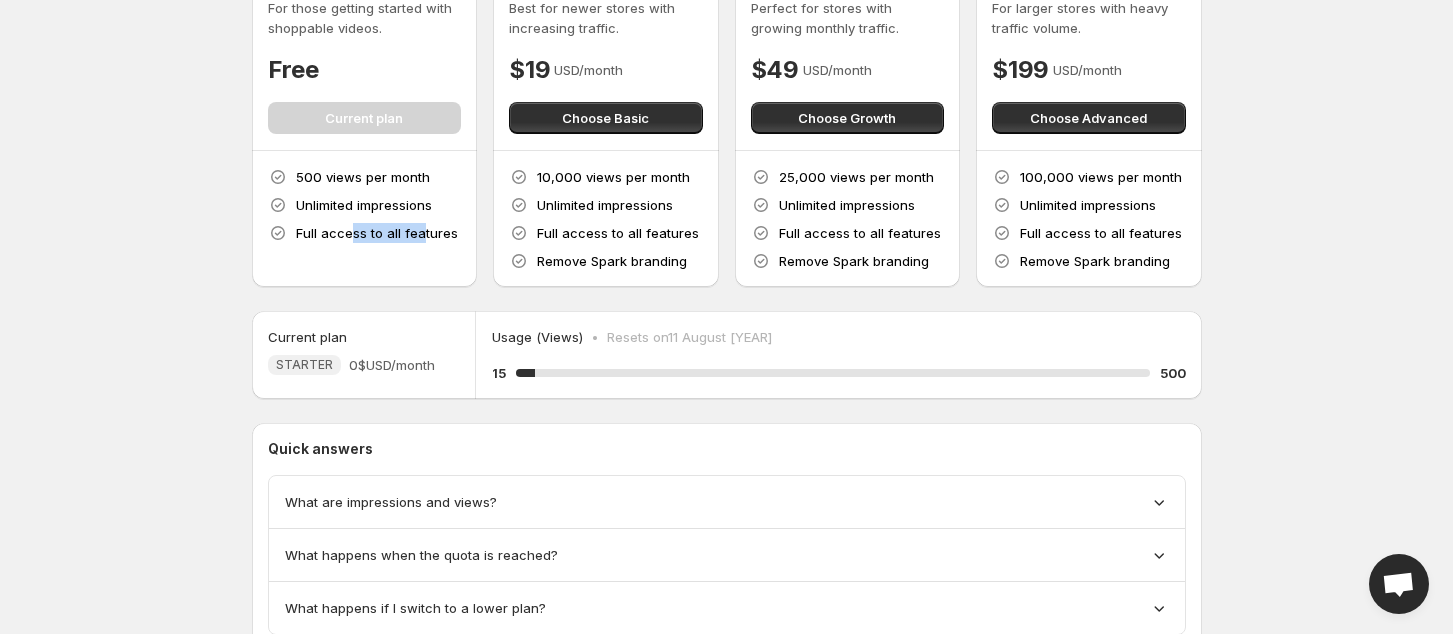 drag, startPoint x: 348, startPoint y: 227, endPoint x: 422, endPoint y: 229, distance: 74.02702 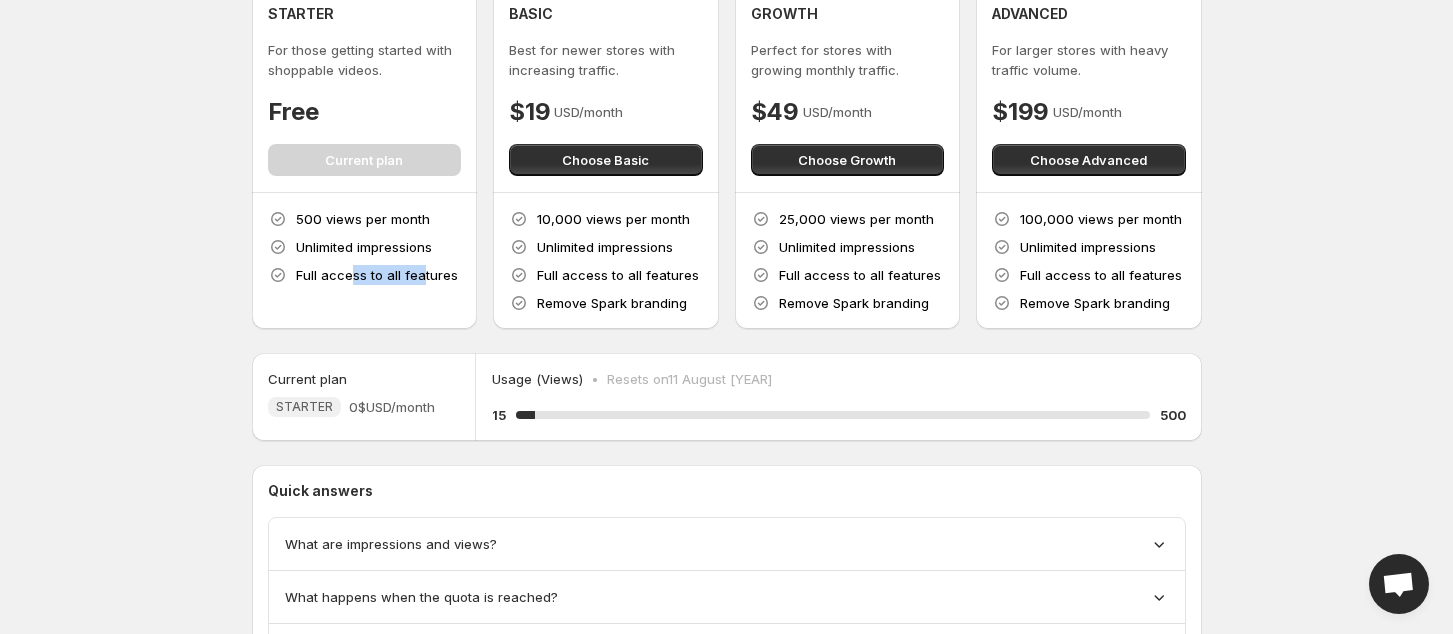scroll, scrollTop: 133, scrollLeft: 0, axis: vertical 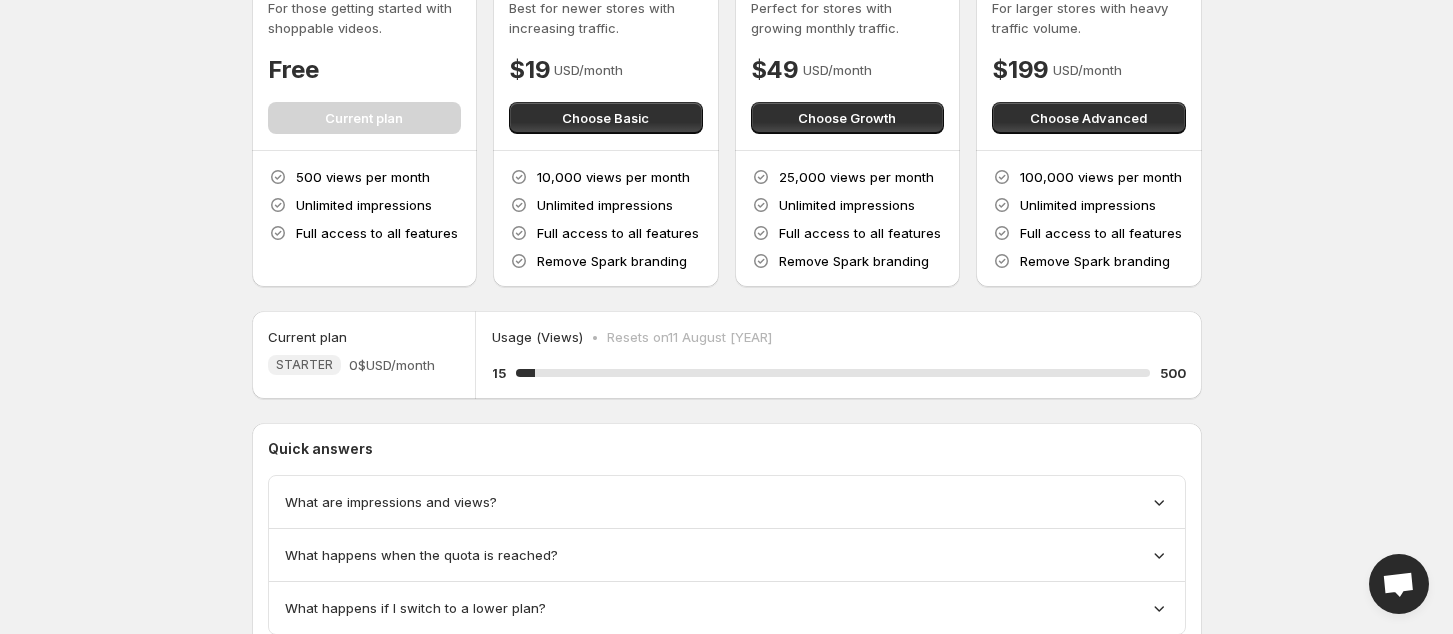 click on "Unlimited impressions" at bounding box center [364, 205] 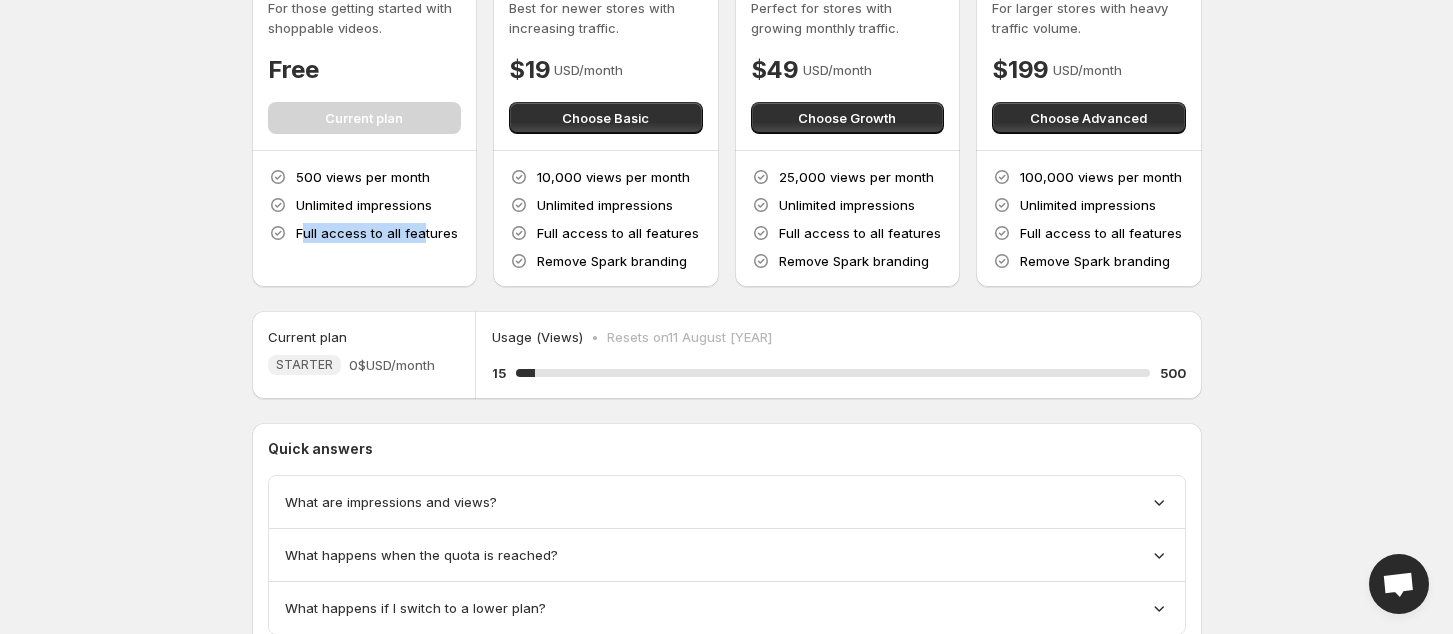 drag, startPoint x: 422, startPoint y: 230, endPoint x: 306, endPoint y: 230, distance: 116 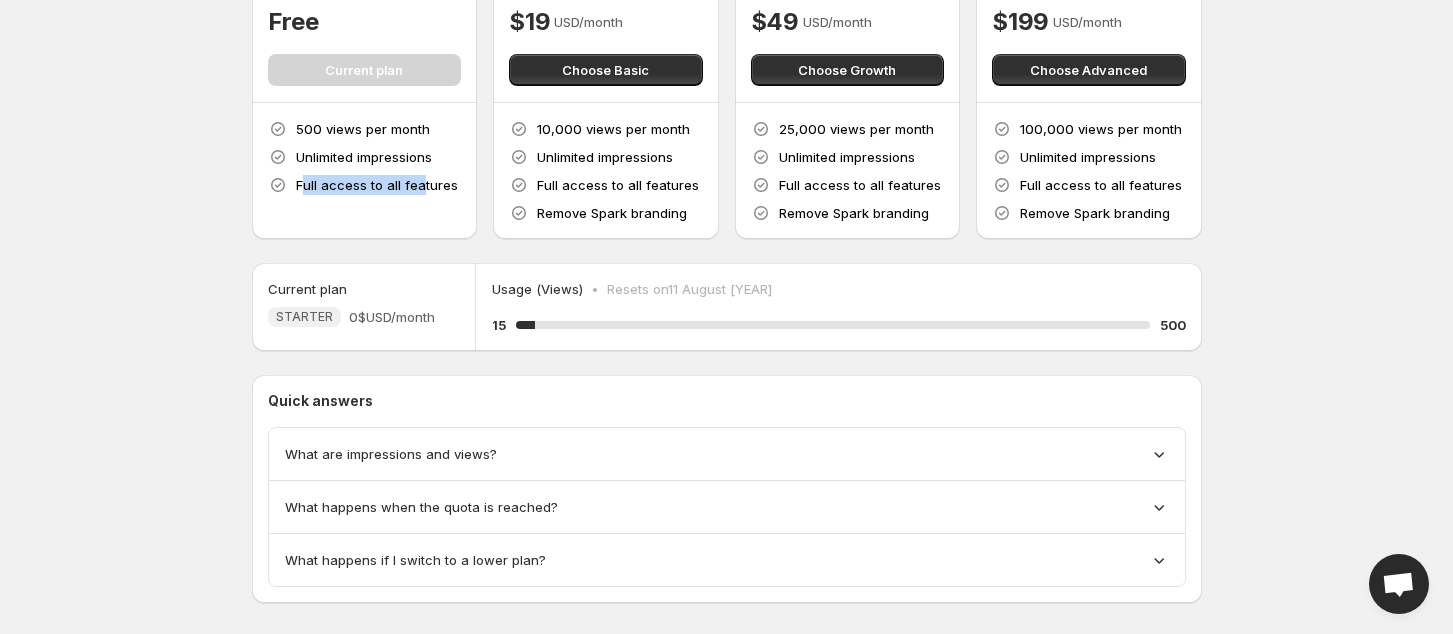 scroll, scrollTop: 207, scrollLeft: 0, axis: vertical 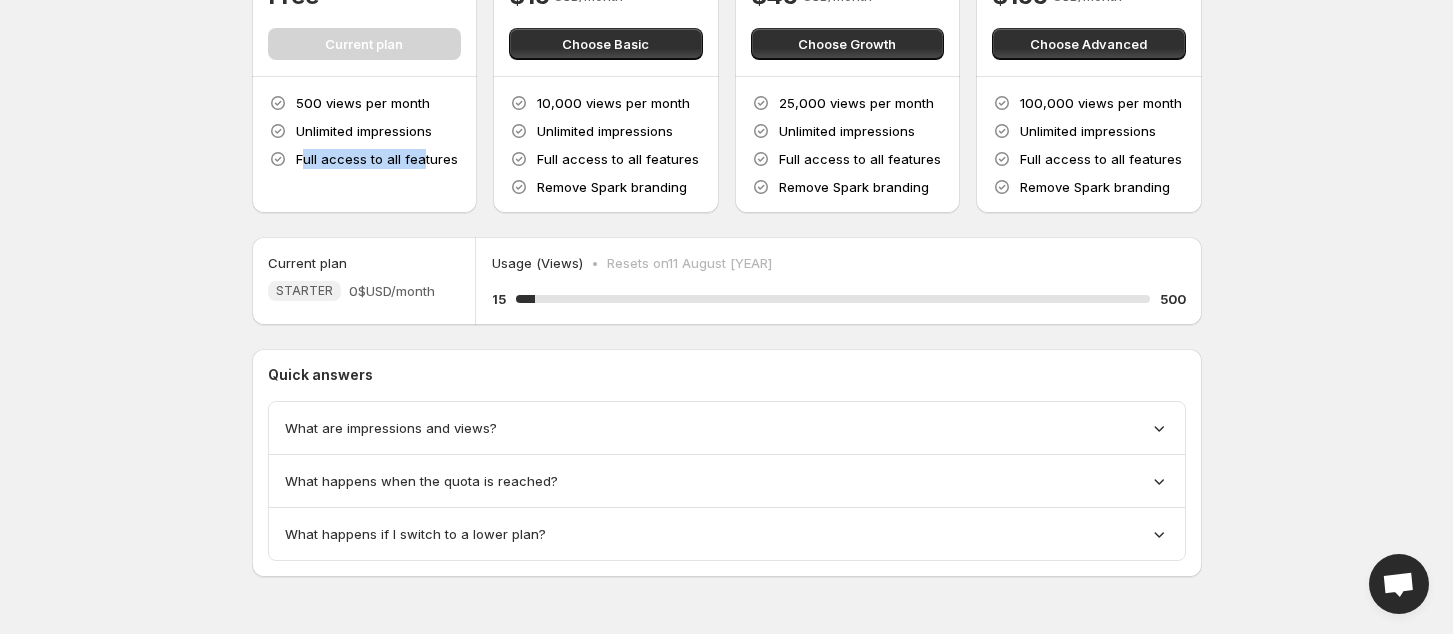 click at bounding box center [1398, 586] 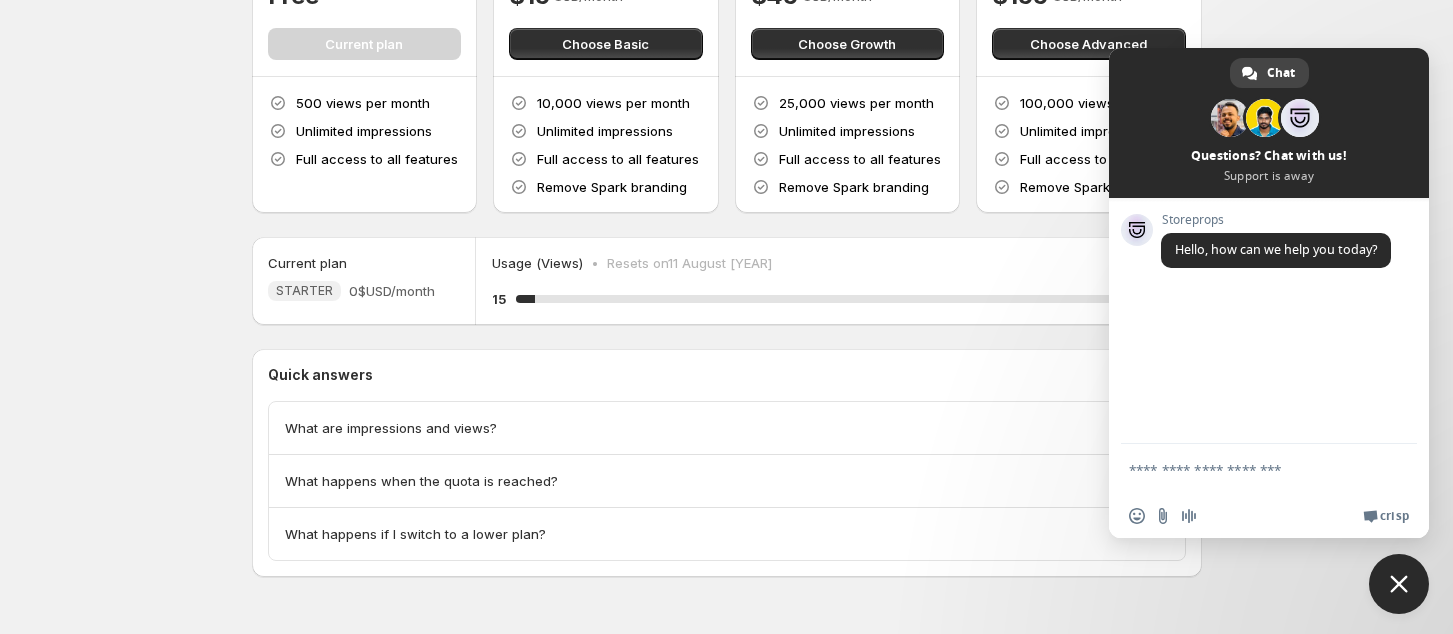 scroll, scrollTop: 0, scrollLeft: 0, axis: both 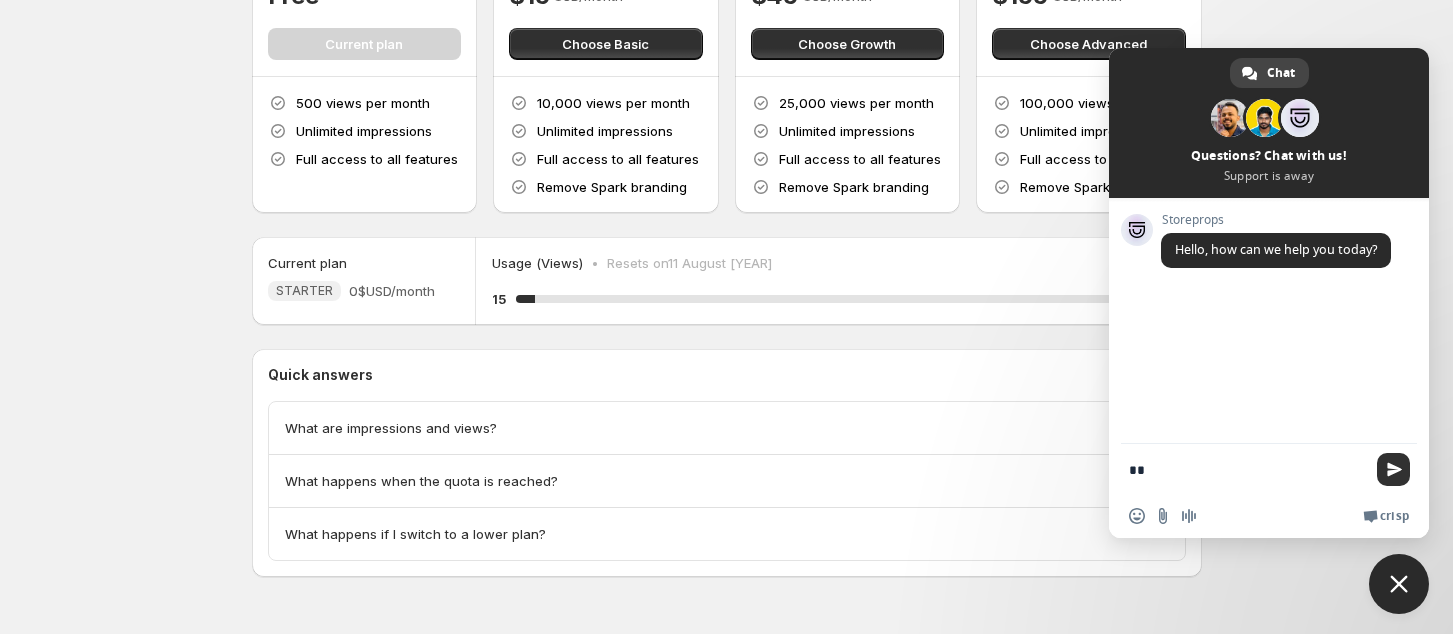 type on "**" 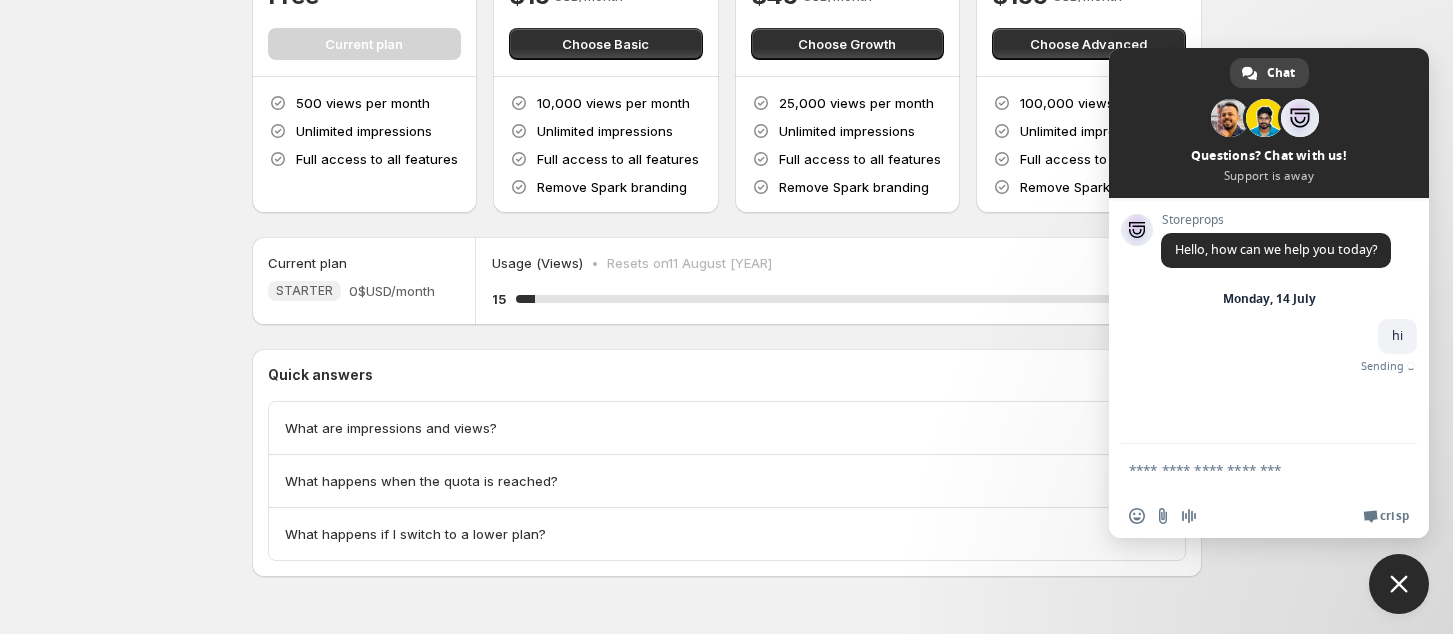 click at bounding box center (1249, 469) 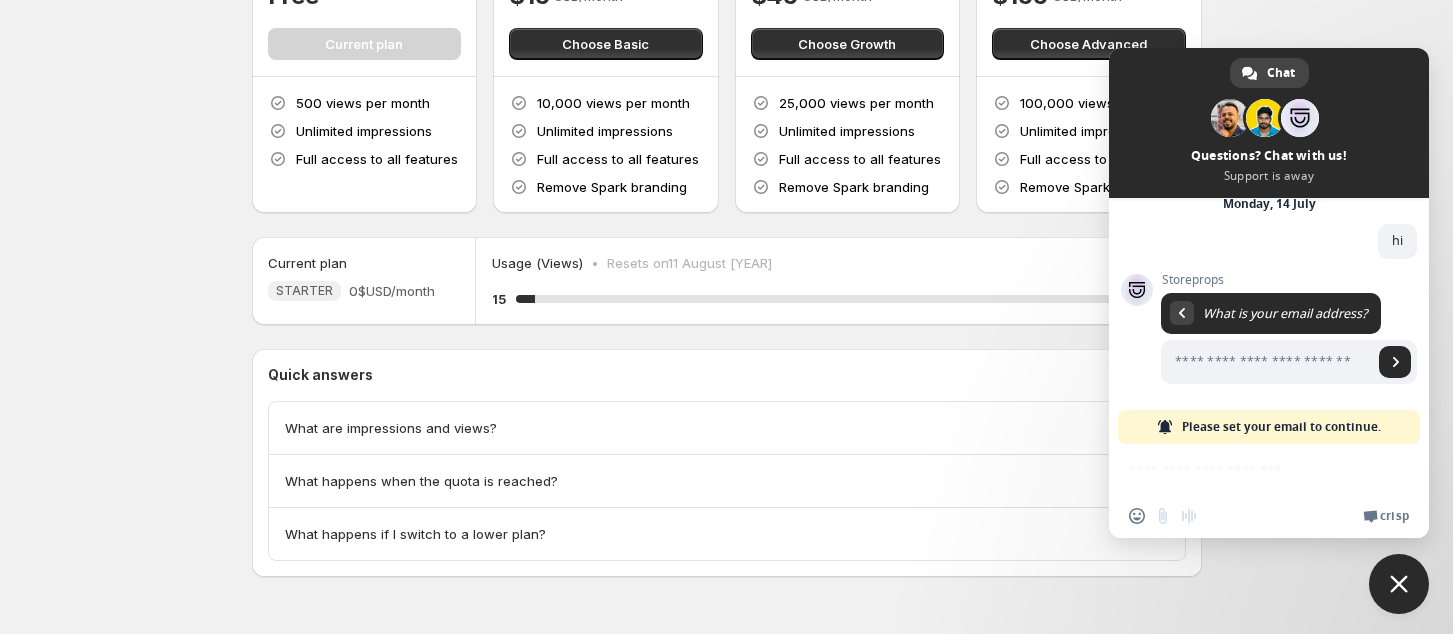 scroll, scrollTop: 96, scrollLeft: 0, axis: vertical 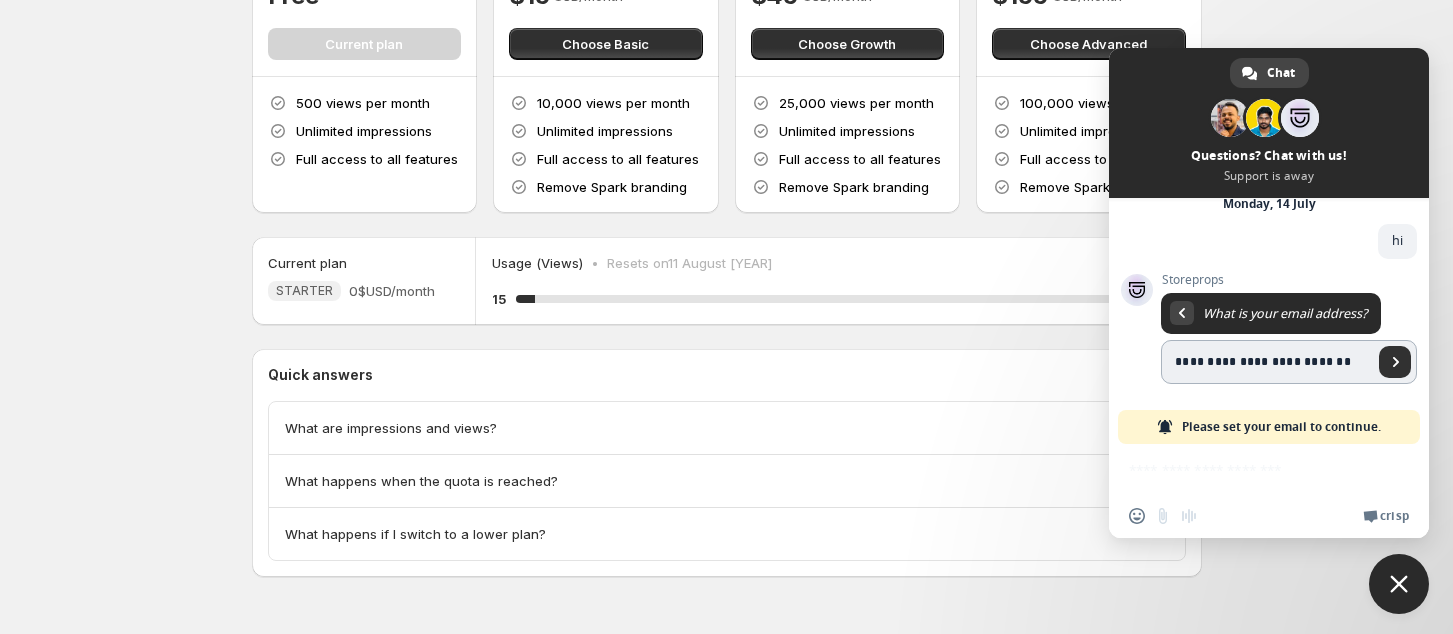 type on "**********" 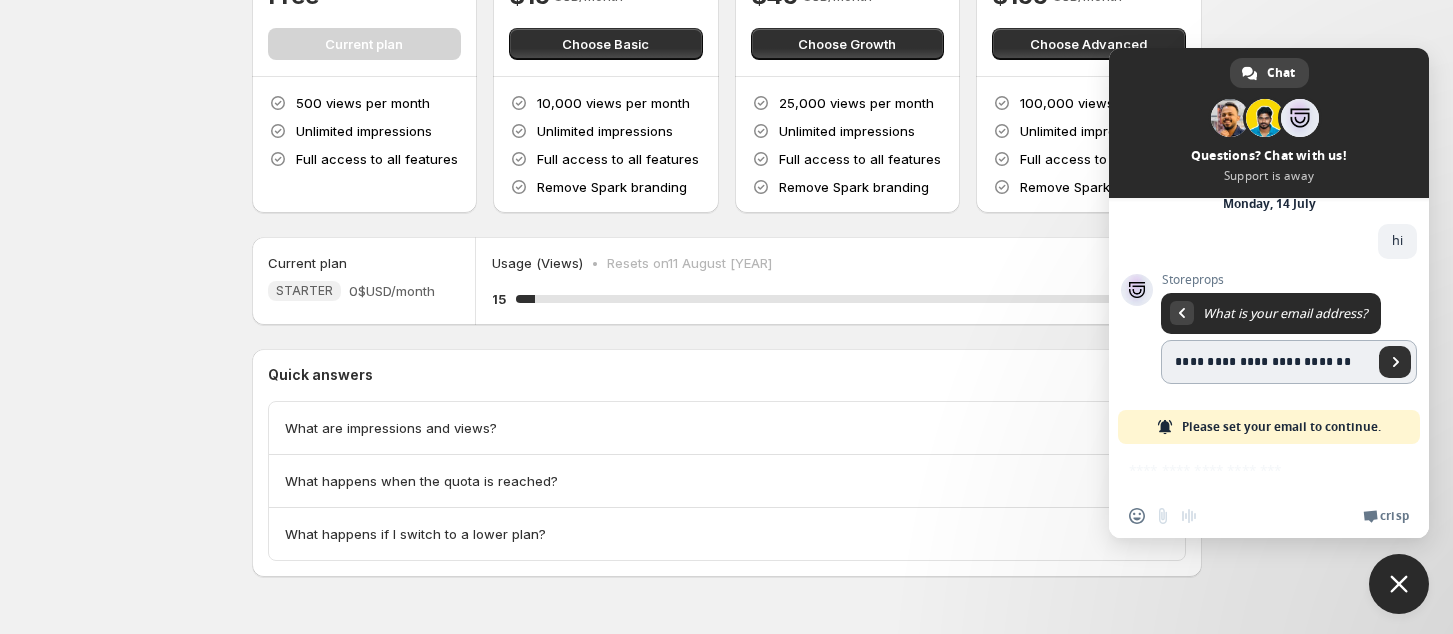 click at bounding box center (1396, 362) 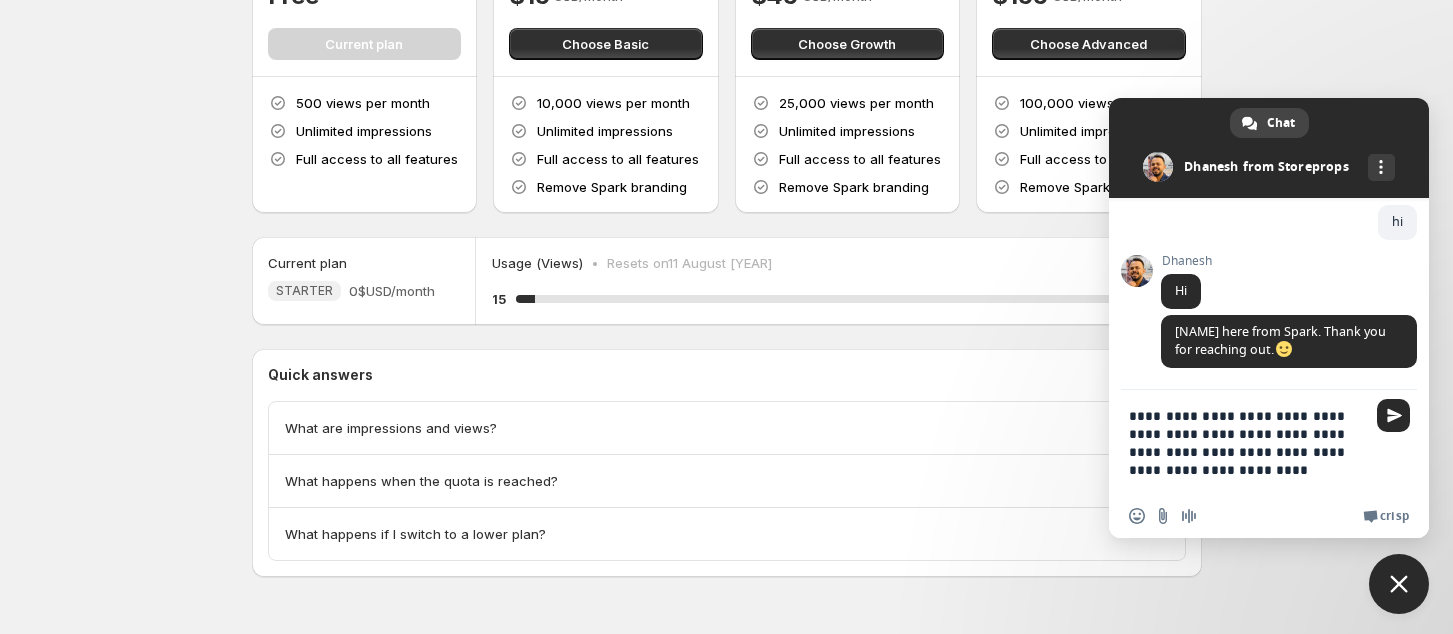 scroll, scrollTop: 160, scrollLeft: 0, axis: vertical 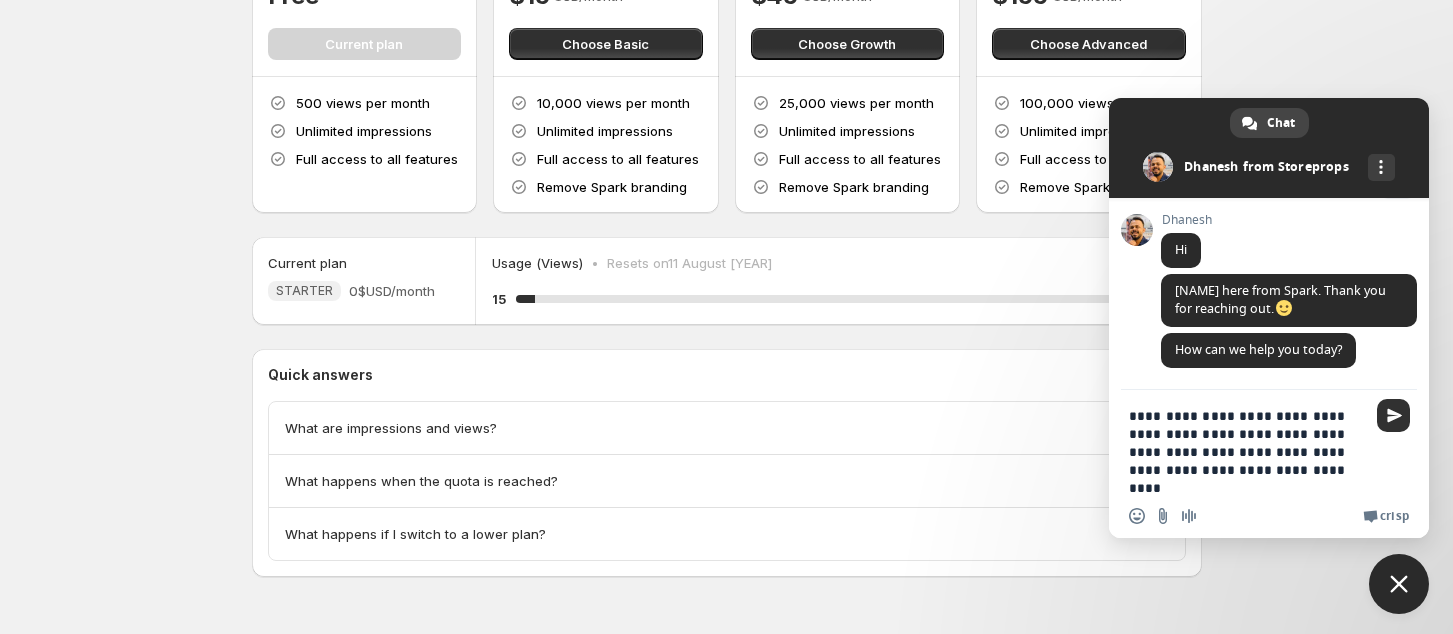 type on "**********" 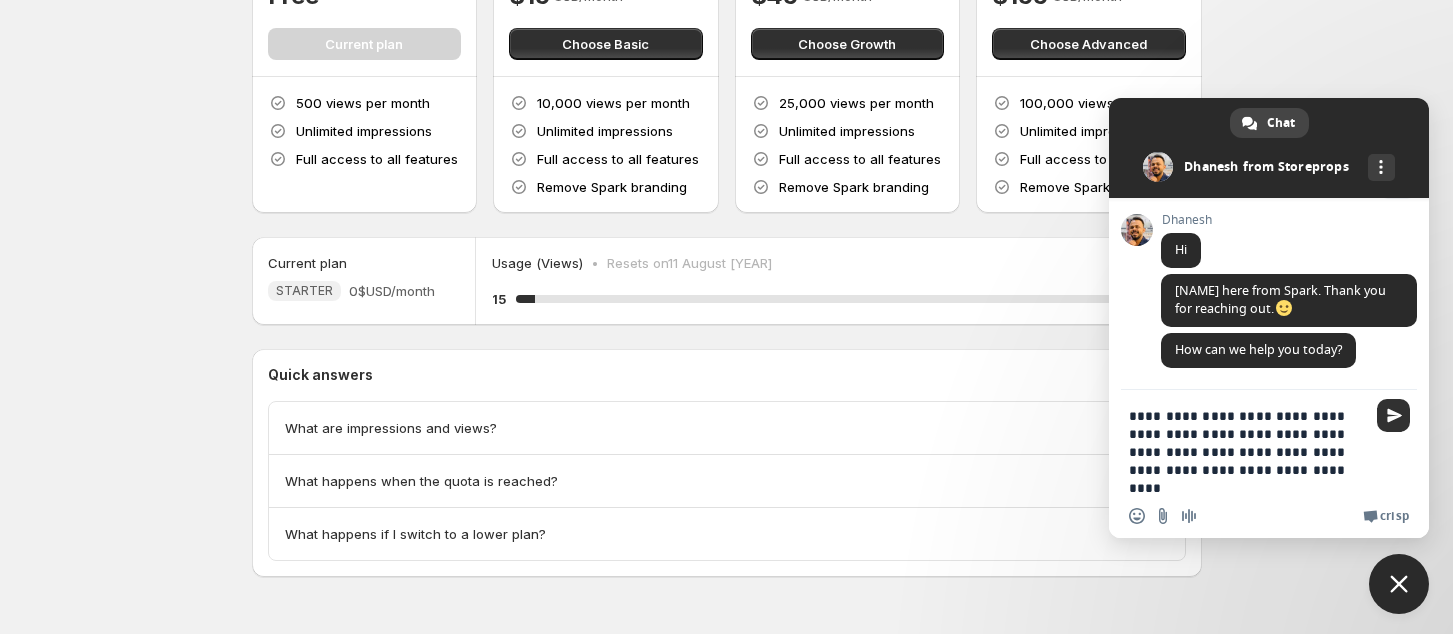 click at bounding box center (1394, 415) 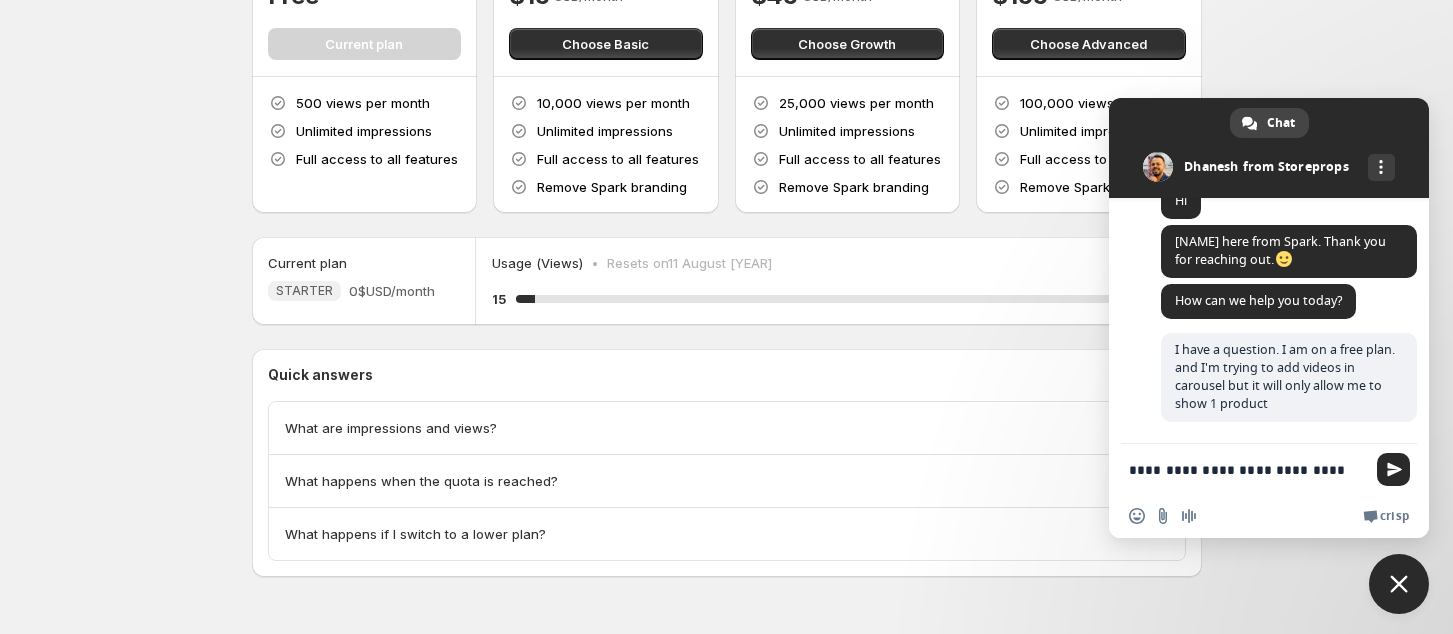 scroll, scrollTop: 230, scrollLeft: 0, axis: vertical 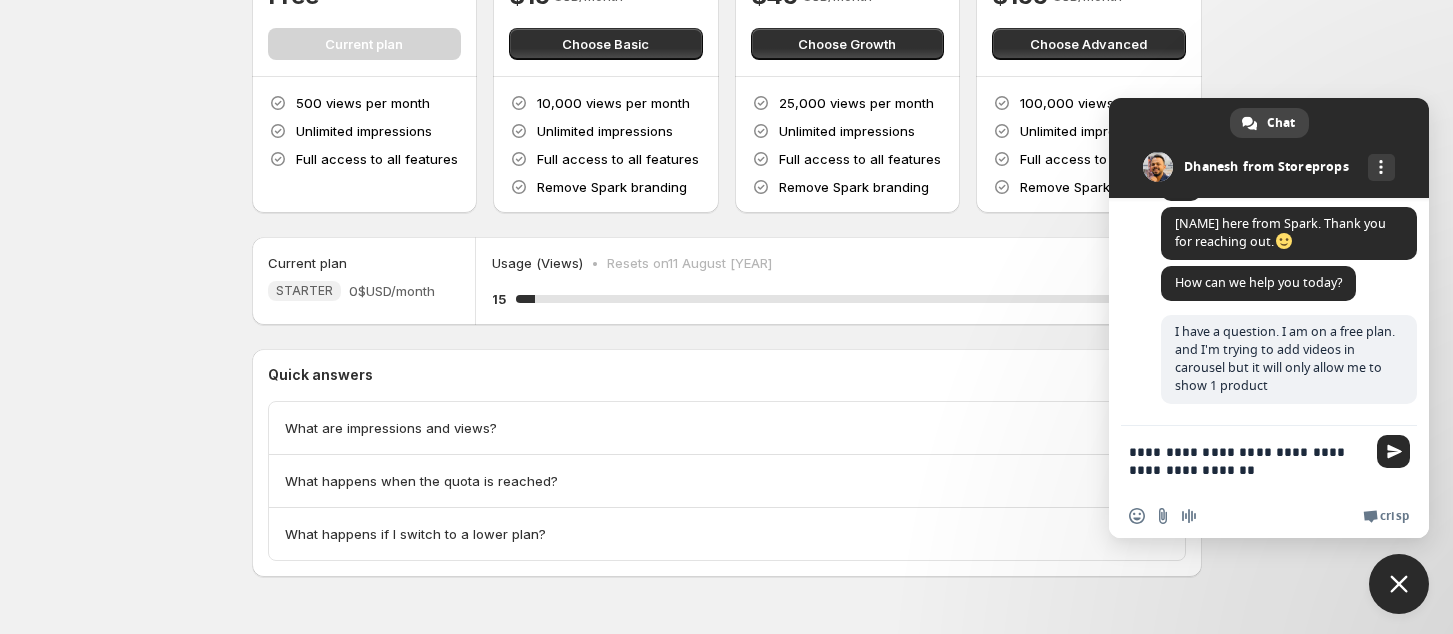 type on "**********" 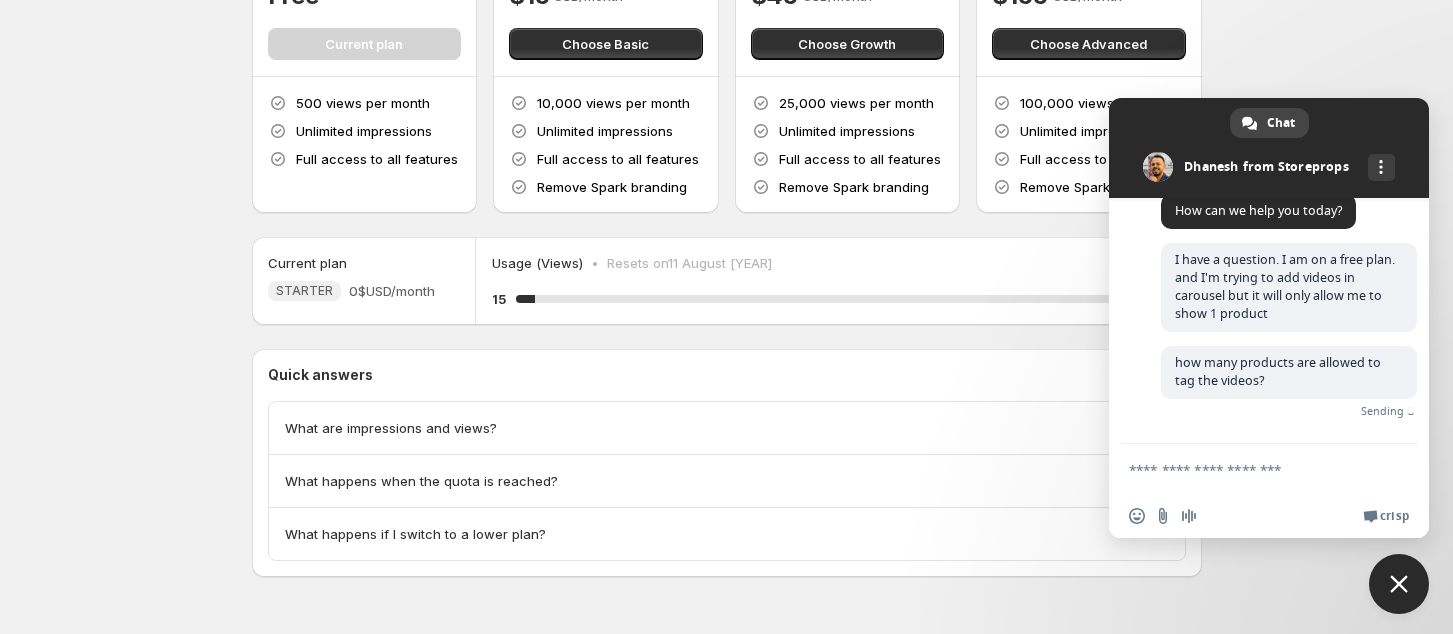 scroll, scrollTop: 272, scrollLeft: 0, axis: vertical 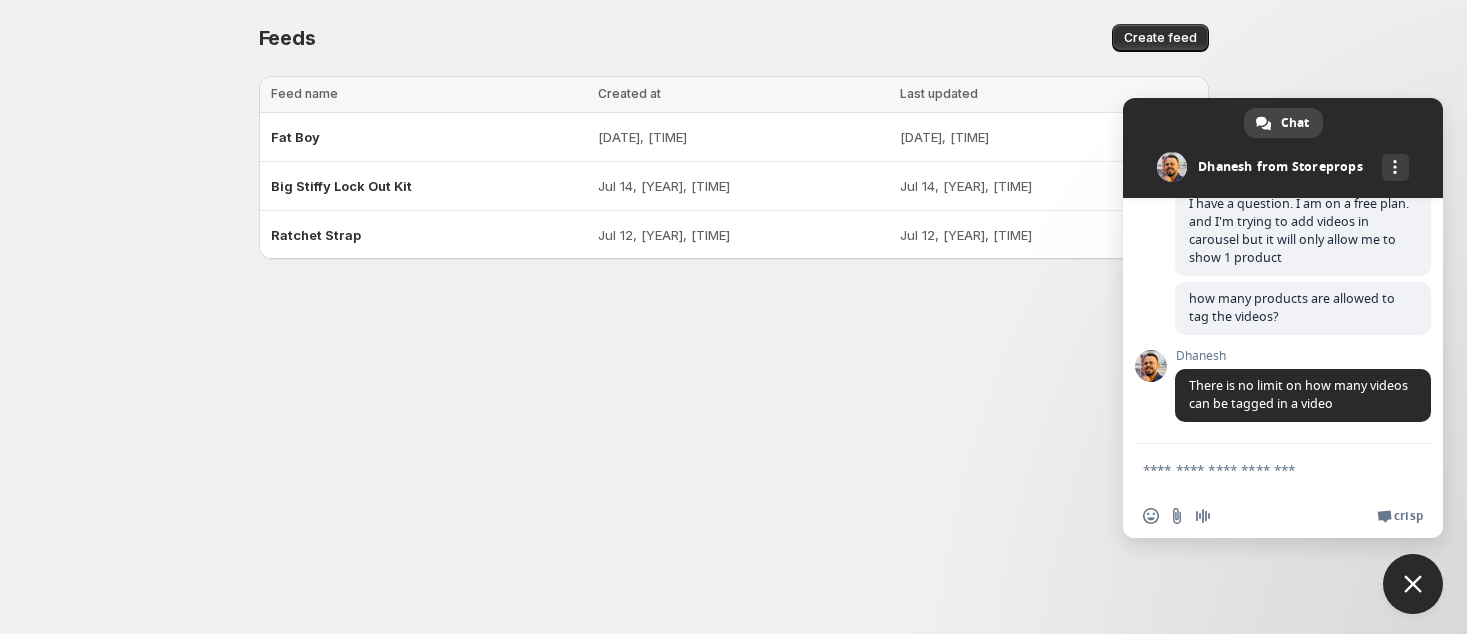 click at bounding box center (1263, 469) 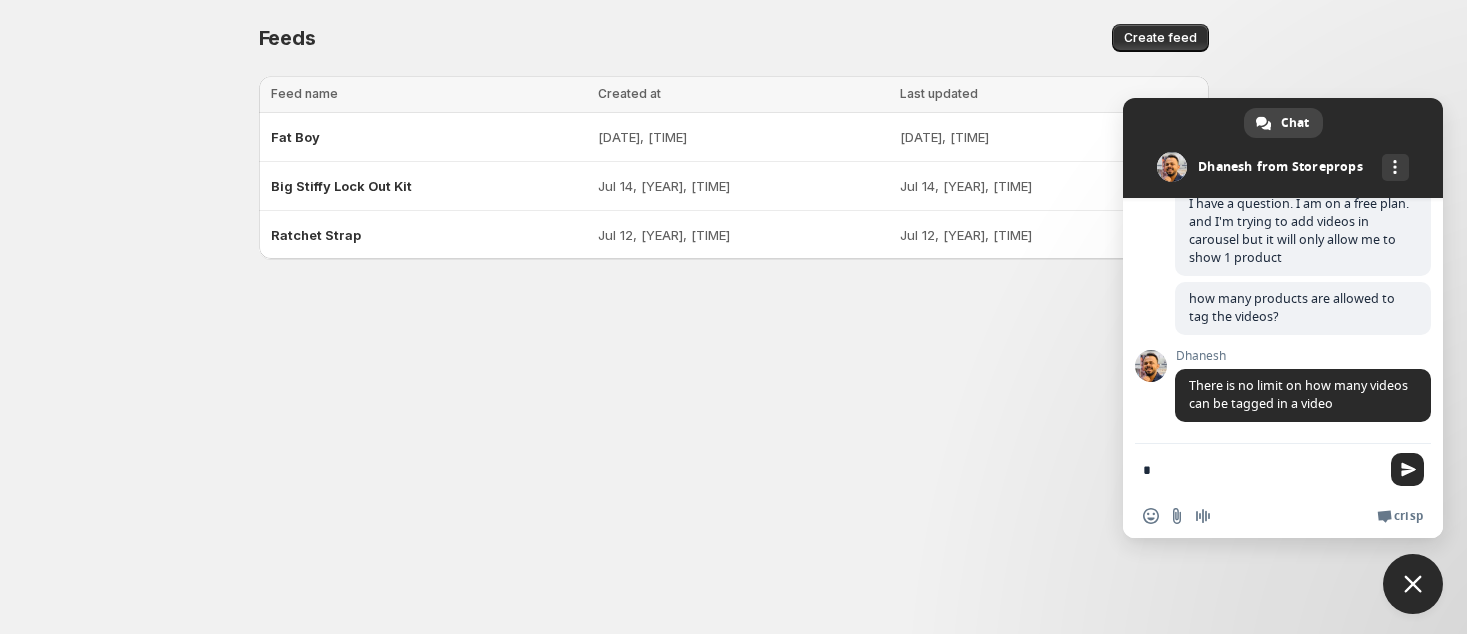 type on "*" 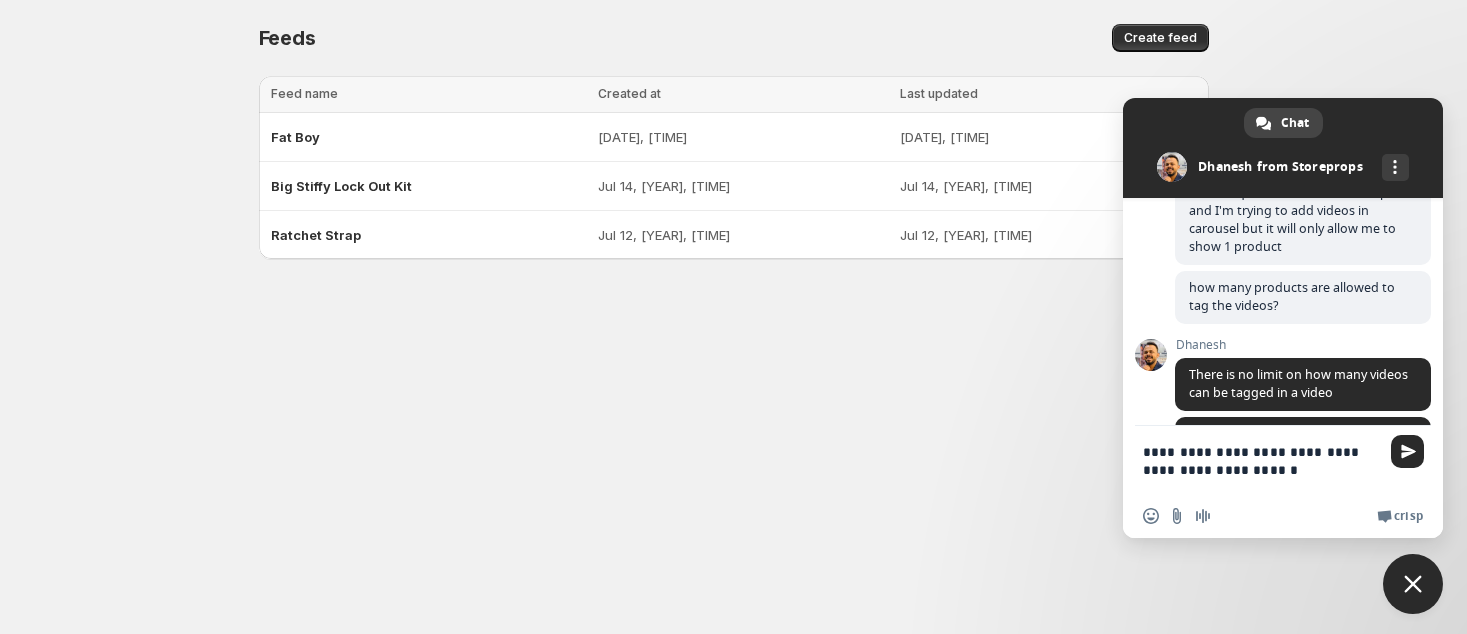 scroll, scrollTop: 459, scrollLeft: 0, axis: vertical 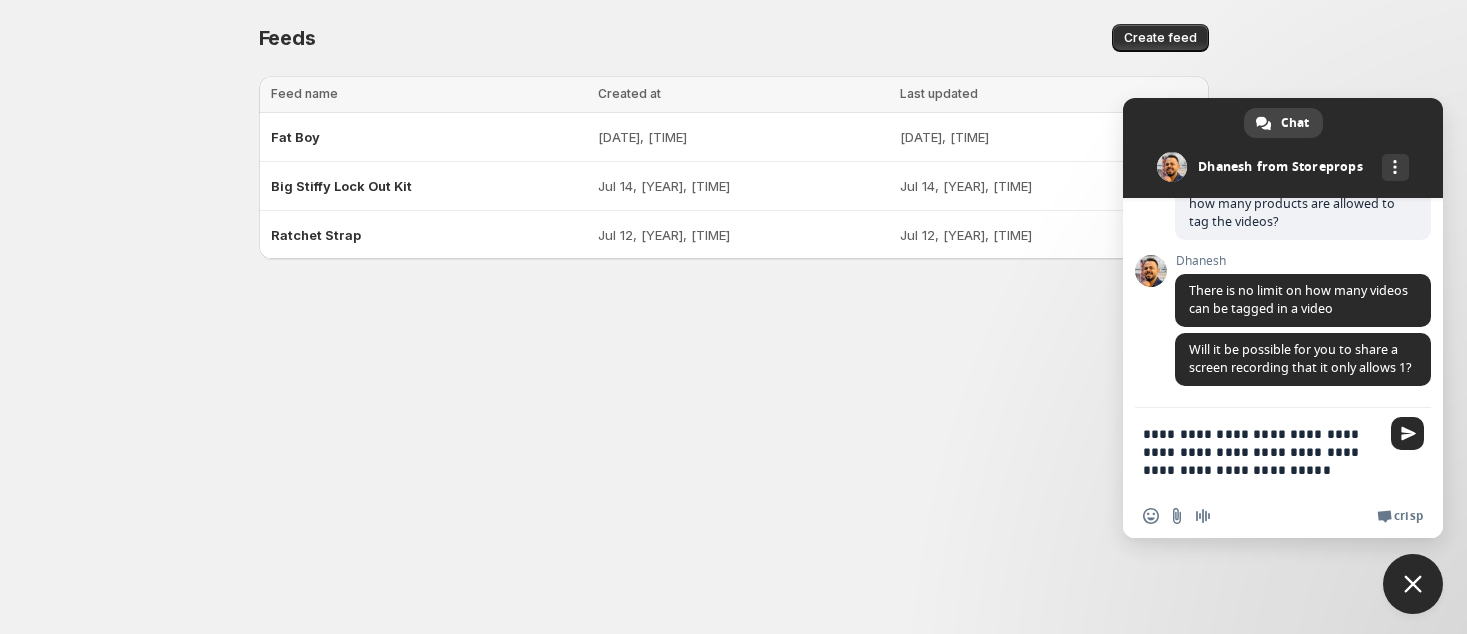 type on "**********" 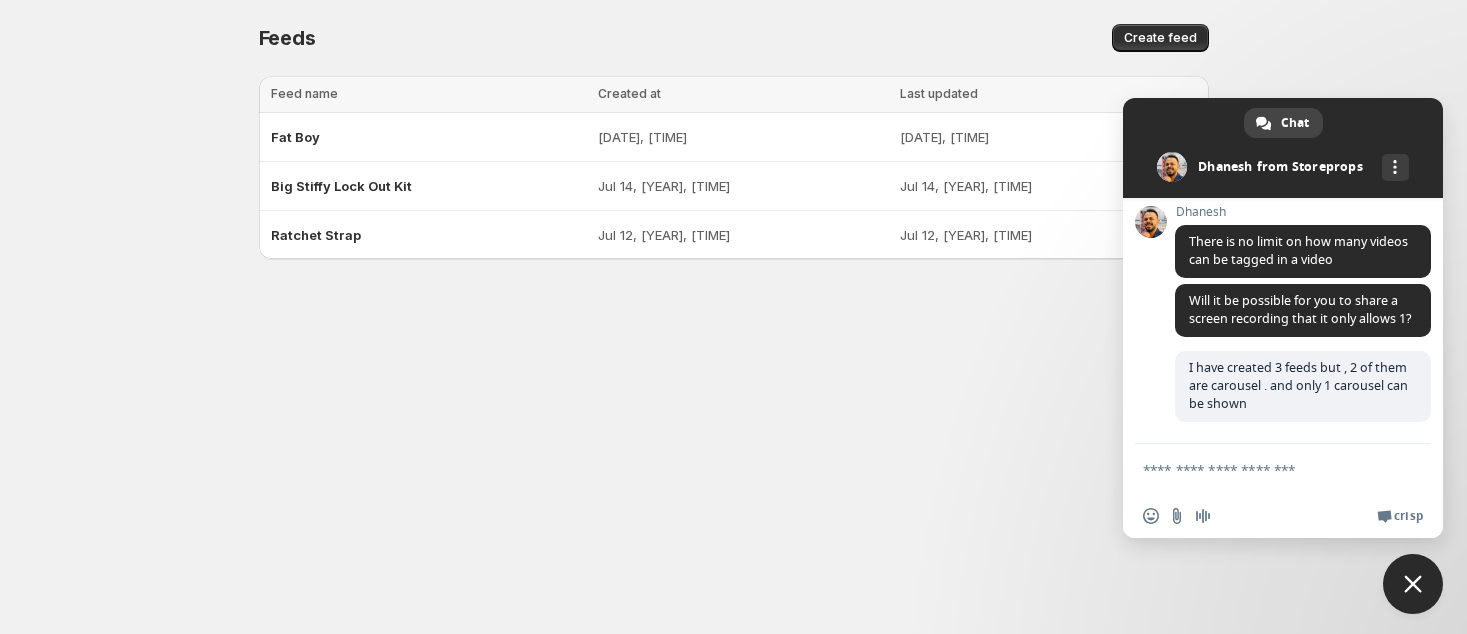 scroll, scrollTop: 529, scrollLeft: 0, axis: vertical 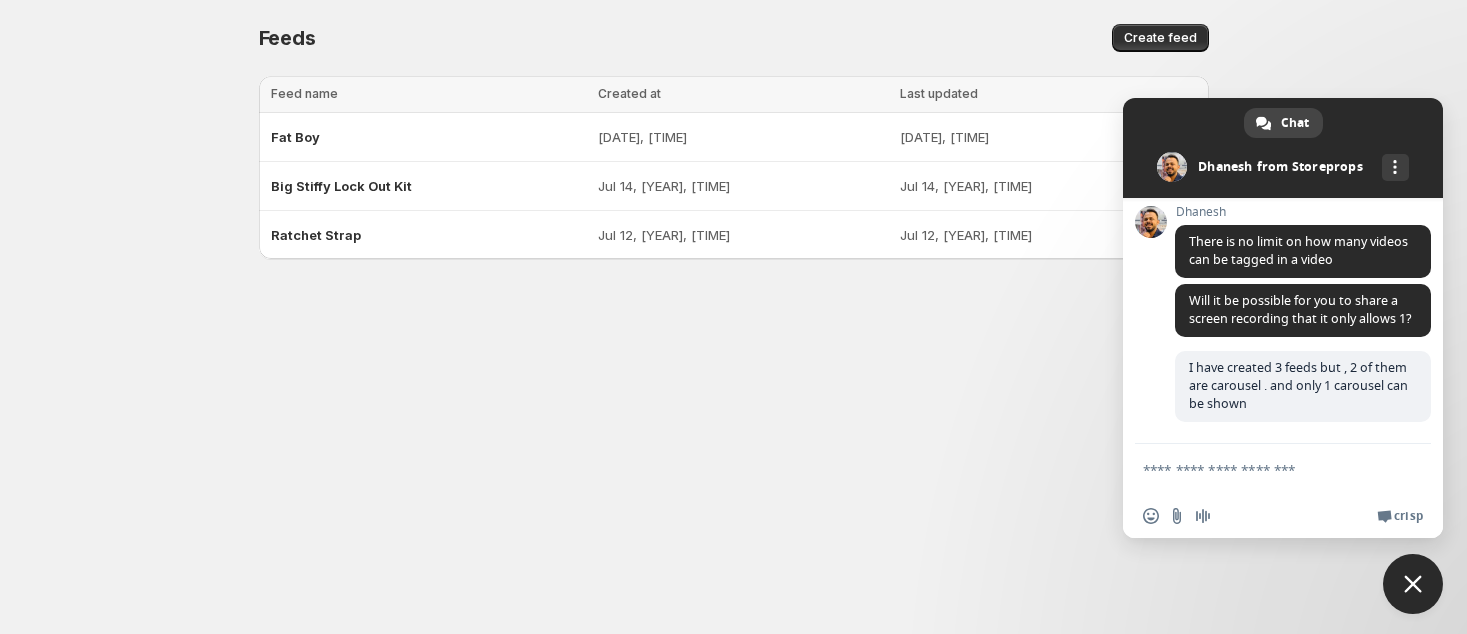 click on "Home Feeds Videos Subscription Settings Feeds. This page is ready Feeds Create feed Loading tables… Loading tables… Feed name Created at Last updated Select all 3 tables 0 selected Feed name Created at Last updated Fat Boy Jul 14, [YEAR], [TIME] Jul 14, [YEAR], [TIME] Big Stiffy Lock Out Kit Jul 14, [YEAR], [TIME] Jul 14, [YEAR], [TIME] Ratchet Strap Jul 12, [YEAR], [TIME] Jul 12, [YEAR], [TIME] Chat Dhanesh from [COMPANY] More channels Continue on Email Network offline. Reconnecting... No messages can be received or sent for now. [COMPANY] Hello, how can we help you today? Monday, 14 July hi 4 minutes ago Dhanesh Hi 3 minutes ago Dhanesh Dhanesh here from Spark. Thank you for reaching out.  3 minutes ago Dhanesh How can we help you today? 3 minutes ago I have a question. I am on a free plan. and I'm trying to add videos in carousel but it will only allow me to show 1 product 3 minutes ago how many products are allowed to tag the videos? 2 minutes ago Dhanesh A minute ago Dhanesh Just now" at bounding box center (733, 317) 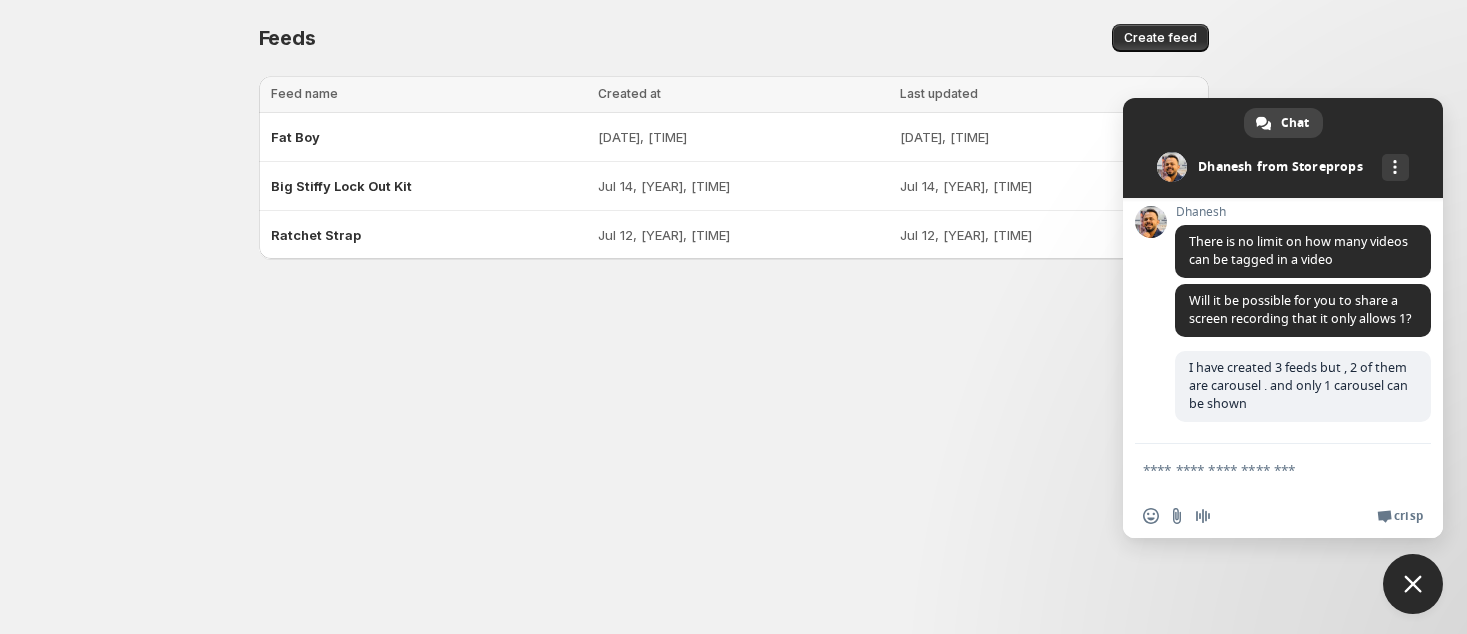 click on "Fat Boy [DATE], [TIME] [DATE], [TIME] Big Stiffy Lock Out Kit [DATE], [TIME] [DATE], [TIME] Ratchet Strap [DATE], [TIME] [DATE], [TIME] Chat [NAME] from Storeprops More channels Continue on Email Network offline. Reconnecting... No messages can be received or sent for now. Storeprops Hello, how can we help you today? Monday, 14 July hi 4 minutes ago [NAME] Hi 3 minutes ago [NAME] [NAME] here from Spark. Thank you for reaching out.  3 minutes ago [NAME] How can we help you today? 3 minutes ago I have a question. I am on a free plan. and I'm trying to add videos in carousel but it will only allow me to show 1 product 3 minutes ago how many products are allowed to tag the videos? 2 minutes ago [NAME] A minute ago [NAME] A minute ago Just now Crisp" at bounding box center [733, 317] 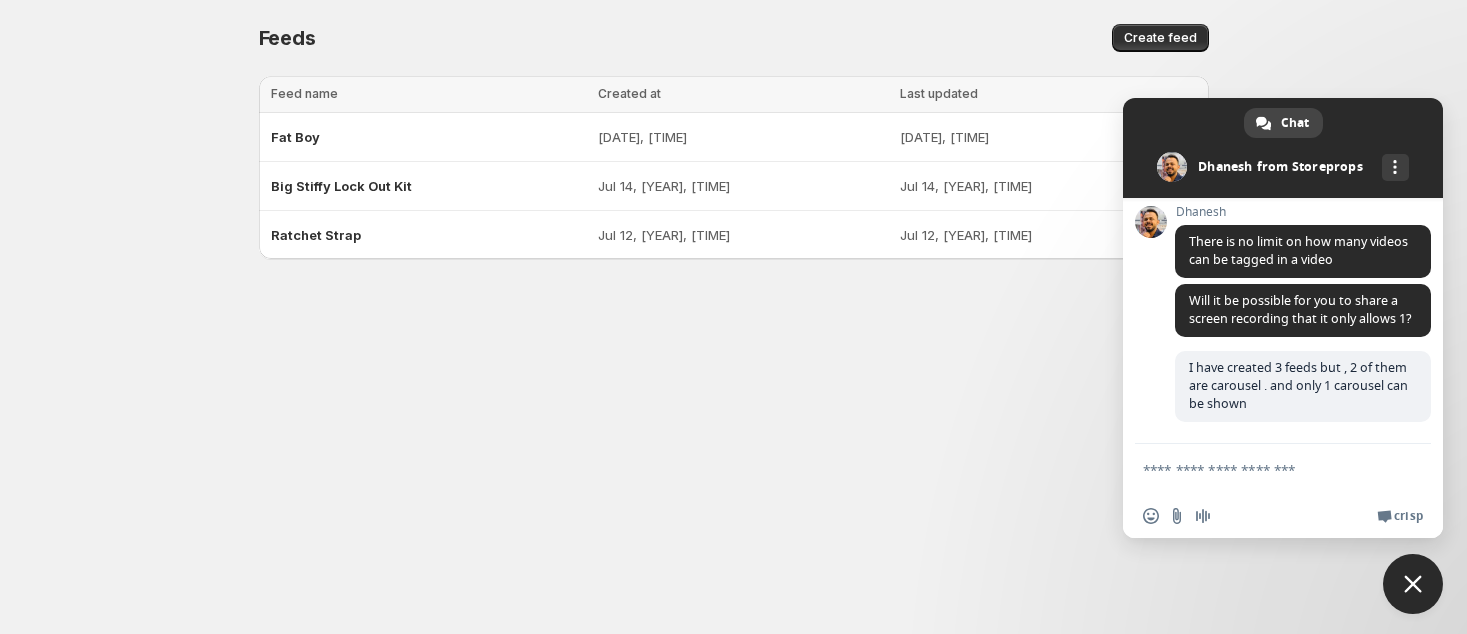 click at bounding box center (1413, 584) 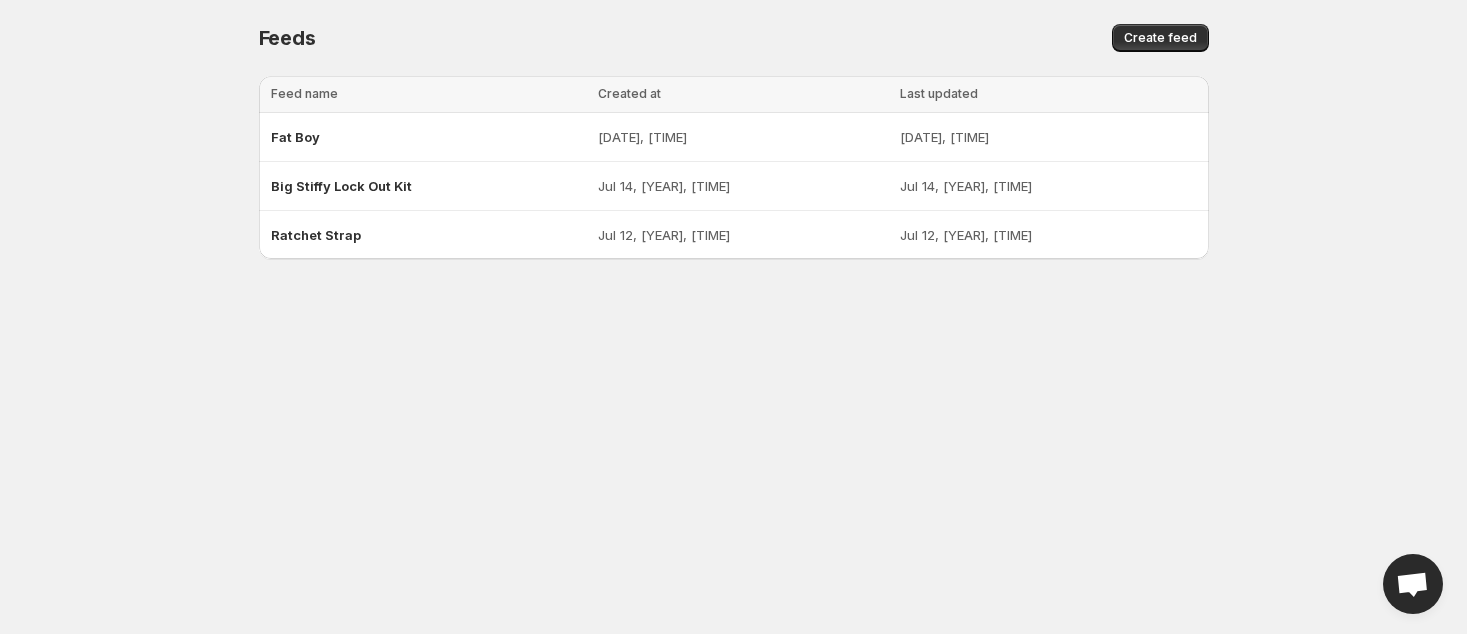 click at bounding box center (1412, 586) 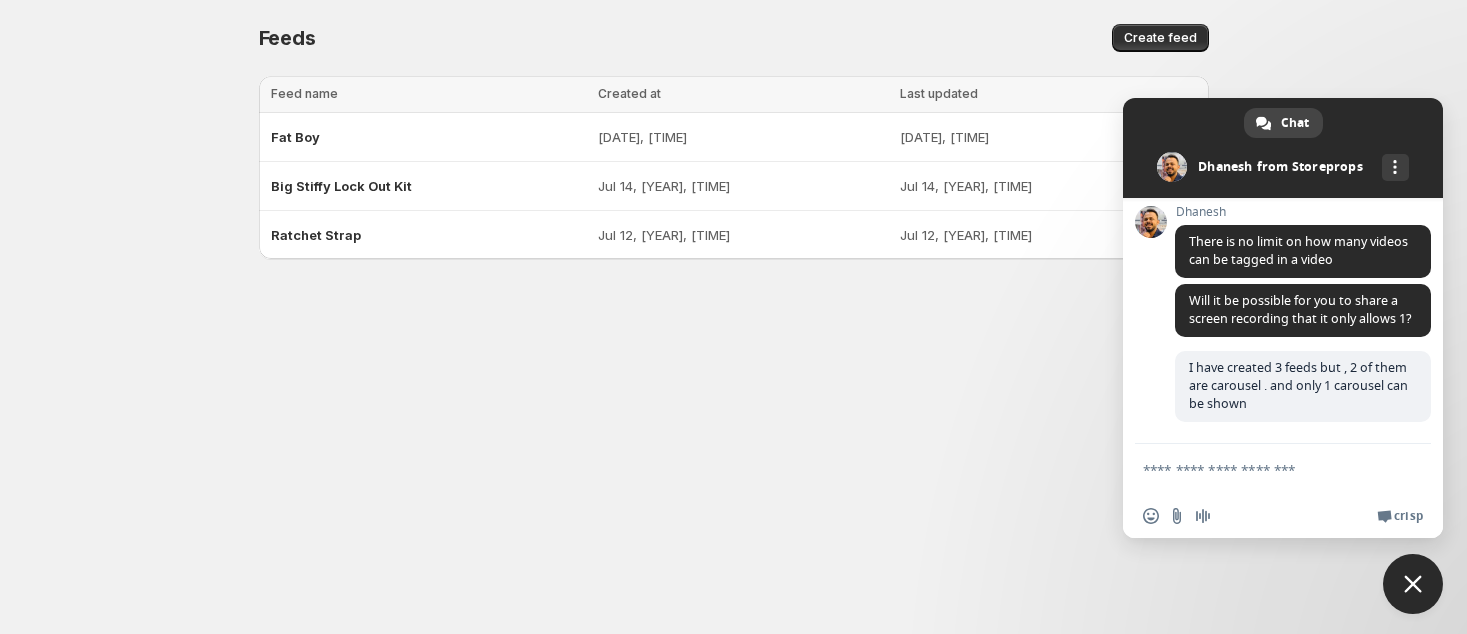 click at bounding box center [1413, 584] 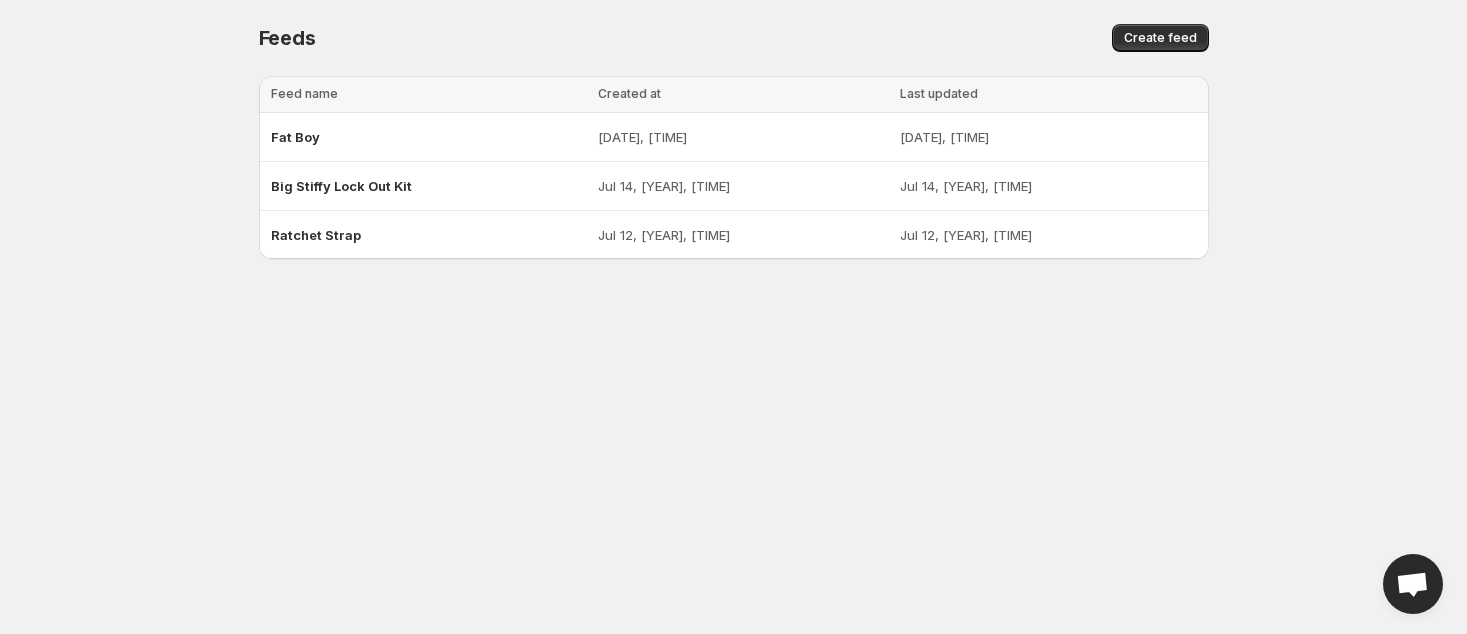 click on "Home Feeds Videos Subscription Settings Feeds. This page is ready Feeds Create feed Loading tables… Loading tables… Feed name Created at Last updated Select all 3 tables 0 selected Feed name Created at Last updated Fat Boy [DATE], [TIME] [DATE], [TIME] Big Stiffy Lock Out Kit [DATE], [TIME] [DATE], [TIME] Ratchet Strap [DATE], [TIME] [DATE], [TIME] Chat Dhanesh from Storeprops More channels Continue on Email Network offline. Reconnecting... No messages can be received or sent for now. Storeprops Hello, how can we help you today? Monday, 14 July hi [TIME] ago Dhanesh Hi [TIME] ago Dhanesh Dhanesh here from Spark. Thank you for reaching out. [TIME] ago Dhanesh How can we help you today? [TIME] ago I have a question. I am on a free plan. and I'm trying to add videos in carousel but it will only allow me to show 1 product [TIME] ago how many products are allowed to tag the videos? [TIME] ago Dhanesh A minute ago Dhanesh A minute ago Send a file" at bounding box center (733, 317) 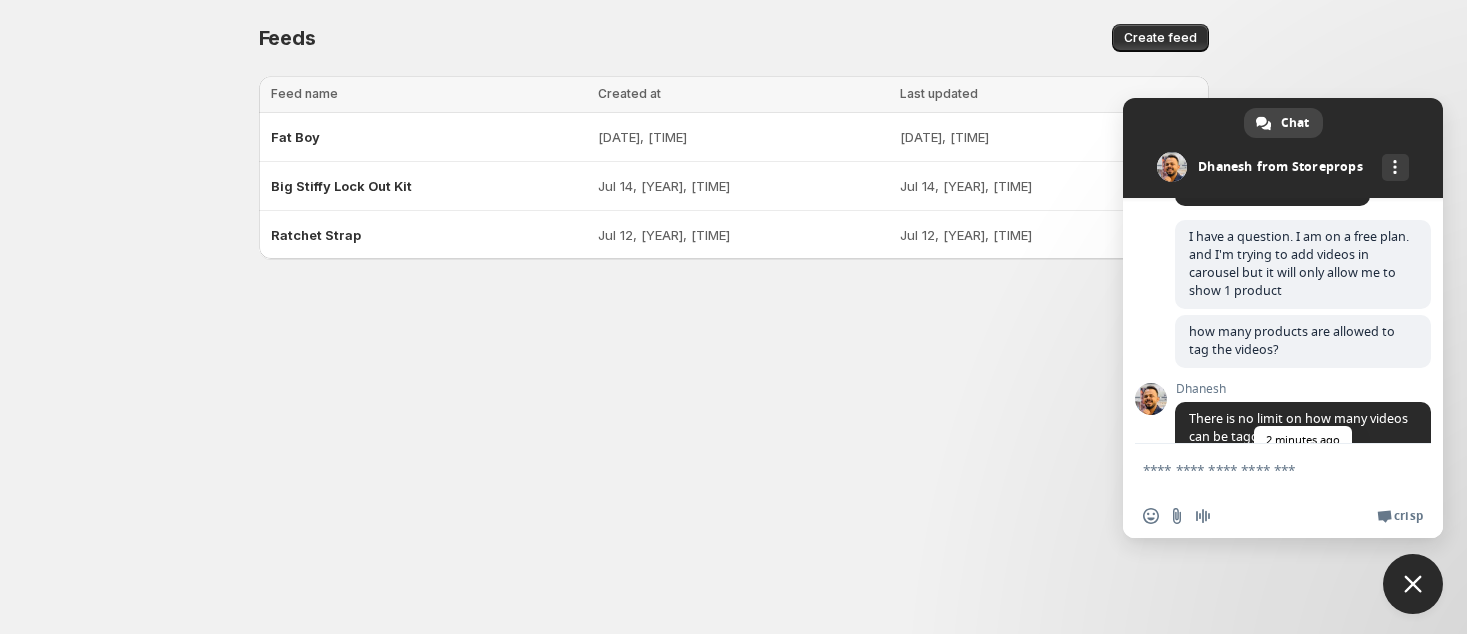 scroll, scrollTop: 637, scrollLeft: 0, axis: vertical 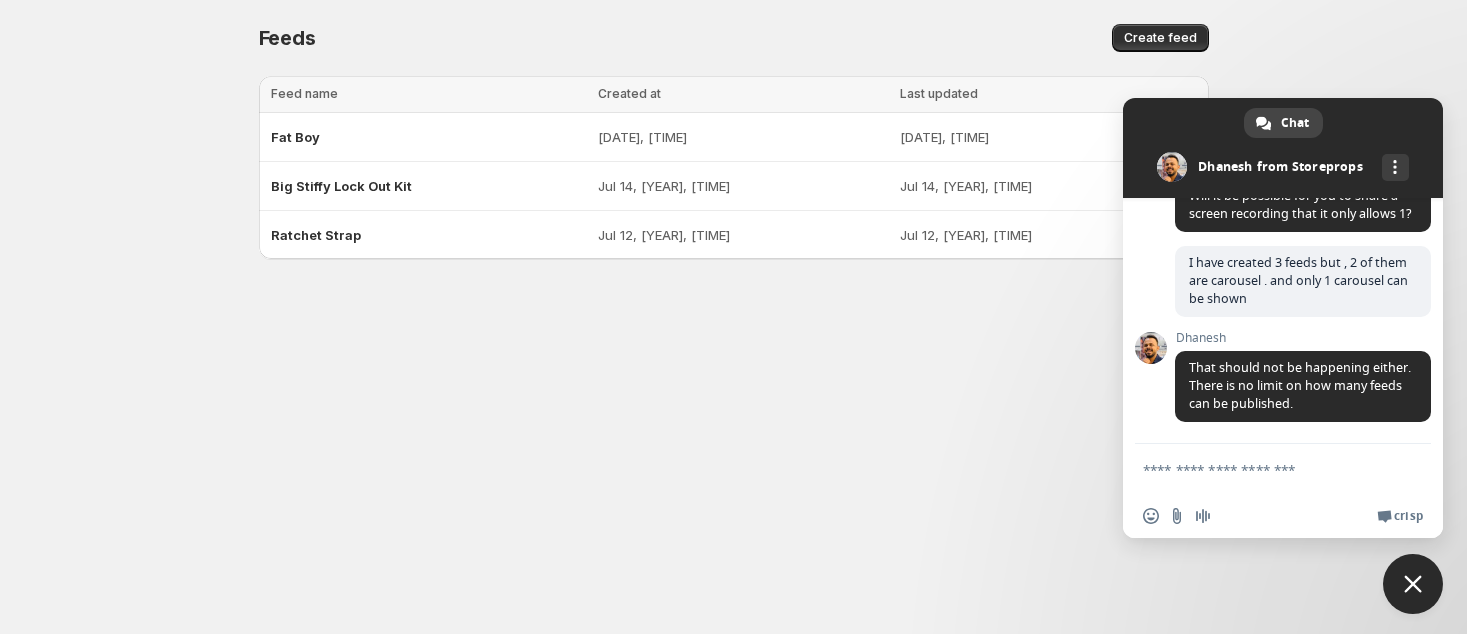 click at bounding box center [1263, 469] 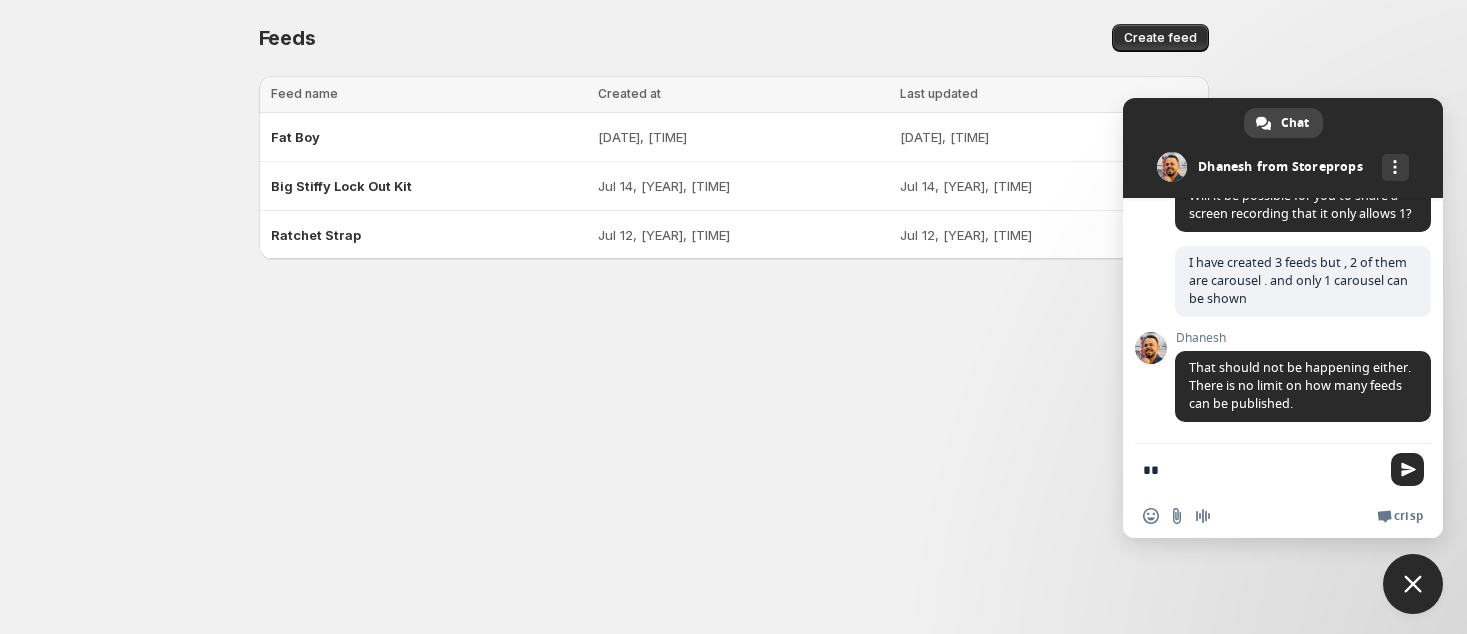 type on "*" 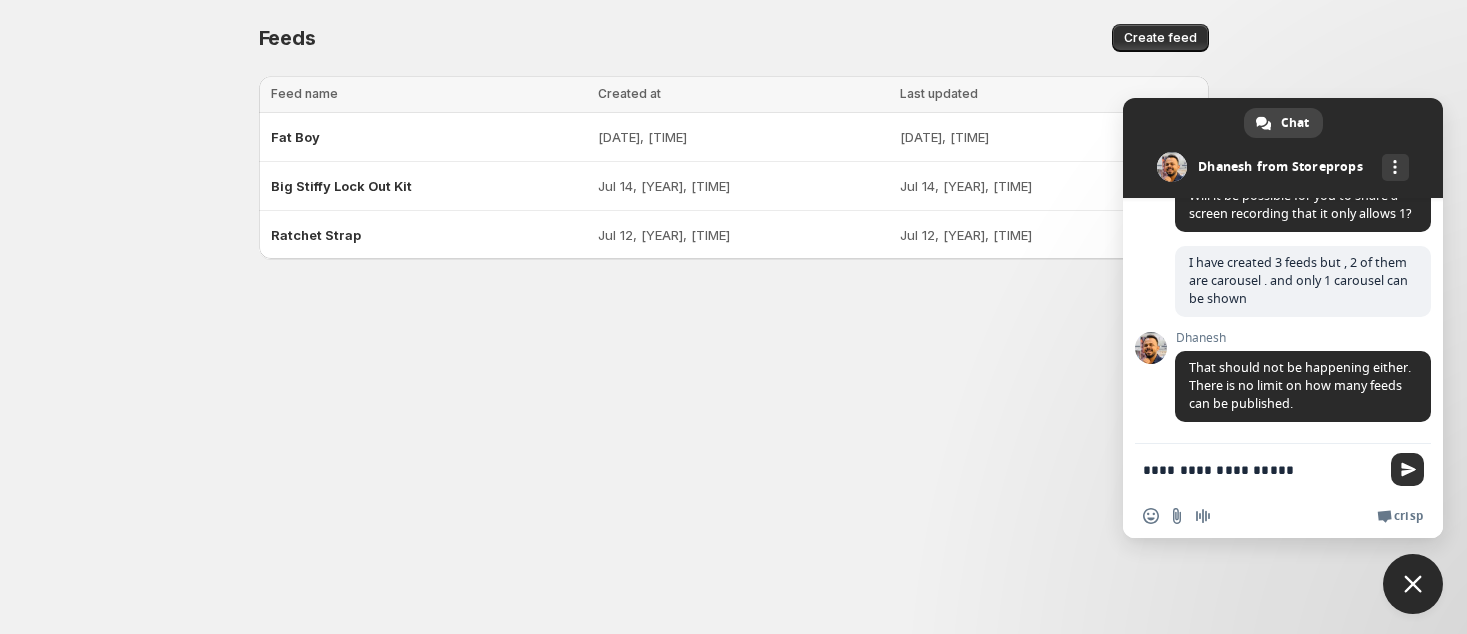 type on "**********" 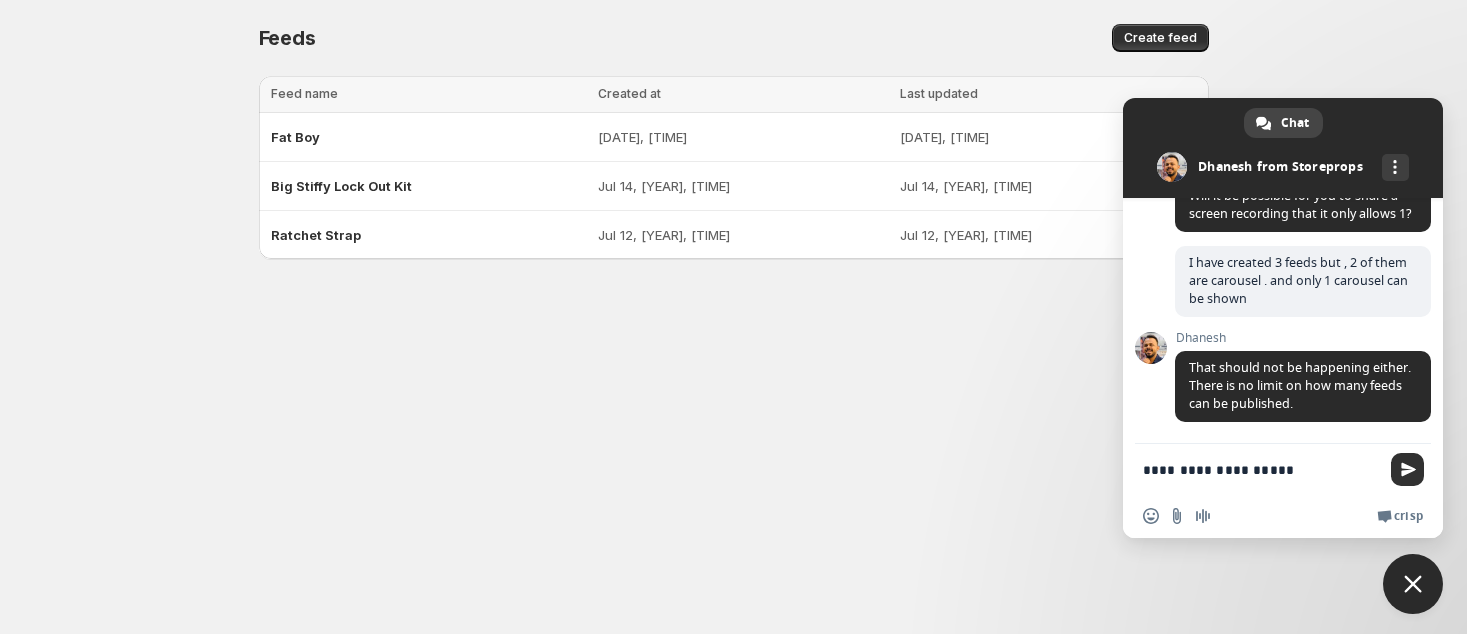 click at bounding box center (1407, 469) 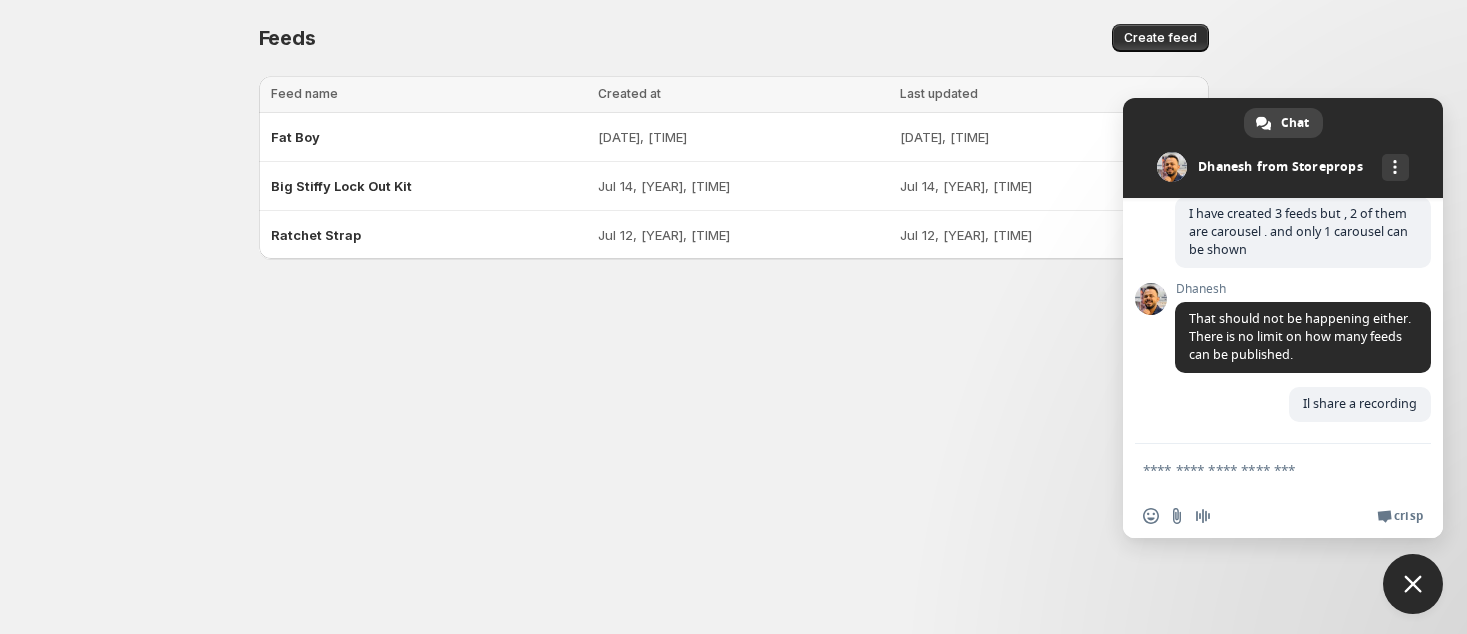 scroll, scrollTop: 687, scrollLeft: 0, axis: vertical 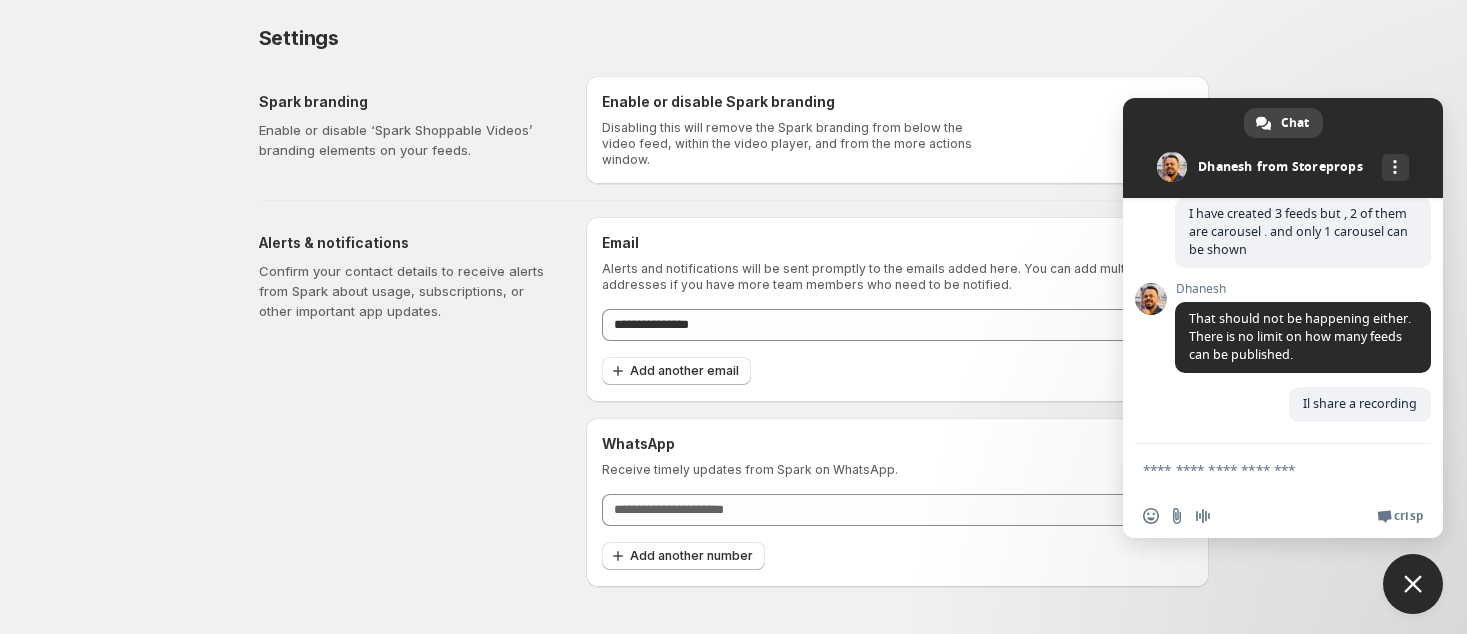 click at bounding box center (1413, 584) 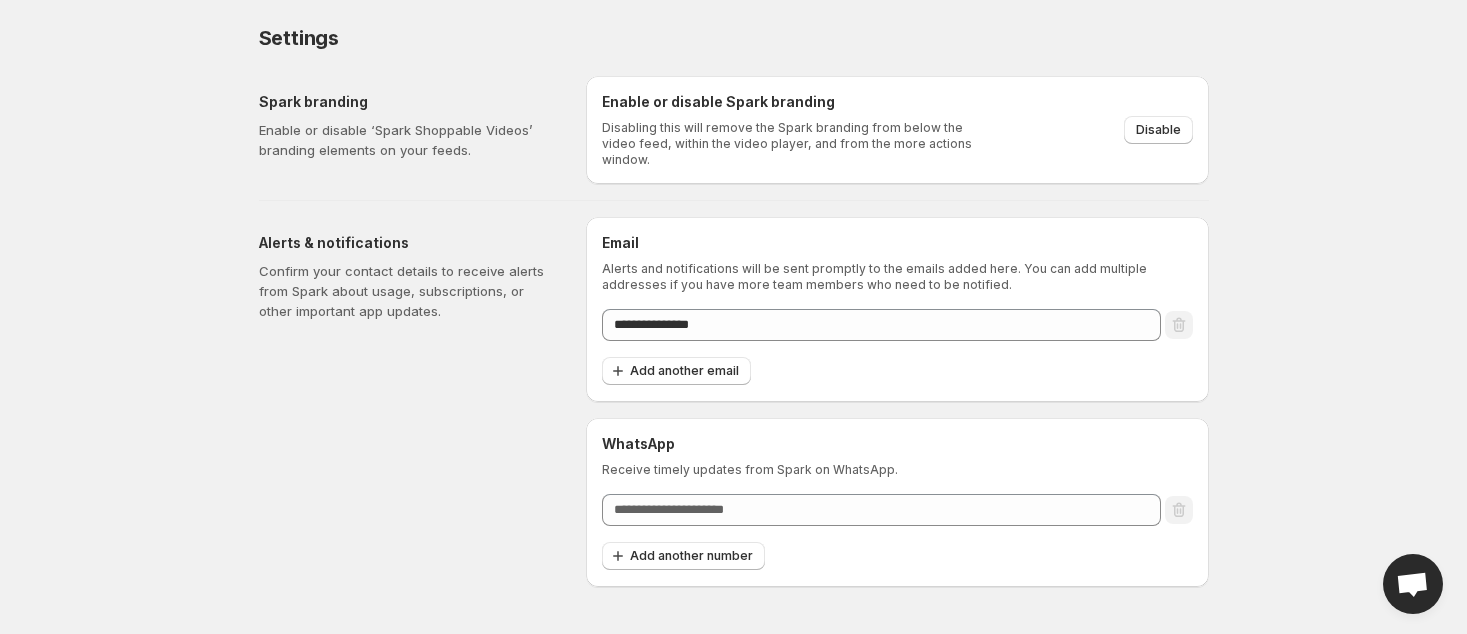 scroll, scrollTop: 710, scrollLeft: 0, axis: vertical 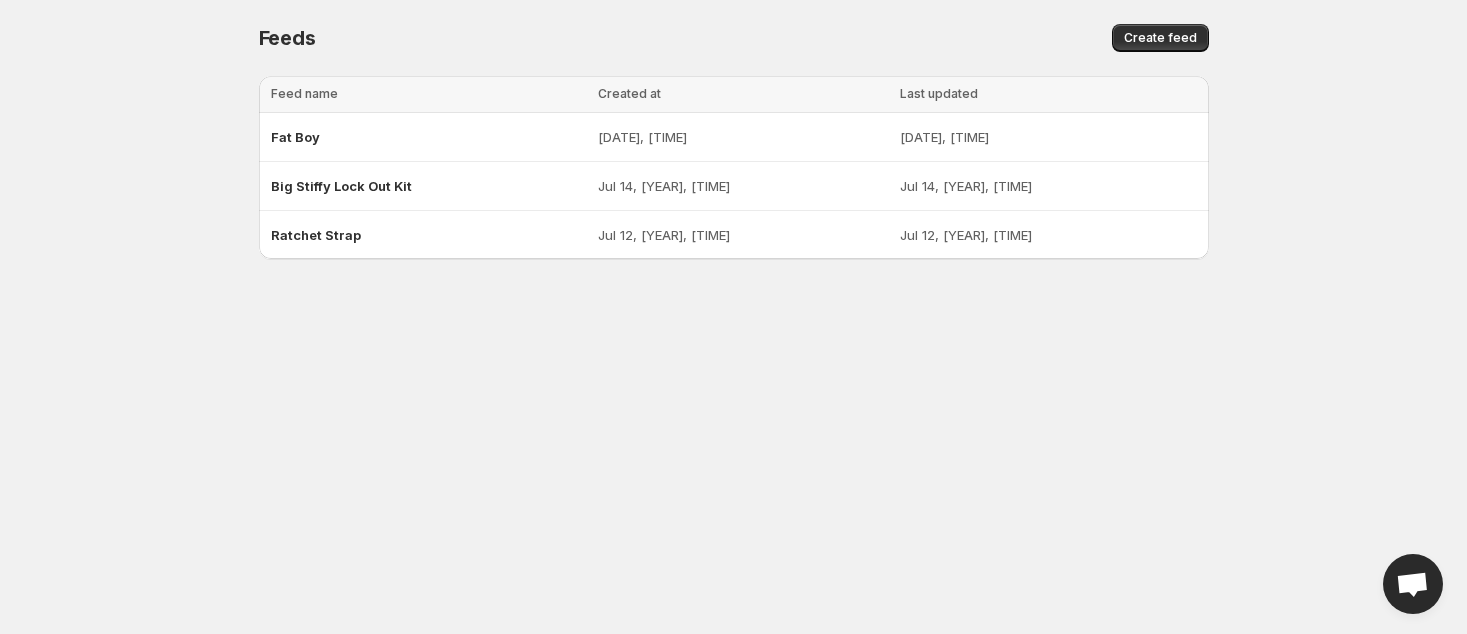 click at bounding box center [1413, 584] 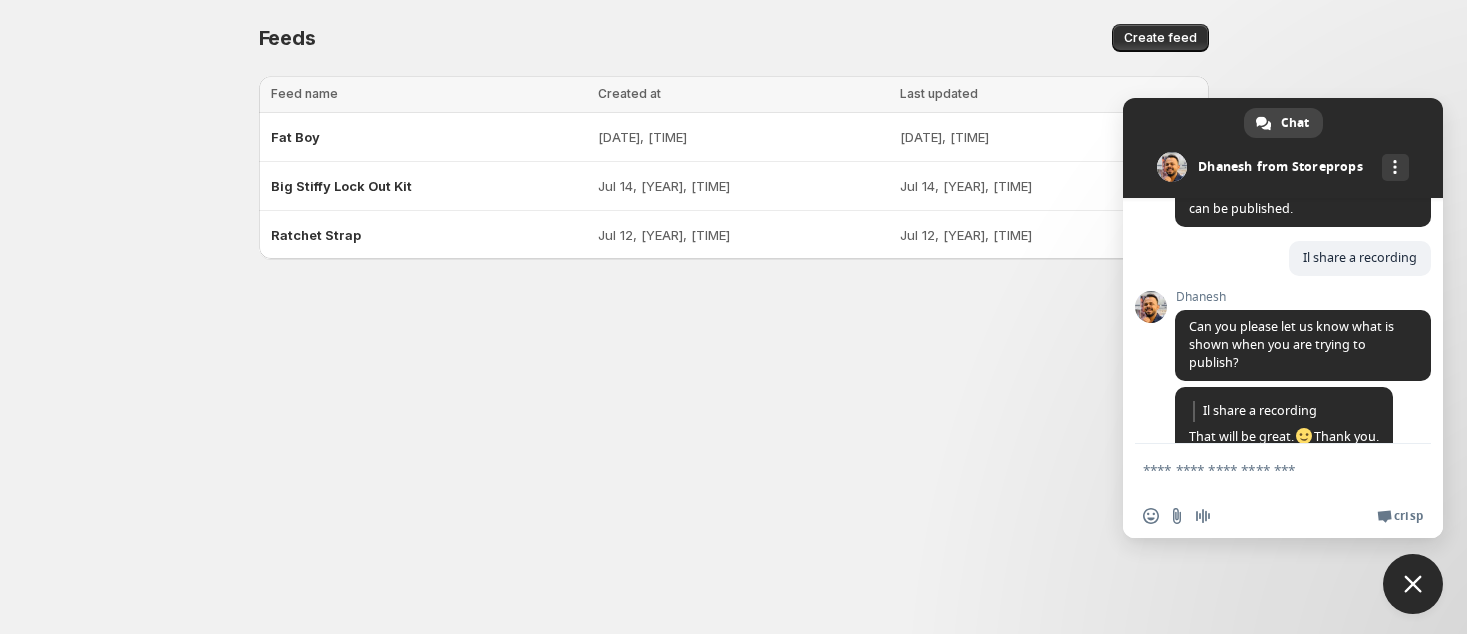 scroll, scrollTop: 869, scrollLeft: 0, axis: vertical 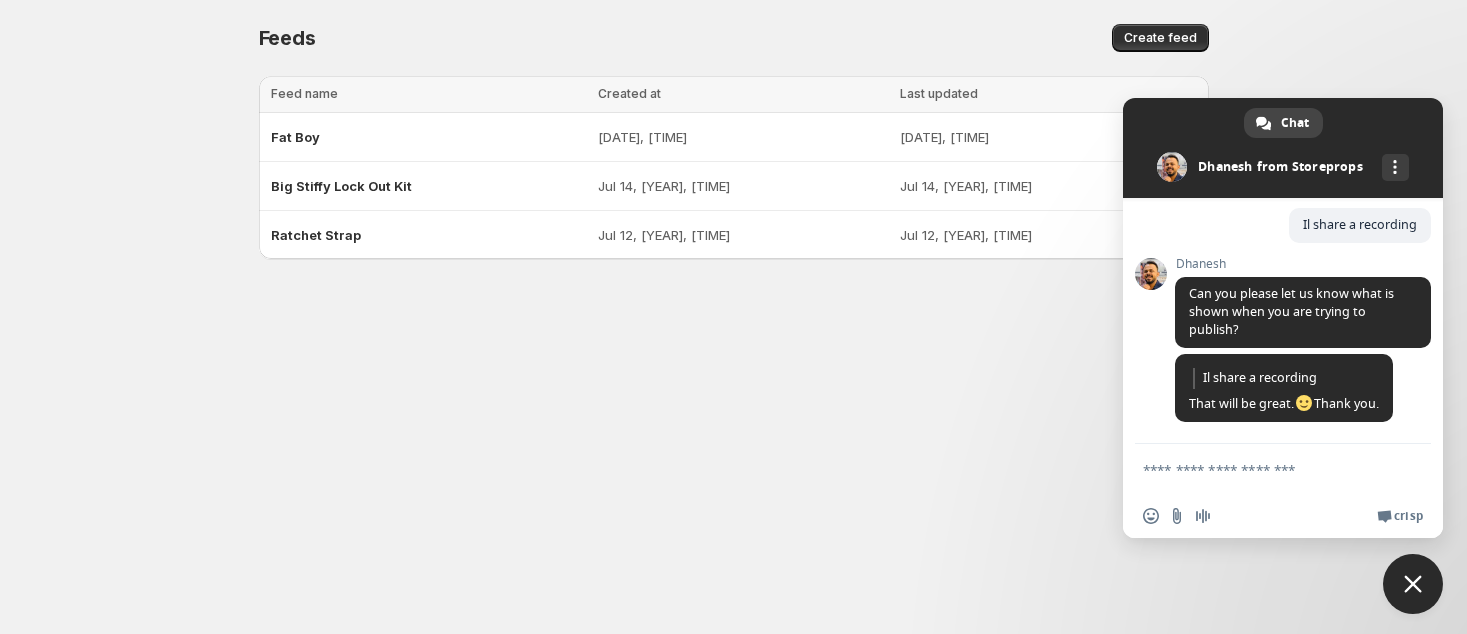 click on "Fat Boy [DATE], [TIME] [DATE], [TIME] Big Stiffy Lock Out Kit [DATE], [TIME] [DATE], [TIME] Ratchet Strap [DATE], [TIME] [DATE], [TIME] Chat [NAME] from Storeprops More channels Continue on Email Network offline. Reconnecting... No messages can be received or sent for now. Storeprops Hello, how can we help you today? Monday, 14 July hi 6 minutes ago [NAME] Hi 5 minutes ago [NAME] [NAME] here from Spark. Thank you for reaching out.  5 minutes ago [NAME] How can we help you today? 5 minutes ago I have a question. I am on a free plan. and I'm trying to add videos in carousel but it will only allow me to show 1 product 5 minutes ago how many products are allowed to tag the videos? 4 minutes ago [NAME] 3 minutes ago [NAME] 2 minutes ago 2 minutes ago" at bounding box center (733, 317) 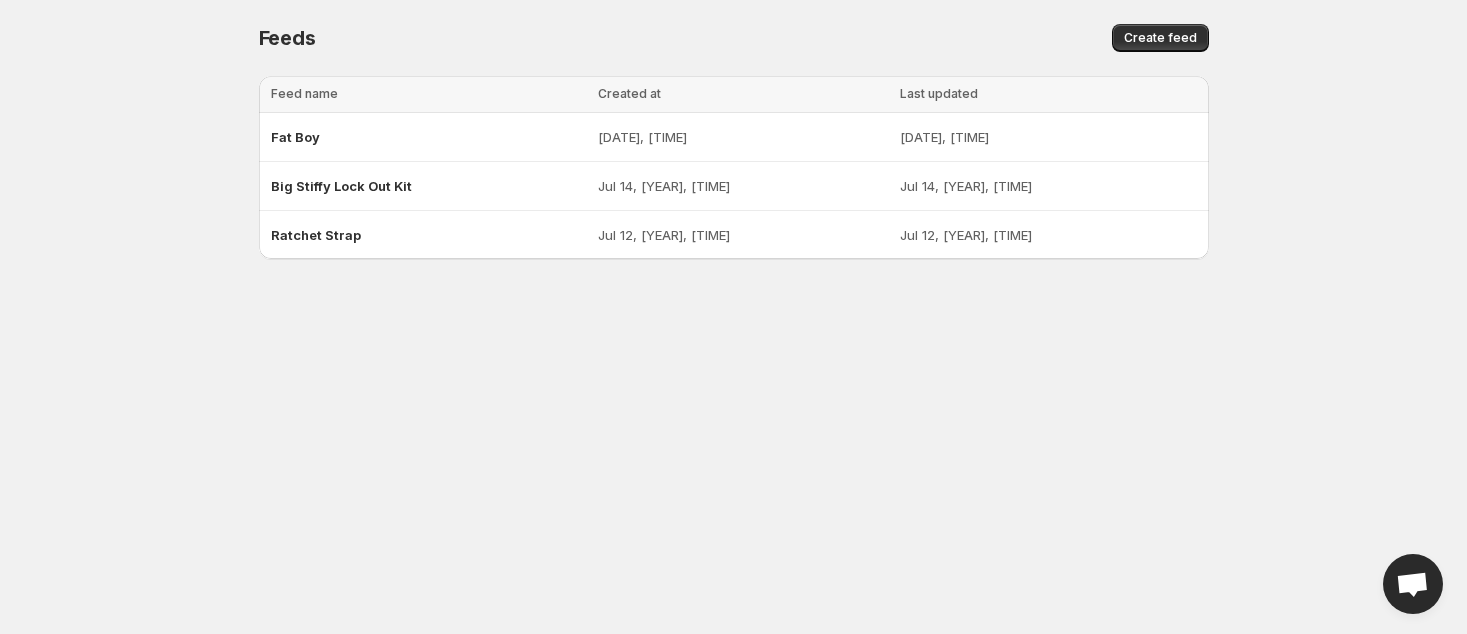 click on "Home Feeds Videos Subscription Settings Feeds. This page is ready Feeds Create feed Loading tables… Loading tables… Feed name Created at Last updated Select all 3 tables 0 selected Feed name Created at Last updated Fat Boy Jul 14, [YEAR], [TIME] Jul 14, [YEAR], [TIME] Big Stiffy Lock Out Kit Jul 14, [YEAR], [TIME] Jul 14, [YEAR], [TIME] Ratchet Strap Jul 12, [YEAR], [TIME] Jul 12, [YEAR], [TIME] Chat Dhanesh from [COMPANY] More channels Continue on Email Network offline. Reconnecting... No messages can be received or sent for now. [COMPANY] Hello, how can we help you today? Monday, 14 July hi 6 minutes ago Dhanesh Hi 6 minutes ago Dhanesh Dhanesh here from Spark. Thank you for reaching out.  5 minutes ago Dhanesh How can we help you today? 5 minutes ago I have a question. I am on a free plan. and I'm trying to add videos in carousel but it will only allow me to show 1 product 5 minutes ago how many products are allowed to tag the videos? 4 minutes ago Dhanesh 3 minutes ago Dhanesh 3 minutes ago 2 minutes ago" at bounding box center [733, 317] 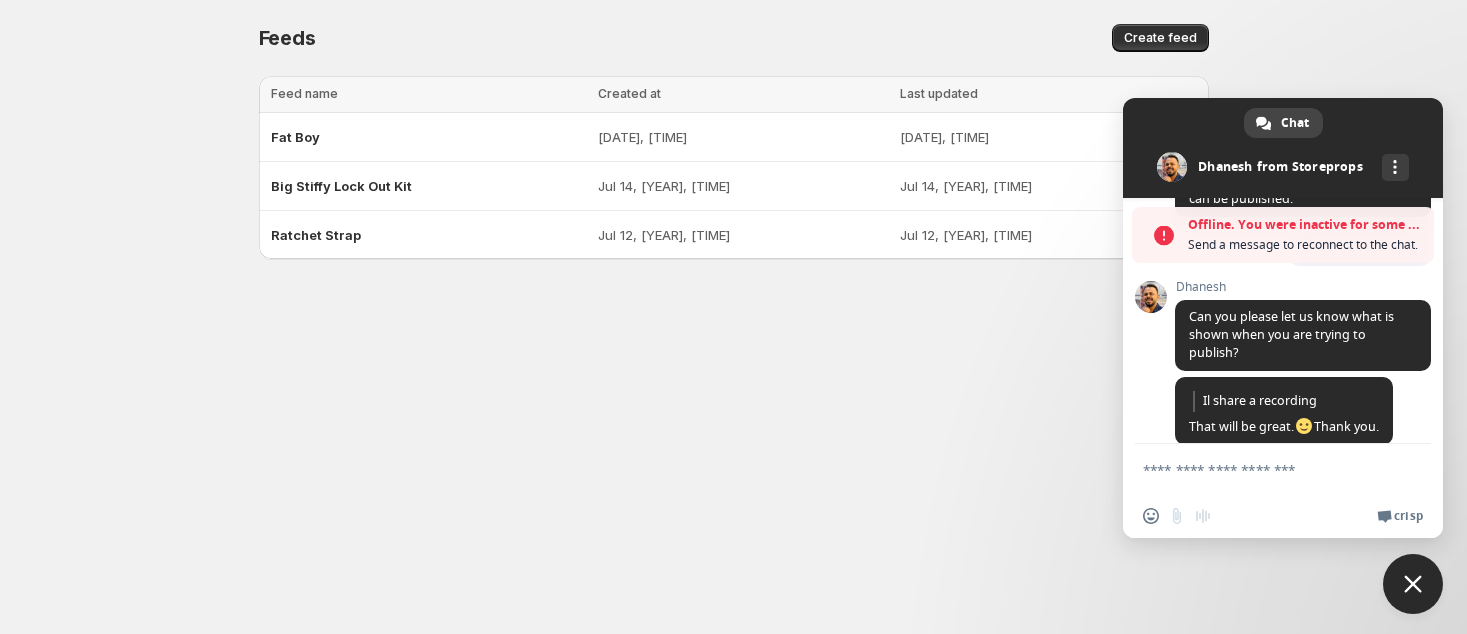 scroll, scrollTop: 1014, scrollLeft: 0, axis: vertical 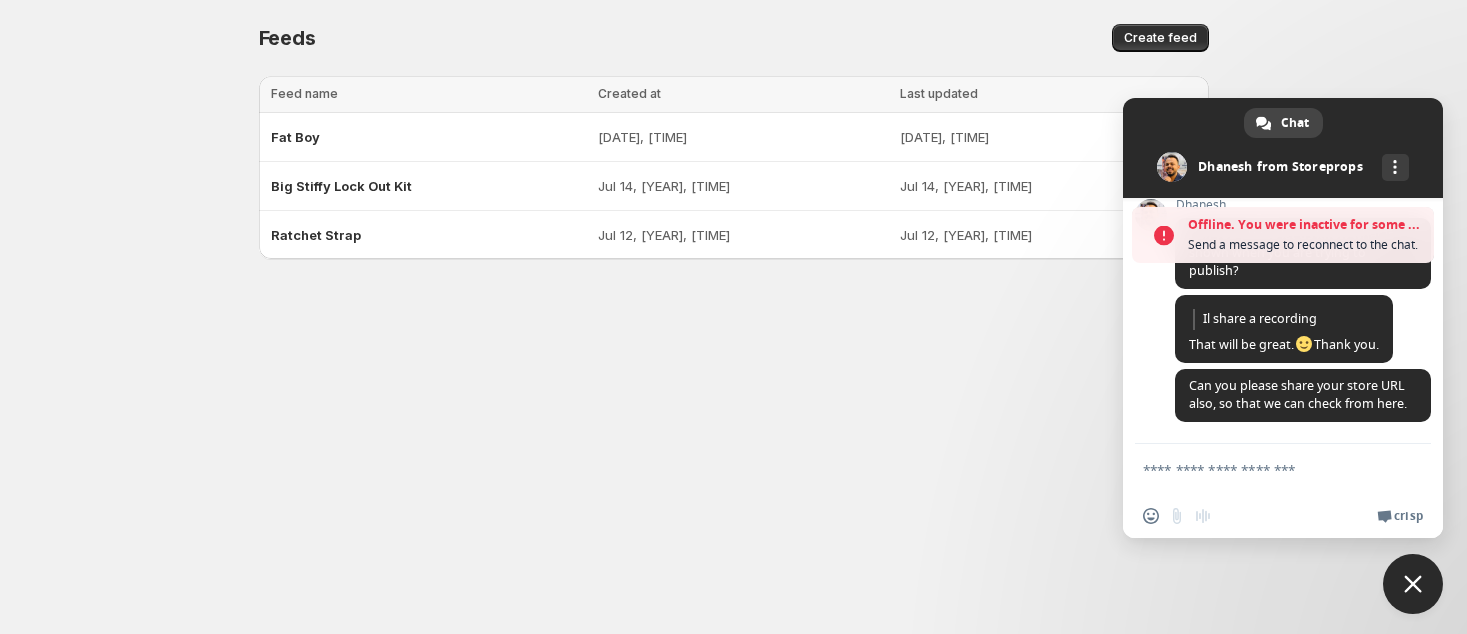 click at bounding box center (1263, 469) 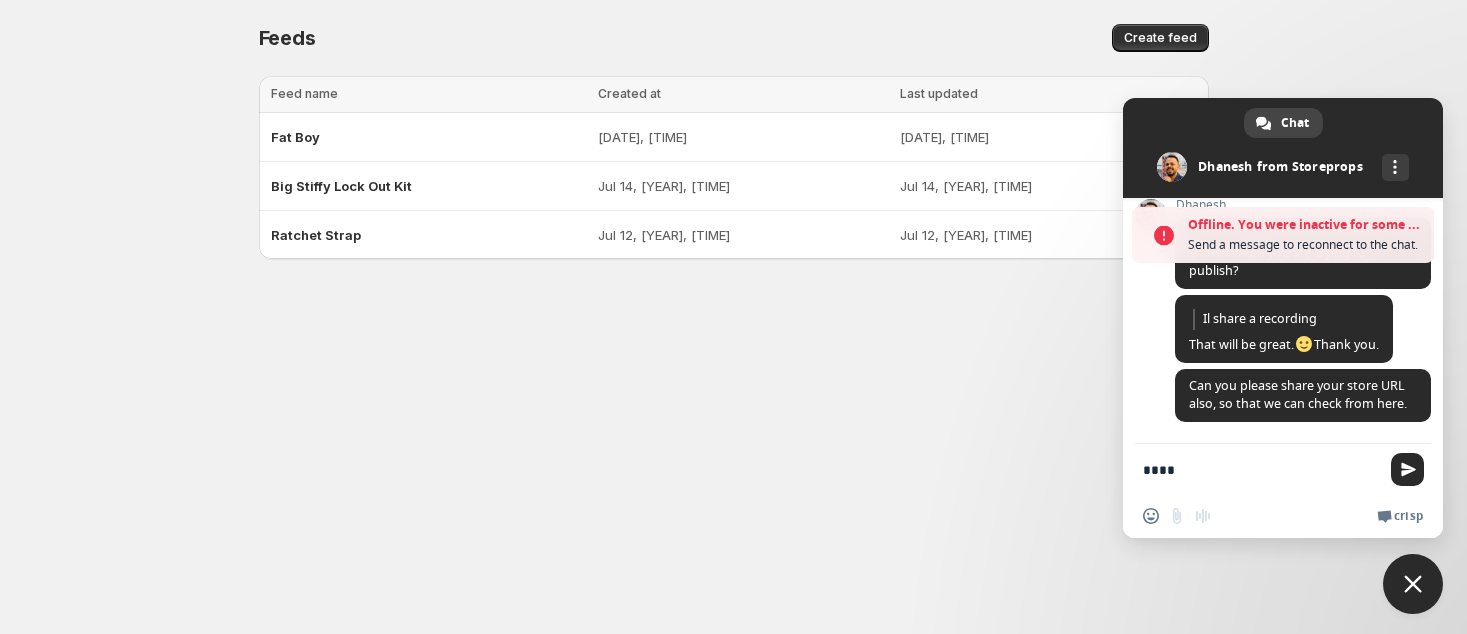 scroll, scrollTop: 949, scrollLeft: 0, axis: vertical 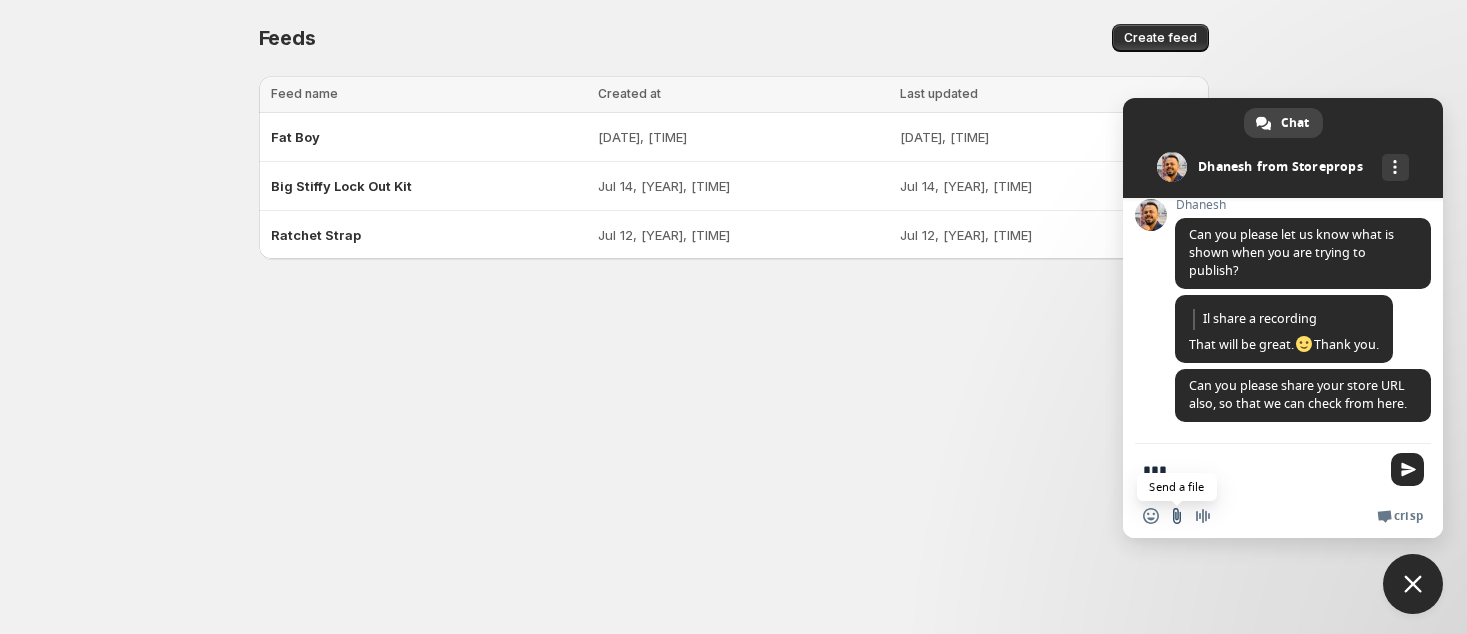 type on "***" 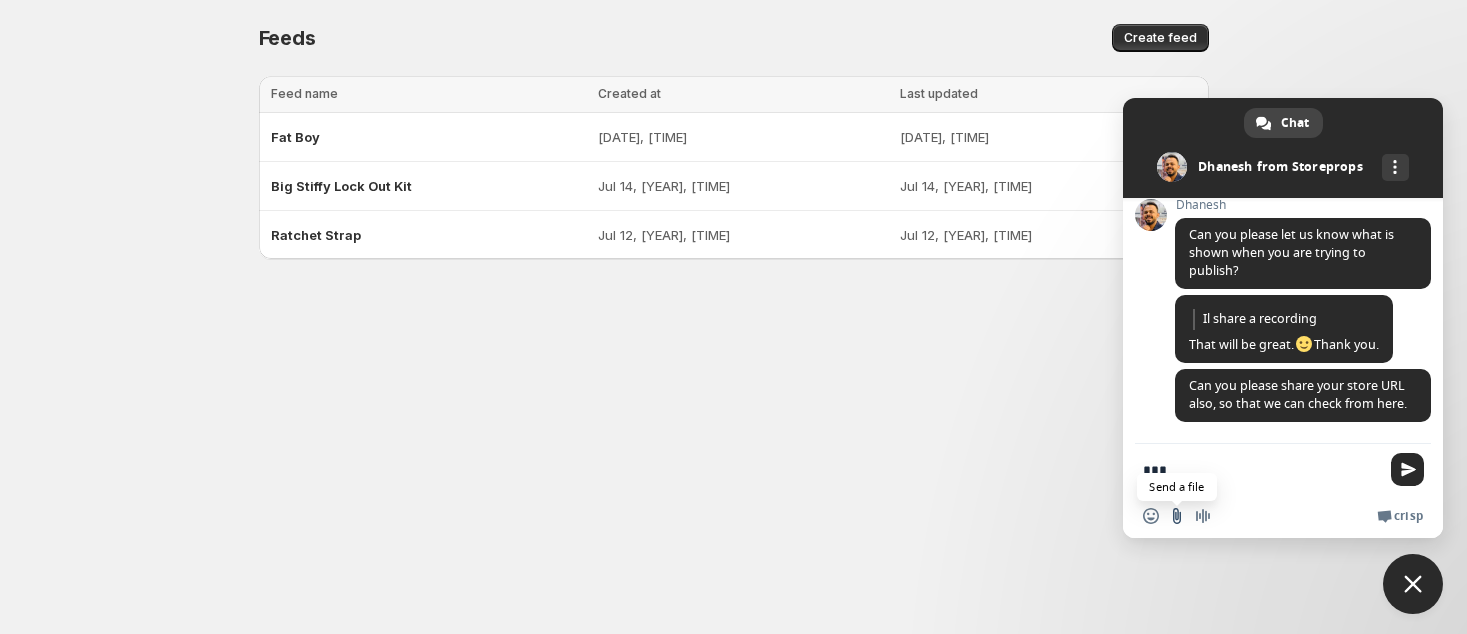 type on "**********" 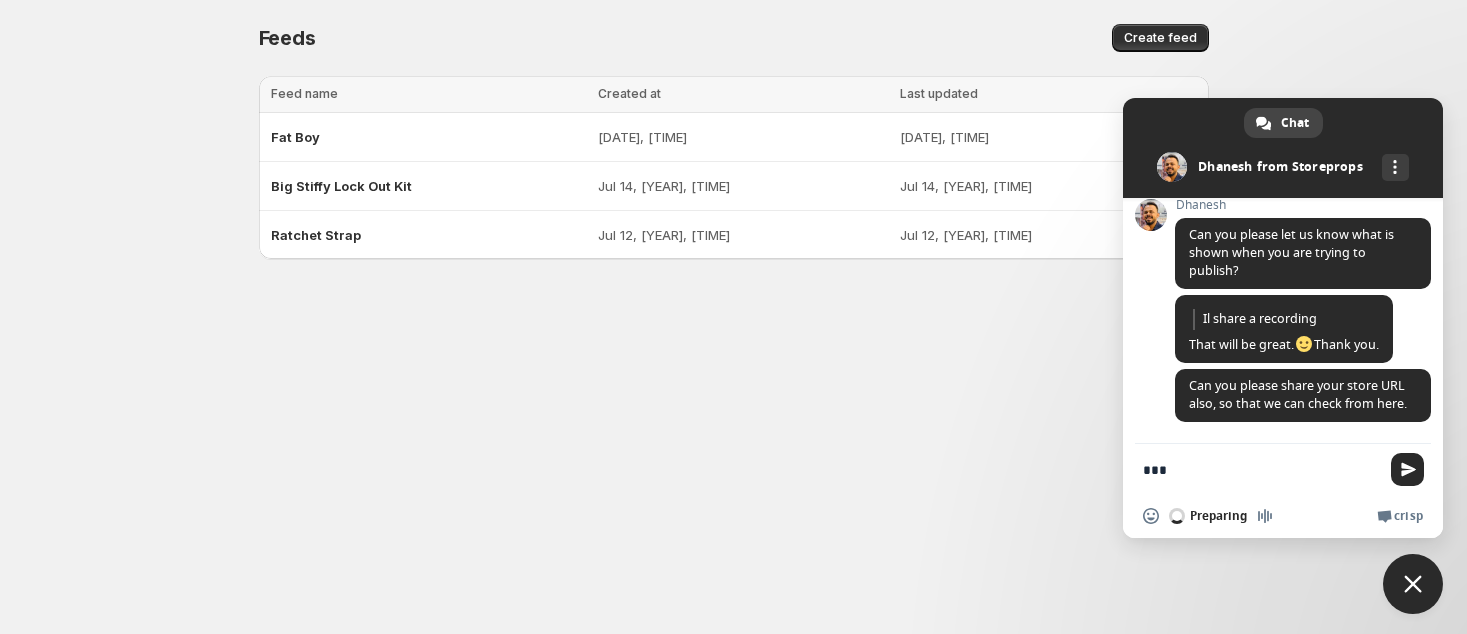 type 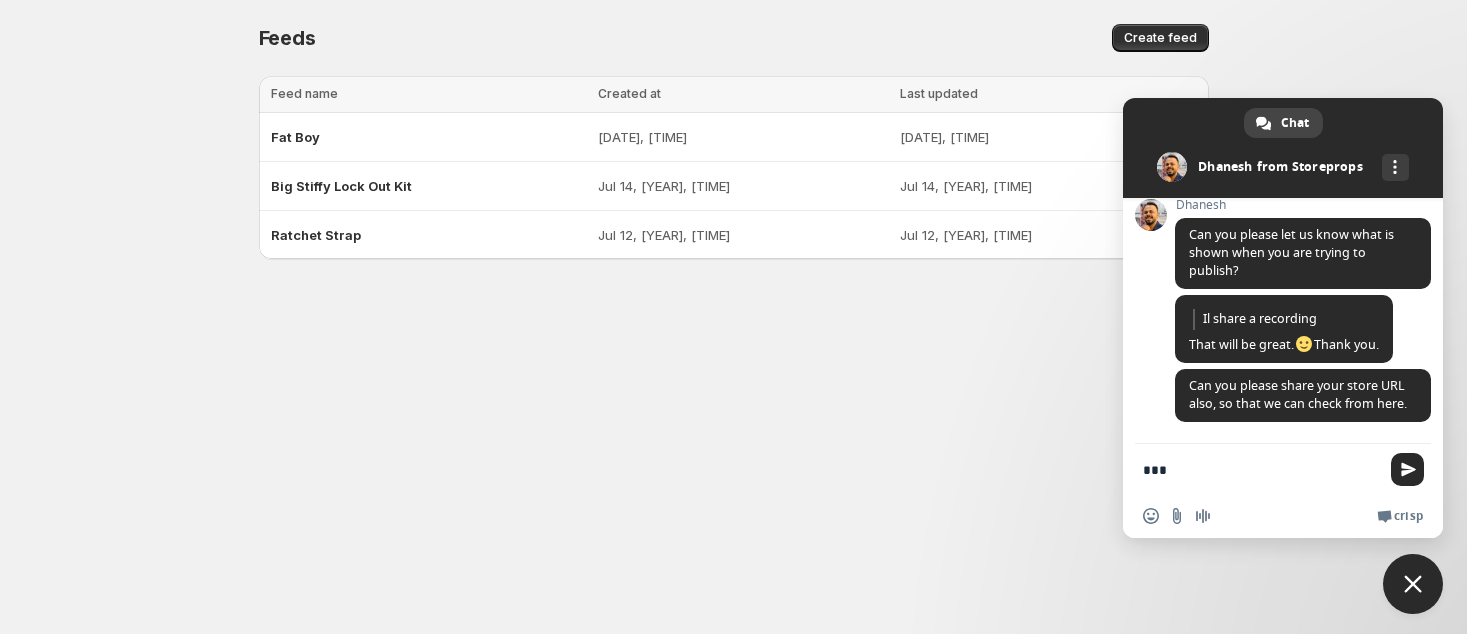 click on "***" at bounding box center [1263, 469] 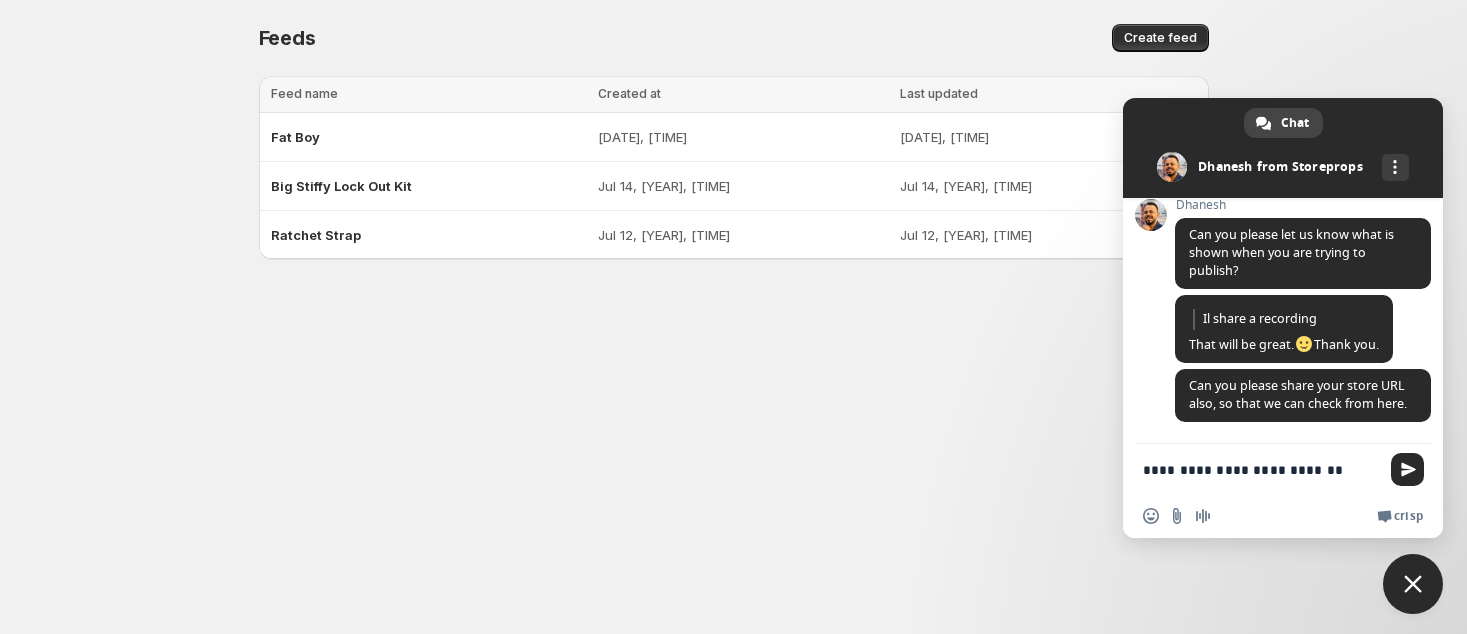 type on "**********" 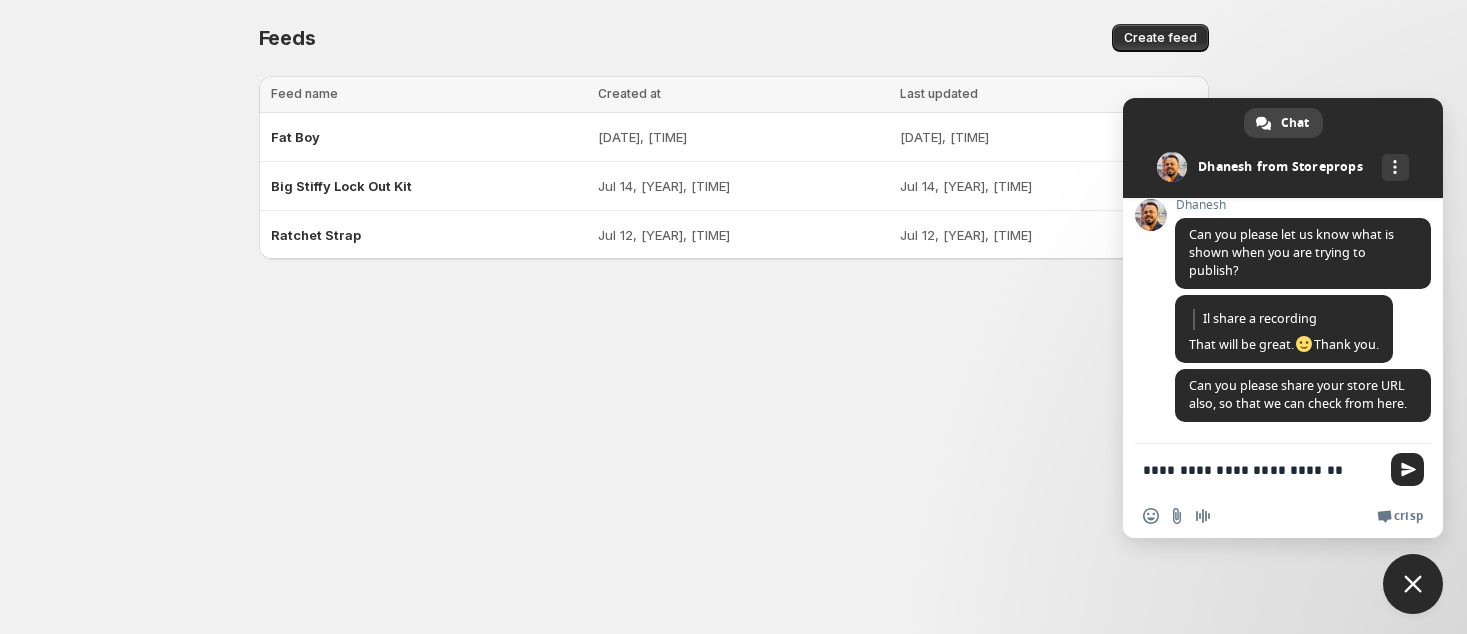 click on "**********" at bounding box center [1263, 469] 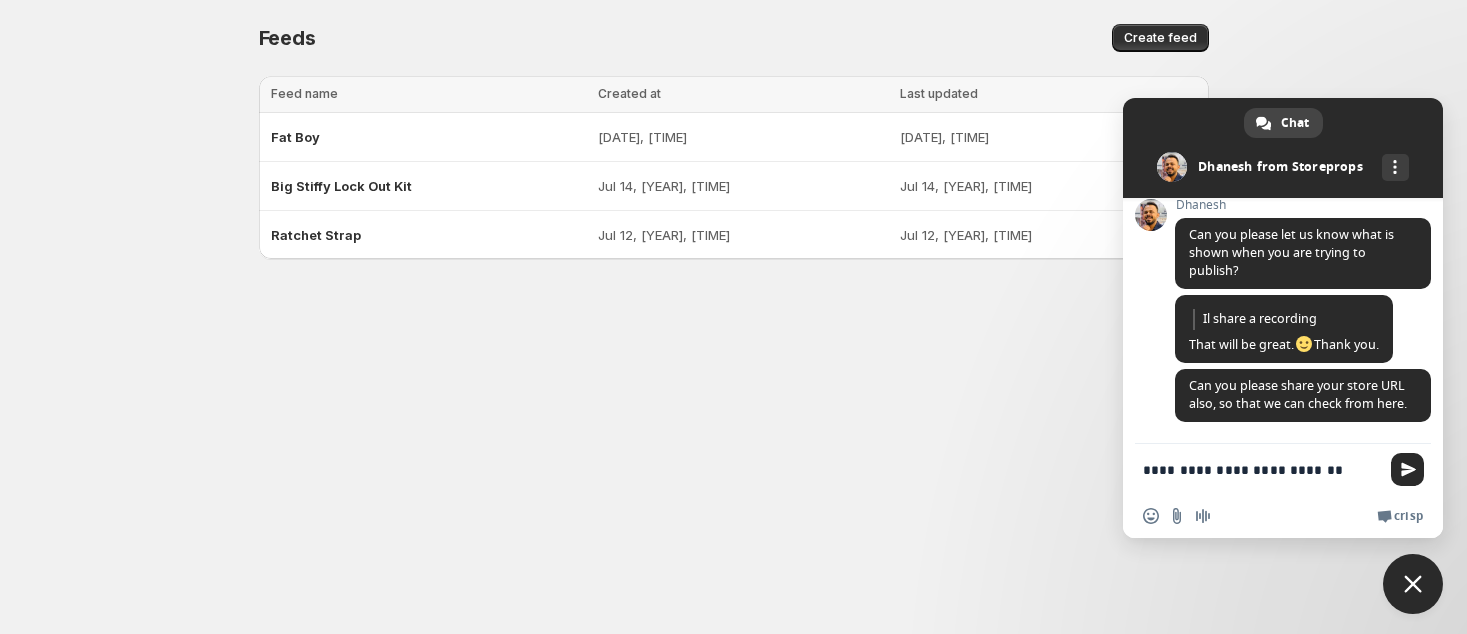 drag, startPoint x: 1332, startPoint y: 461, endPoint x: 972, endPoint y: 463, distance: 360.00555 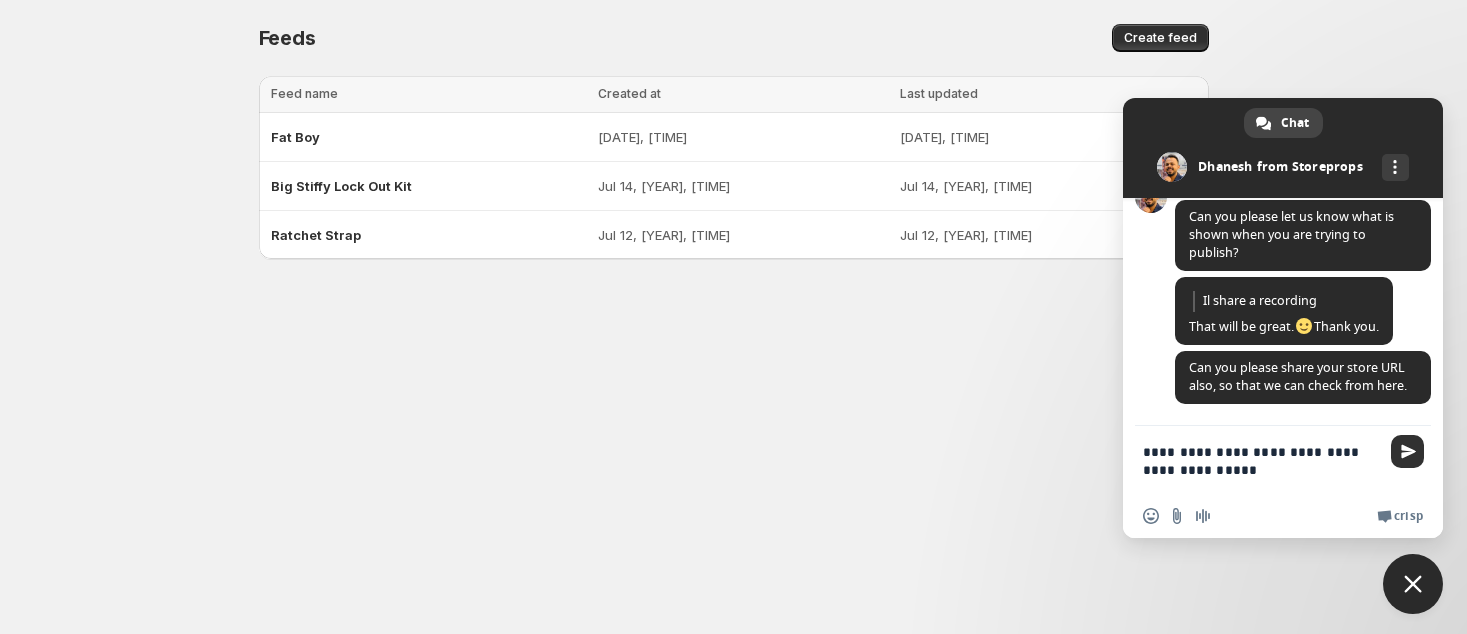 type on "**********" 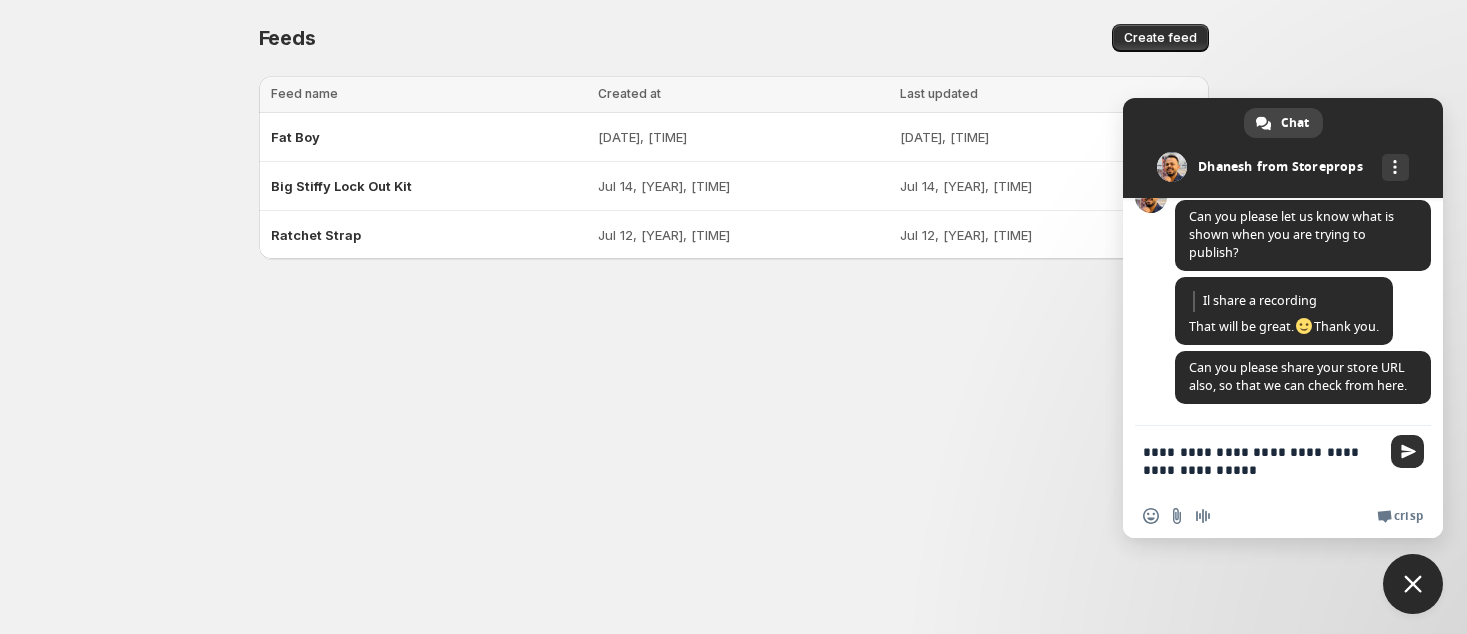 click at bounding box center (1408, 451) 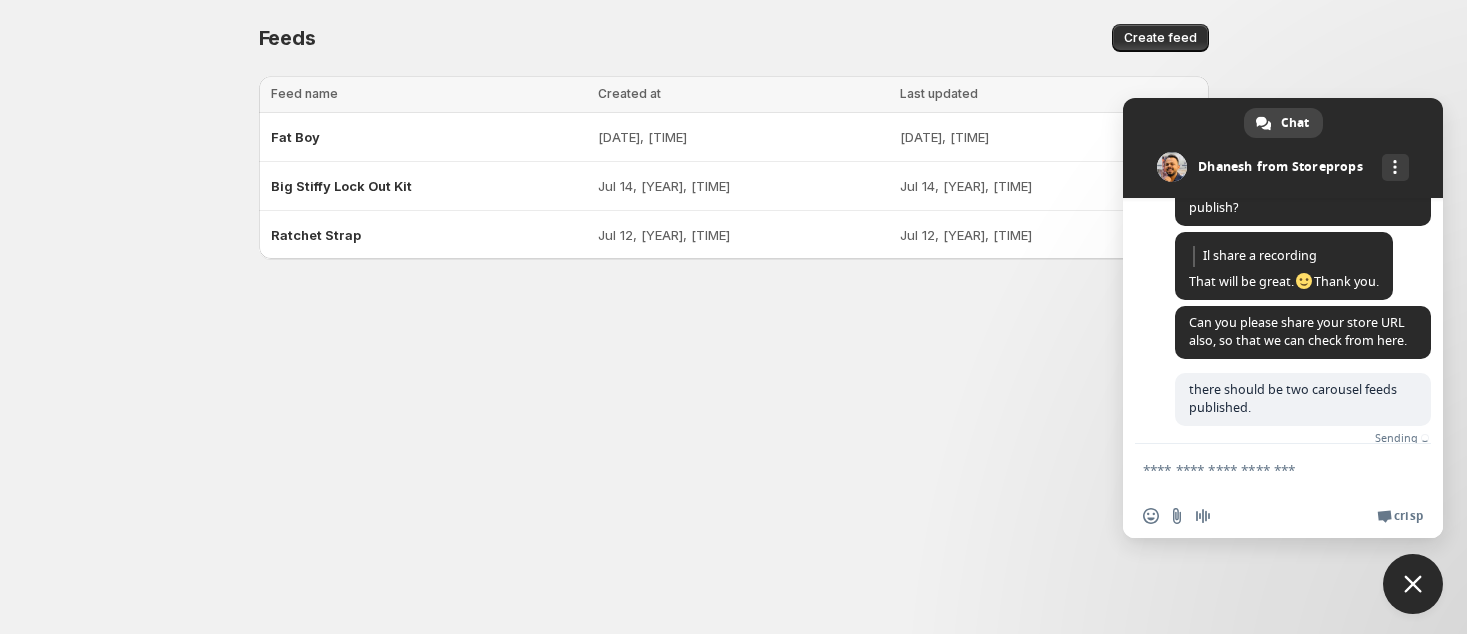 scroll, scrollTop: 1040, scrollLeft: 0, axis: vertical 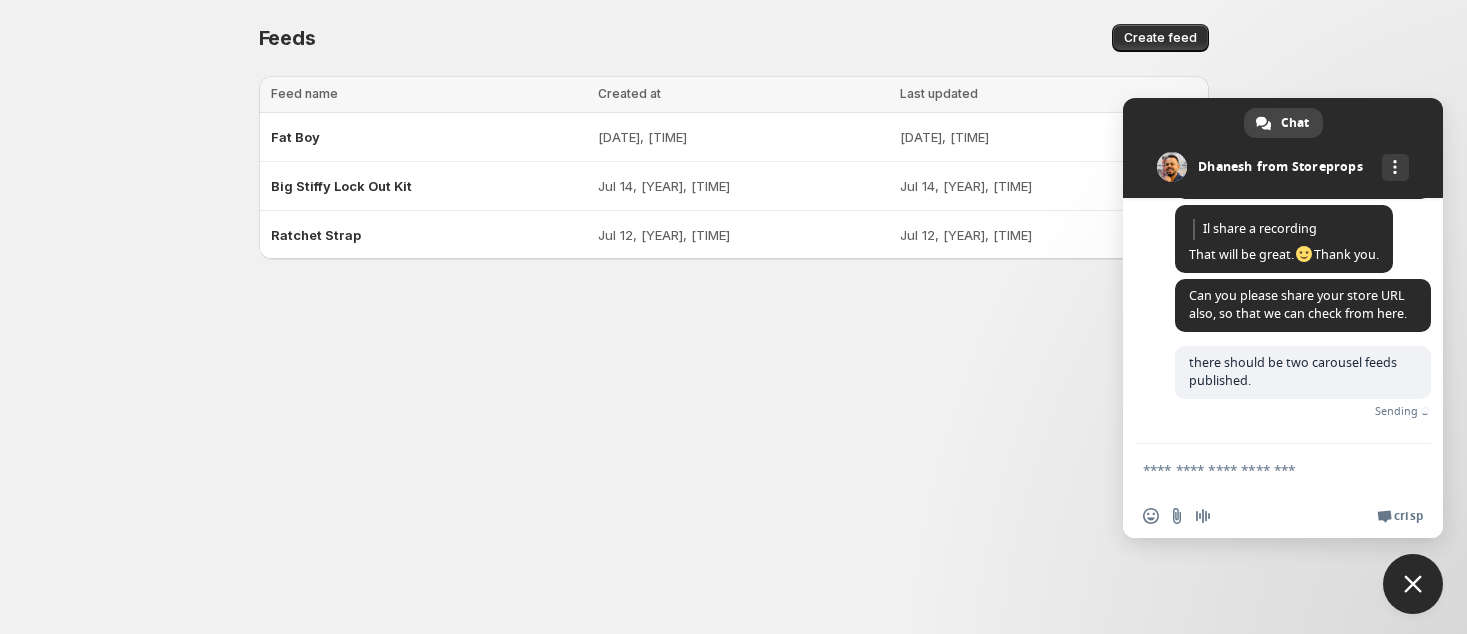 paste on "**********" 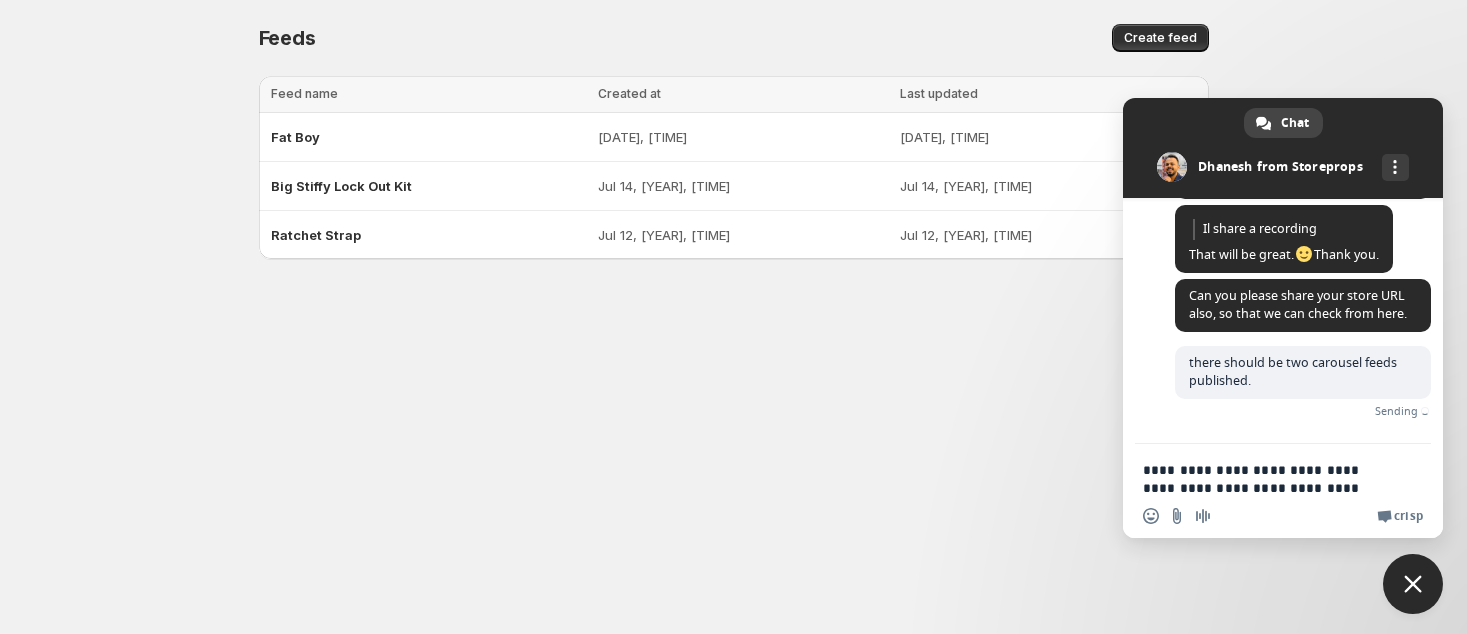 scroll, scrollTop: 4, scrollLeft: 0, axis: vertical 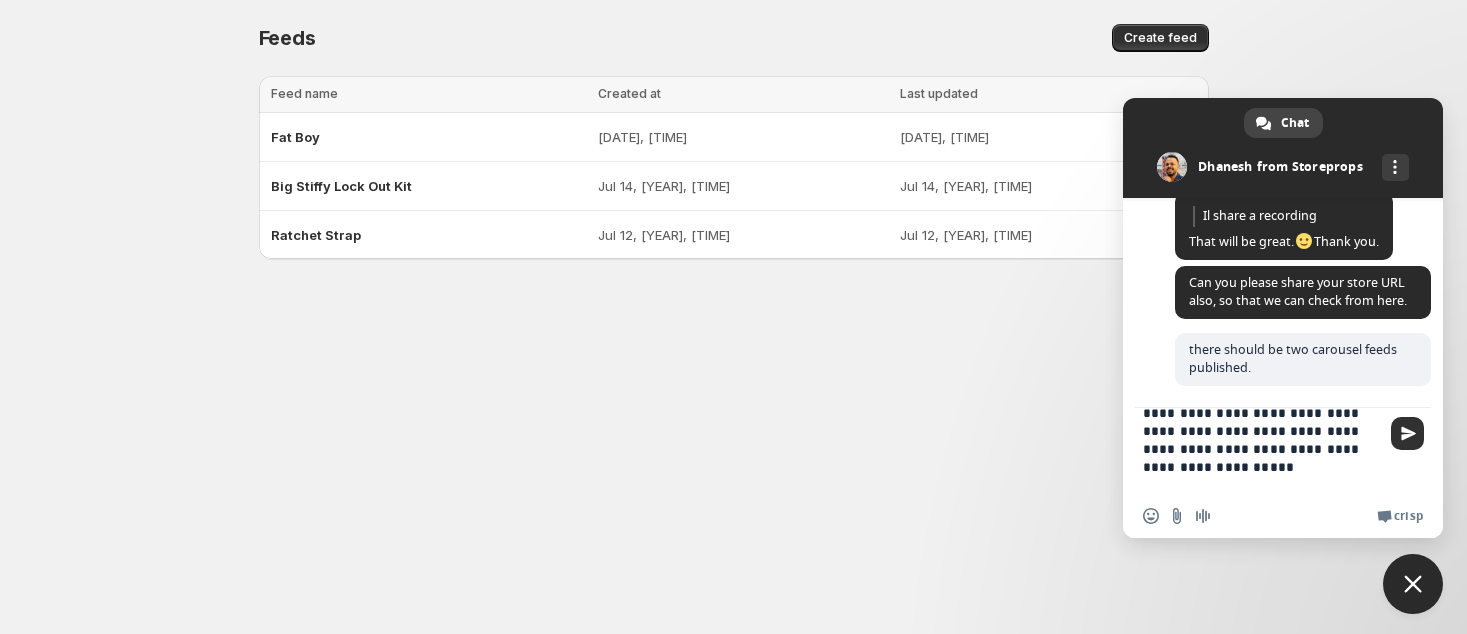 type on "**********" 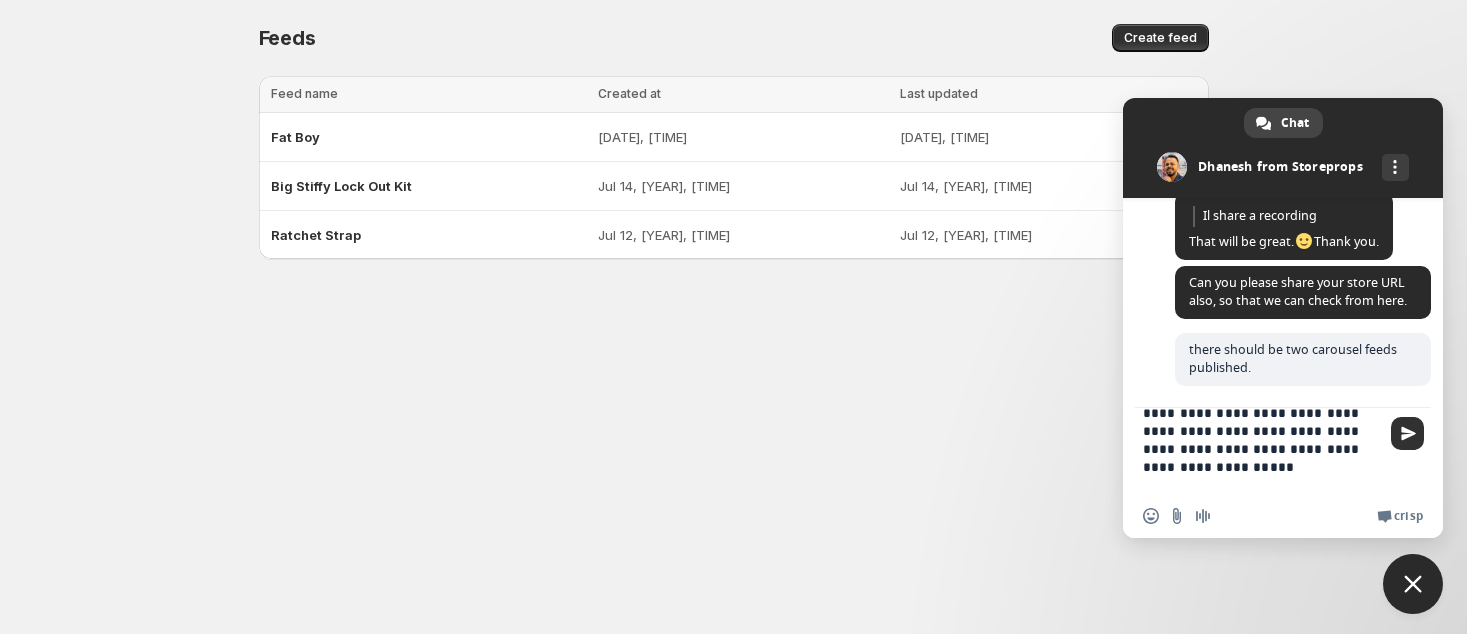click at bounding box center (1408, 433) 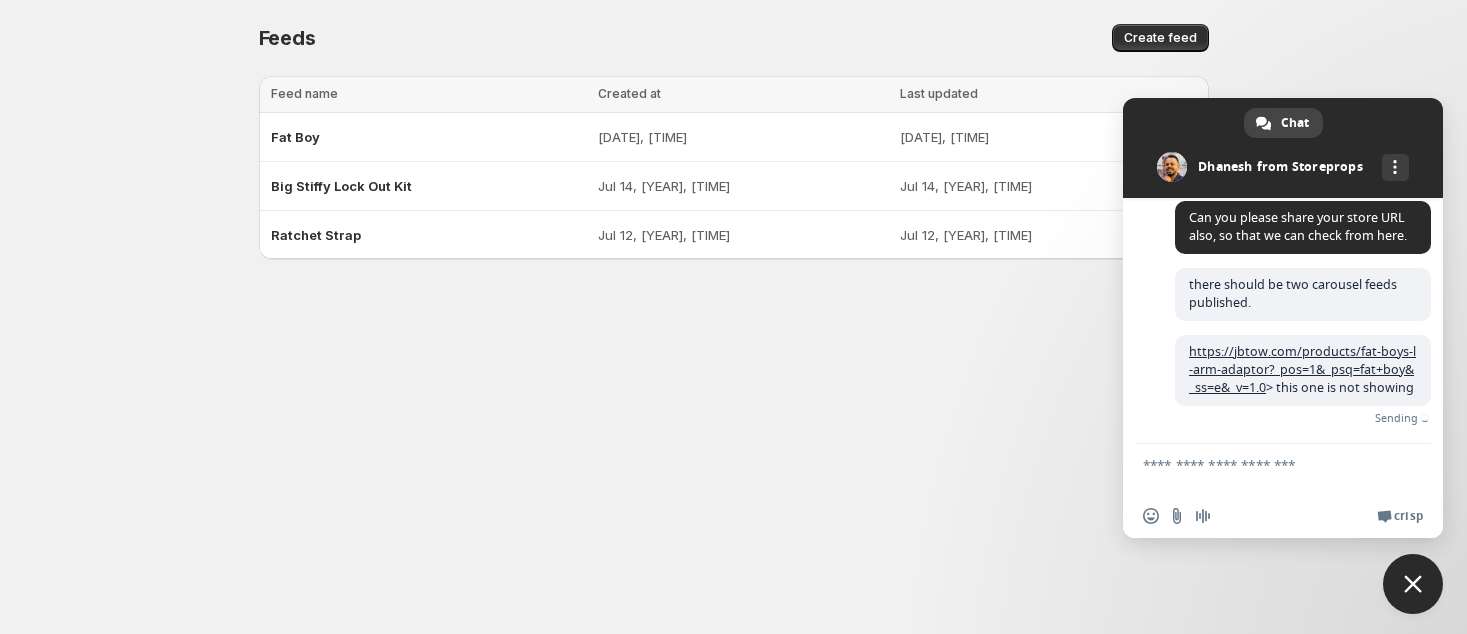 scroll, scrollTop: 1147, scrollLeft: 0, axis: vertical 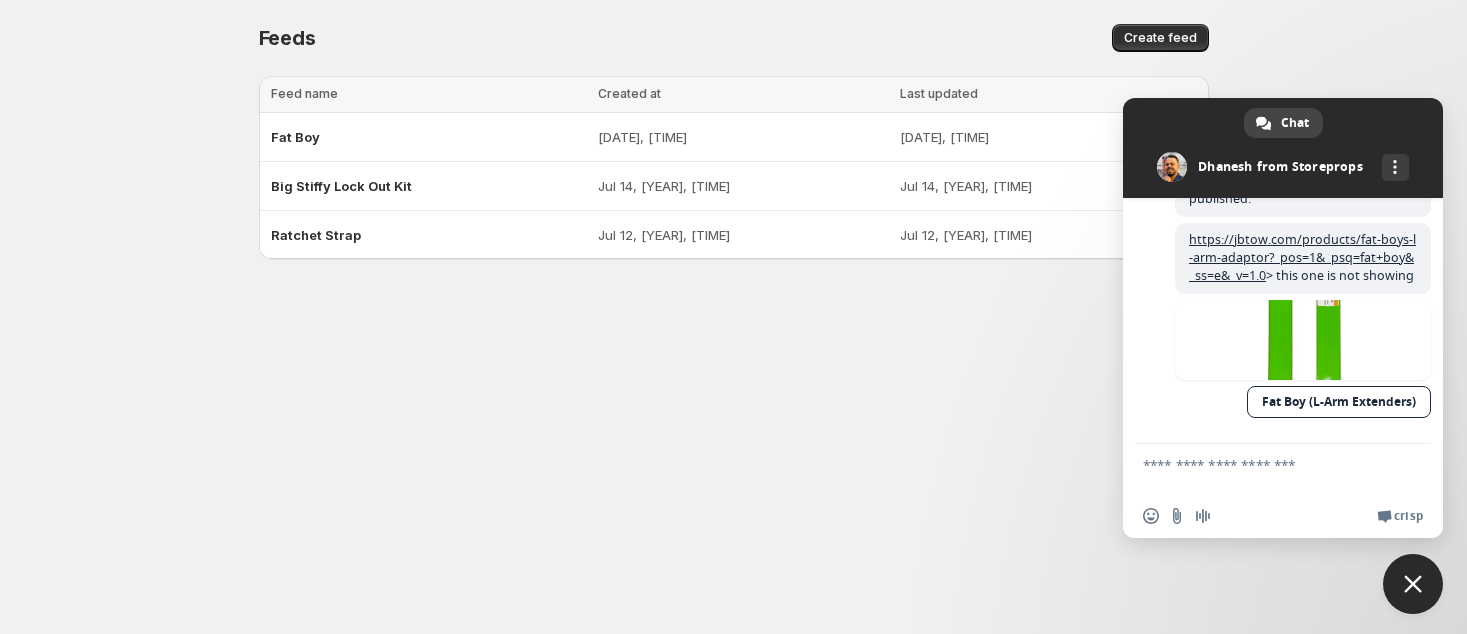 paste on "**********" 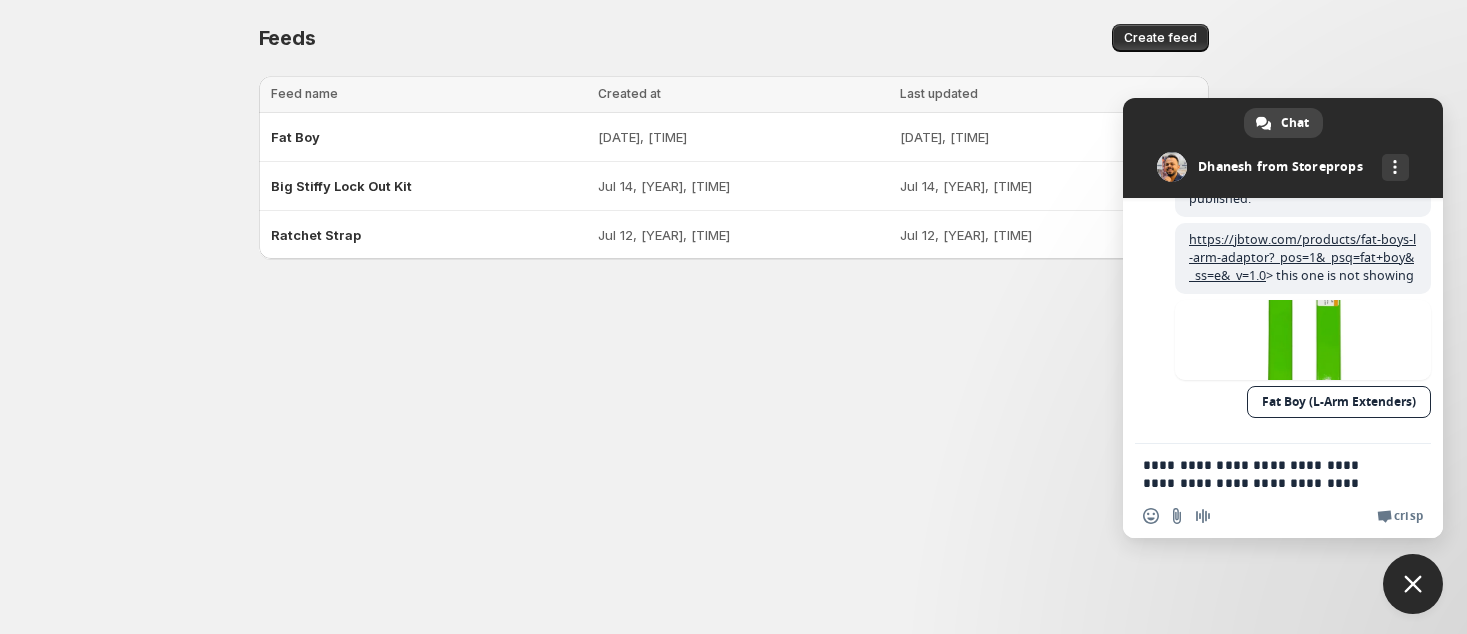 scroll, scrollTop: 40, scrollLeft: 0, axis: vertical 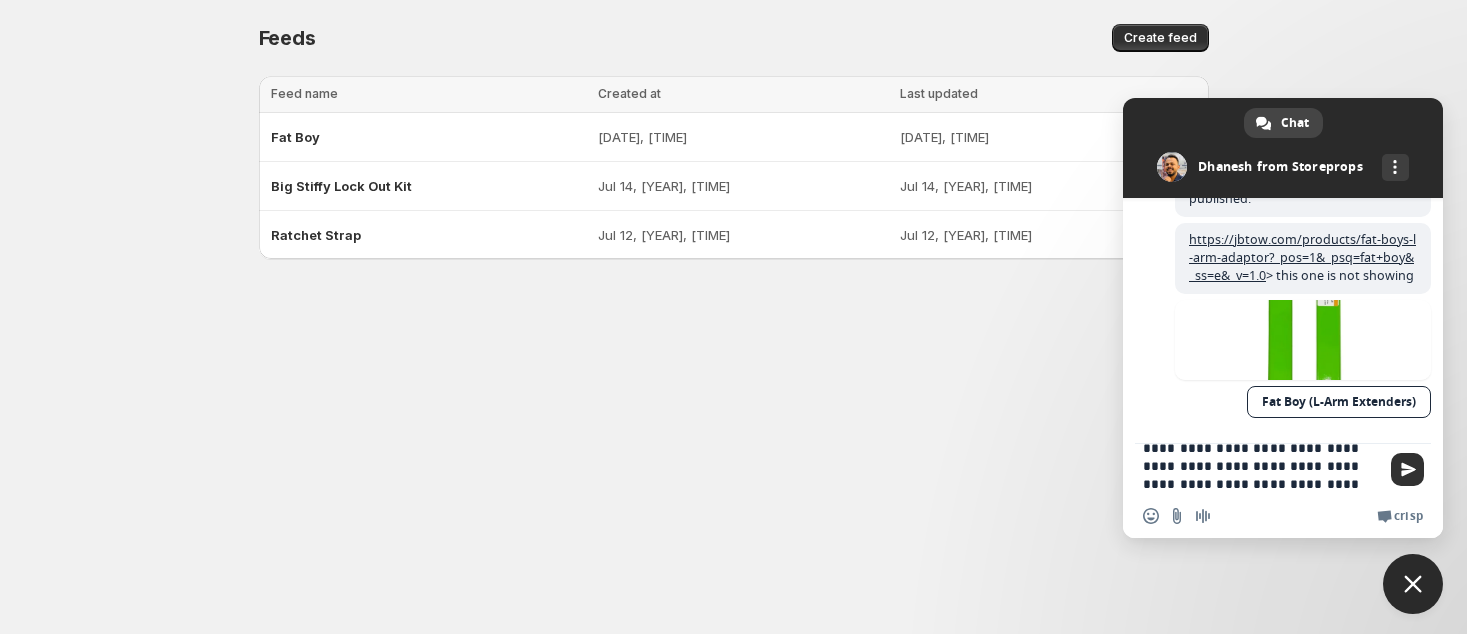 type on "**********" 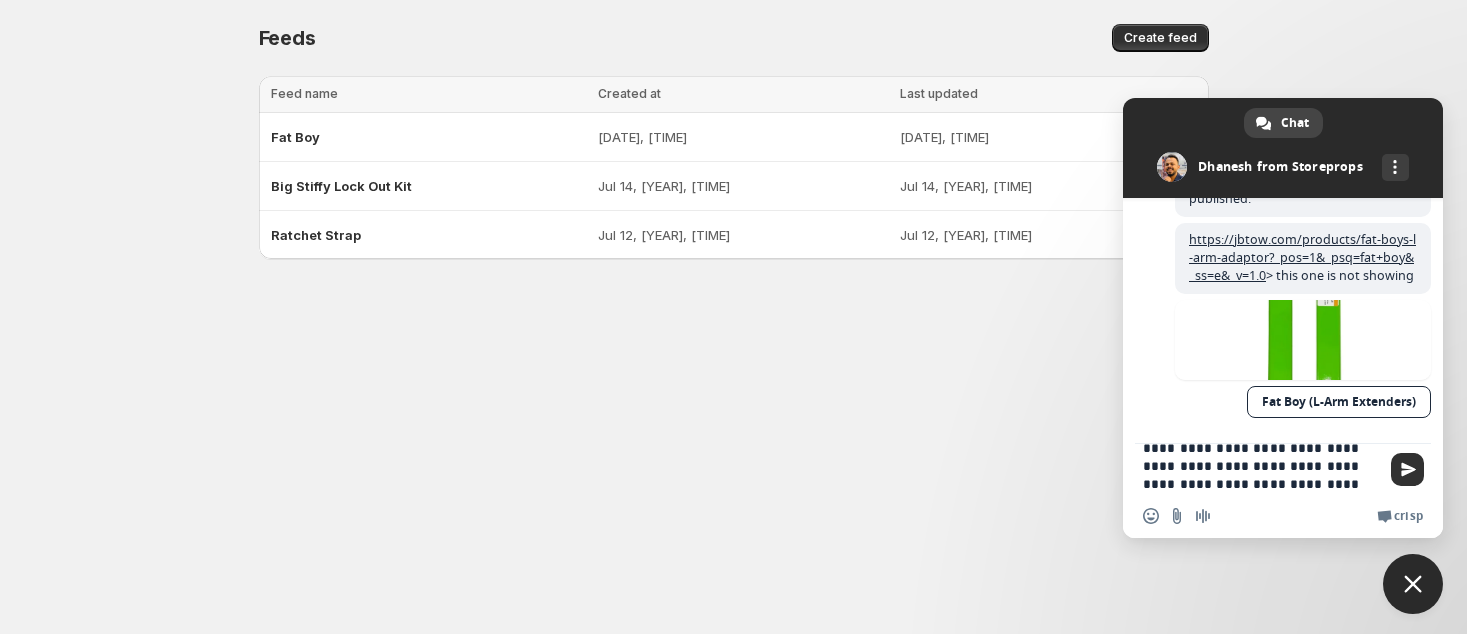 click at bounding box center (1408, 469) 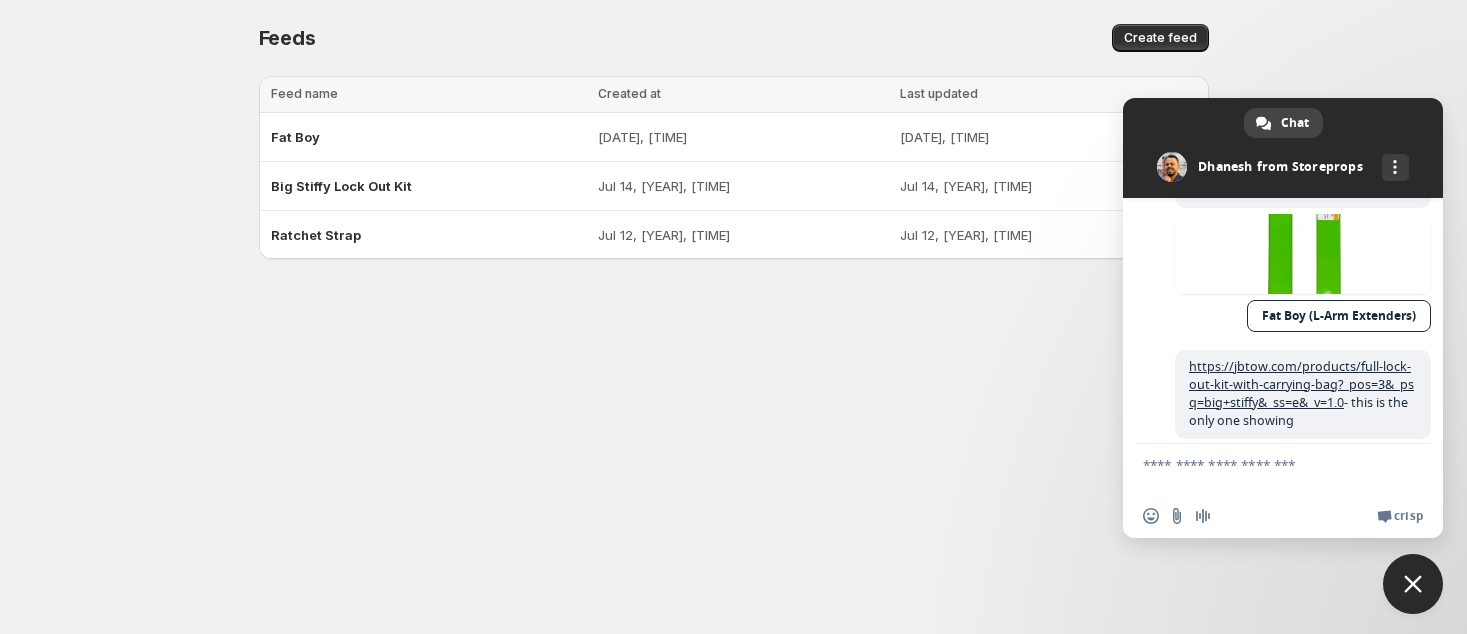 scroll, scrollTop: 5, scrollLeft: 0, axis: vertical 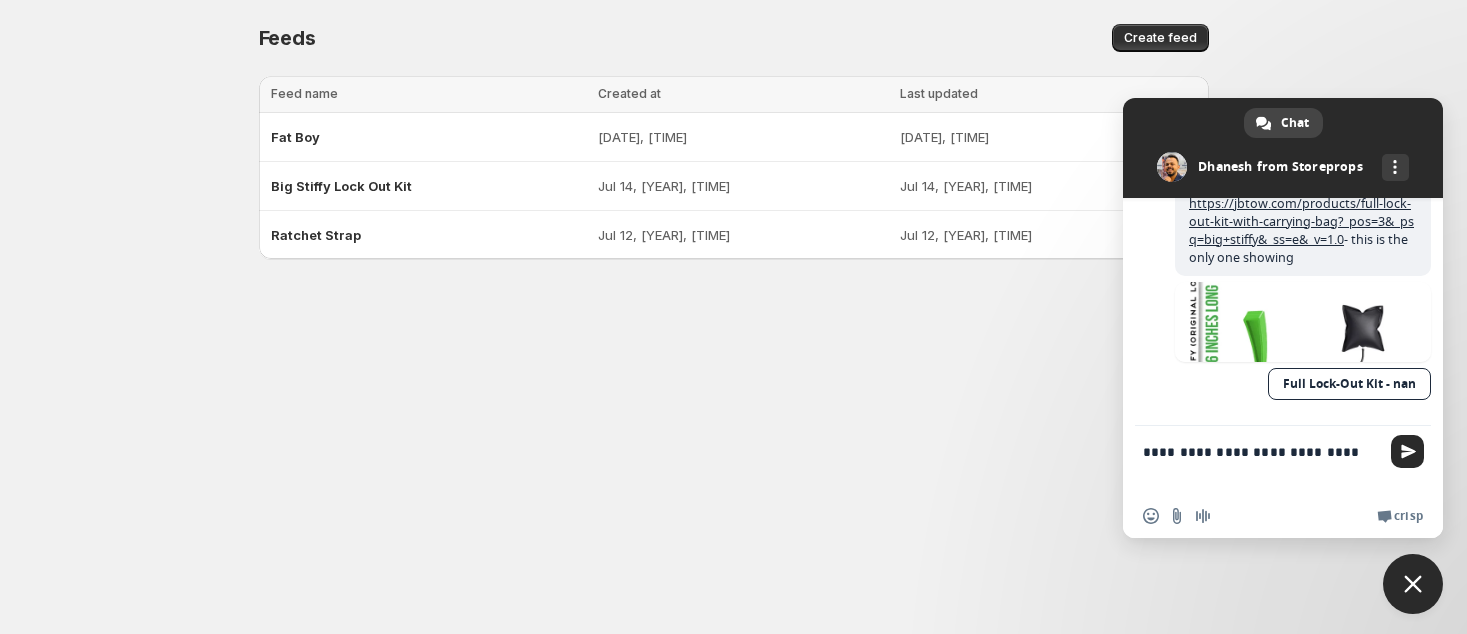 paste on "**********" 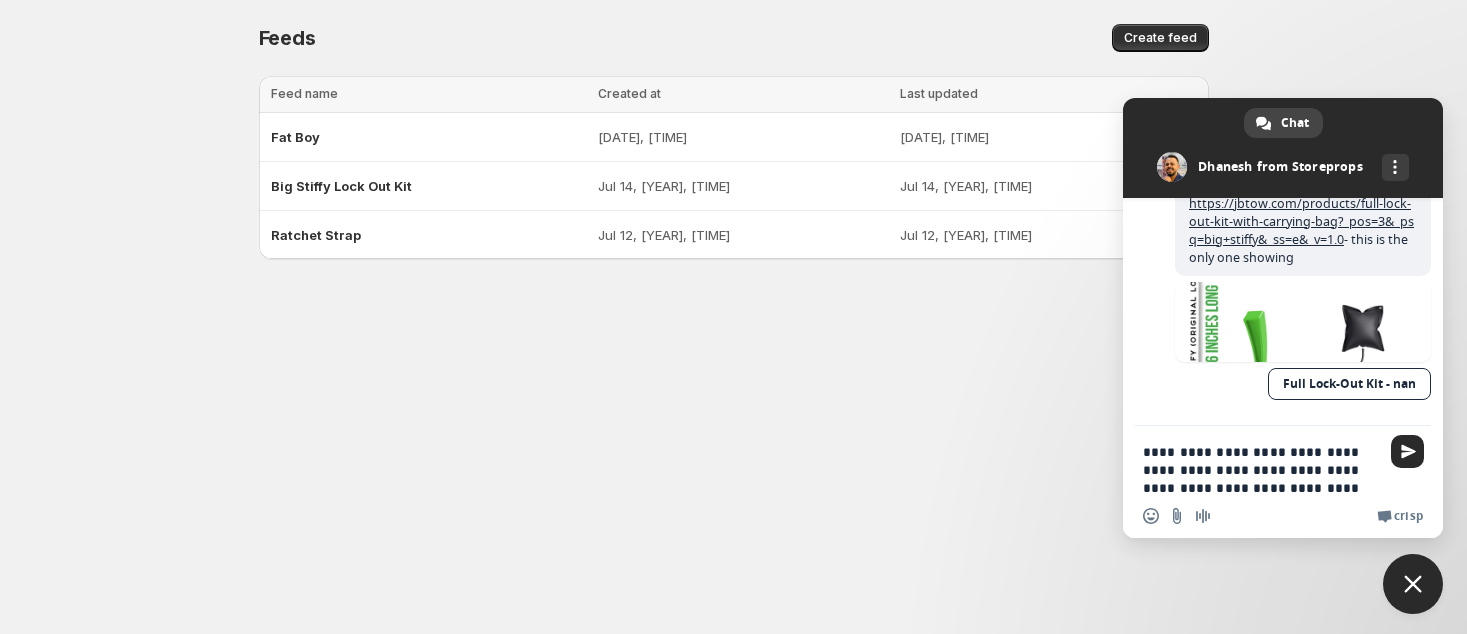 scroll, scrollTop: 21, scrollLeft: 0, axis: vertical 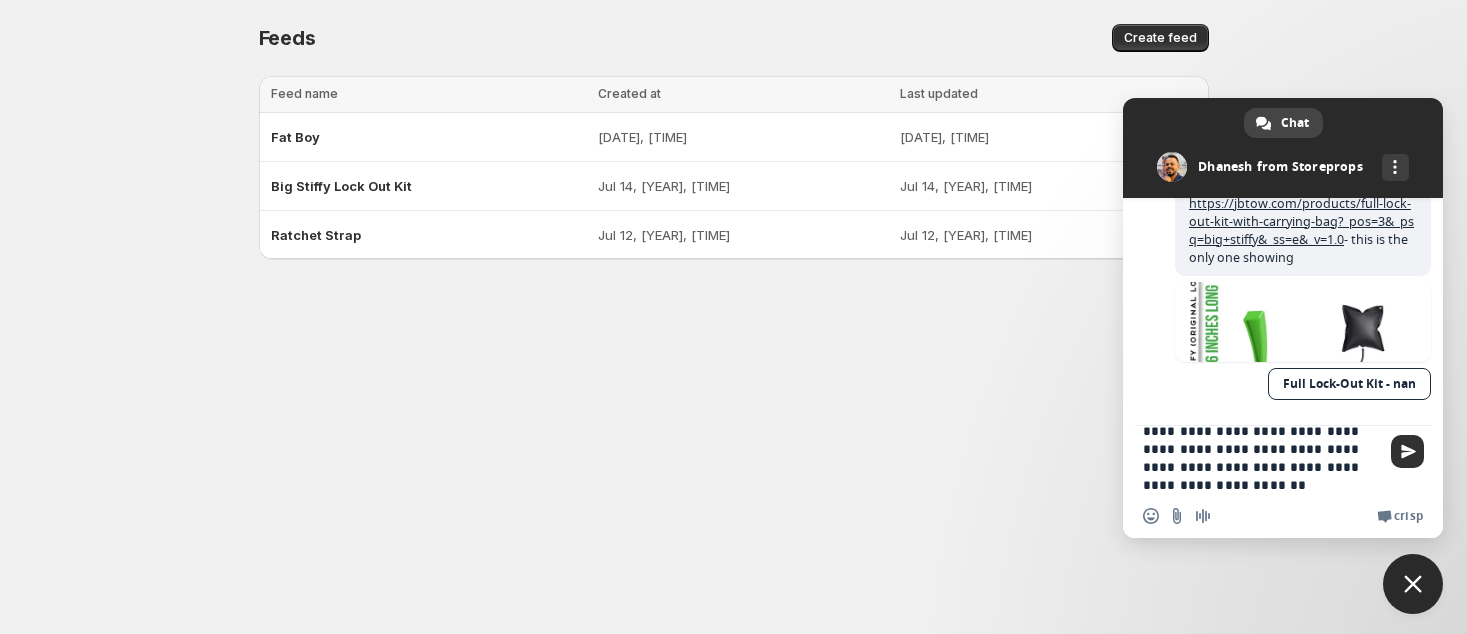 type on "**********" 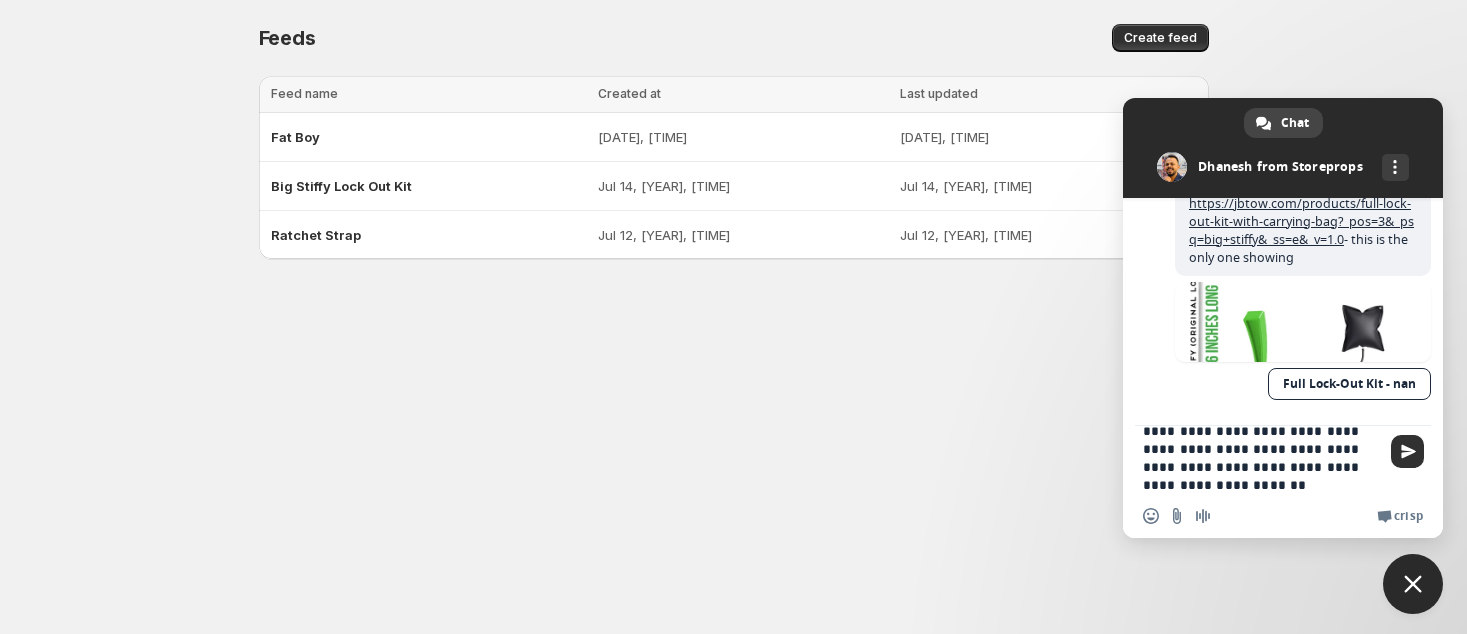 click at bounding box center (1408, 451) 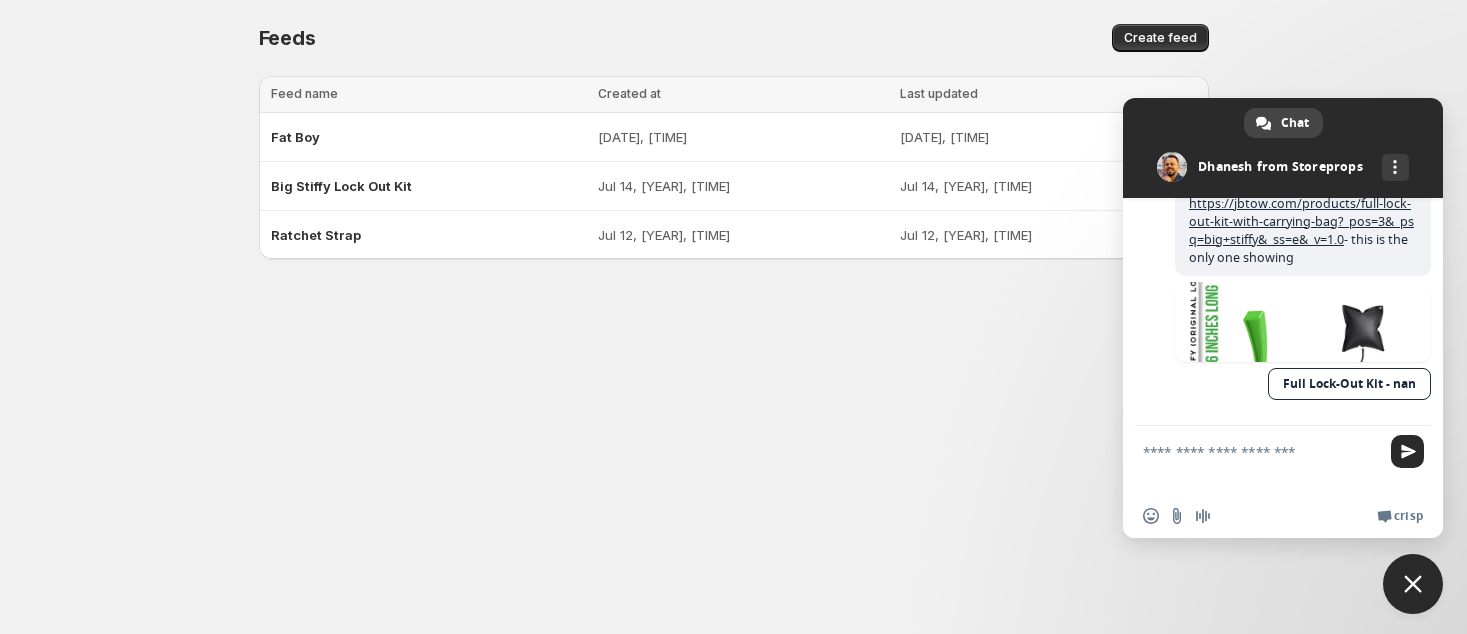 scroll, scrollTop: 5, scrollLeft: 0, axis: vertical 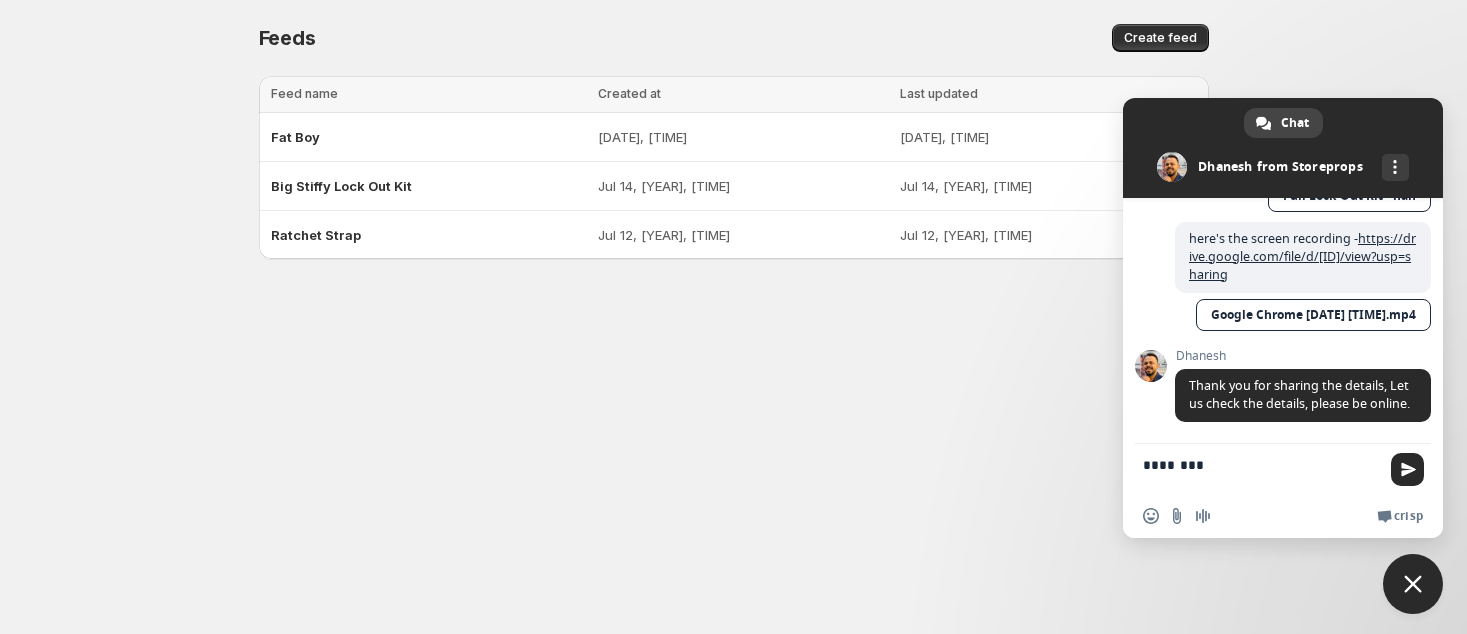 type on "*********" 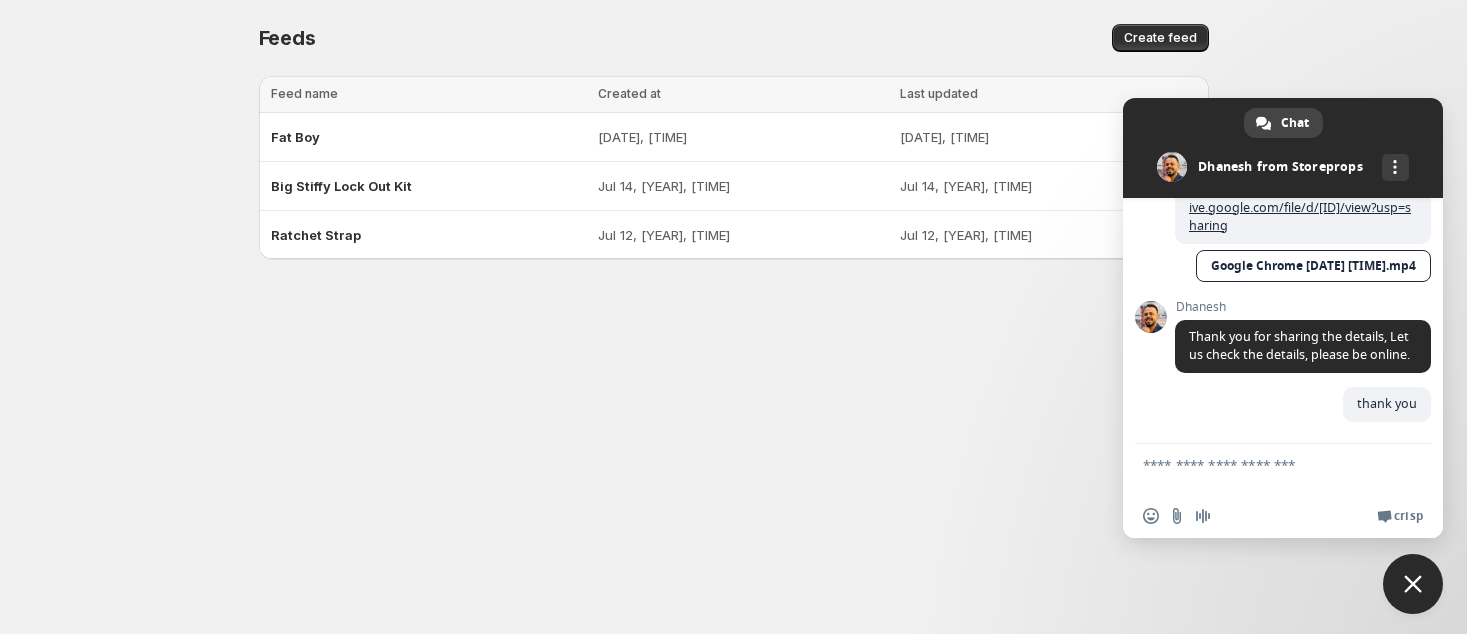 scroll, scrollTop: 1768, scrollLeft: 0, axis: vertical 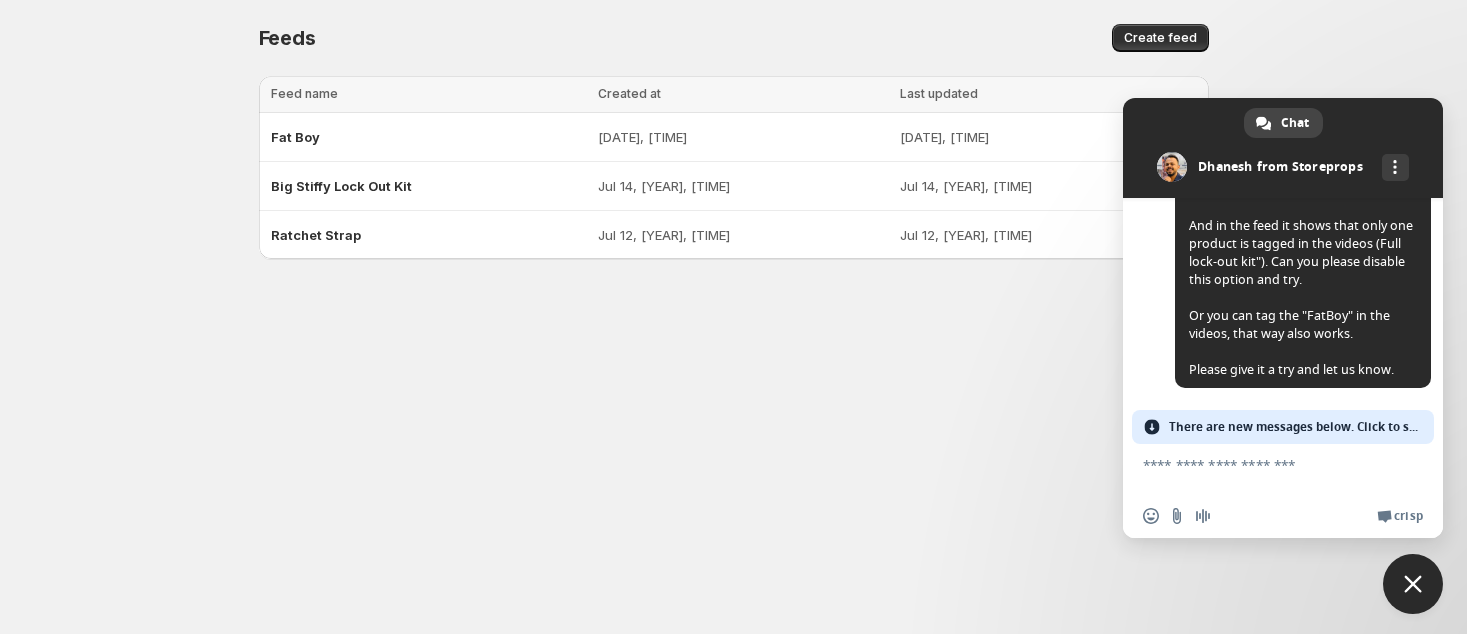 click at bounding box center [1263, 469] 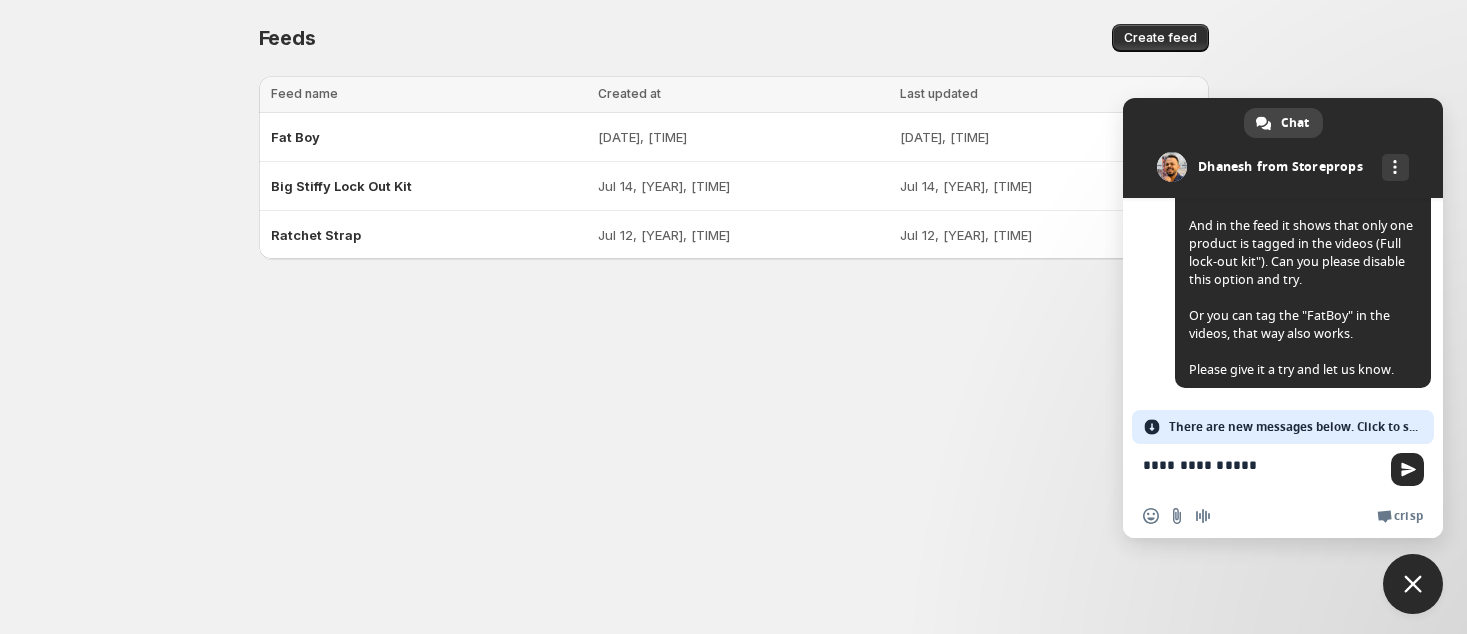 drag, startPoint x: 1272, startPoint y: 473, endPoint x: 1085, endPoint y: 472, distance: 187.00267 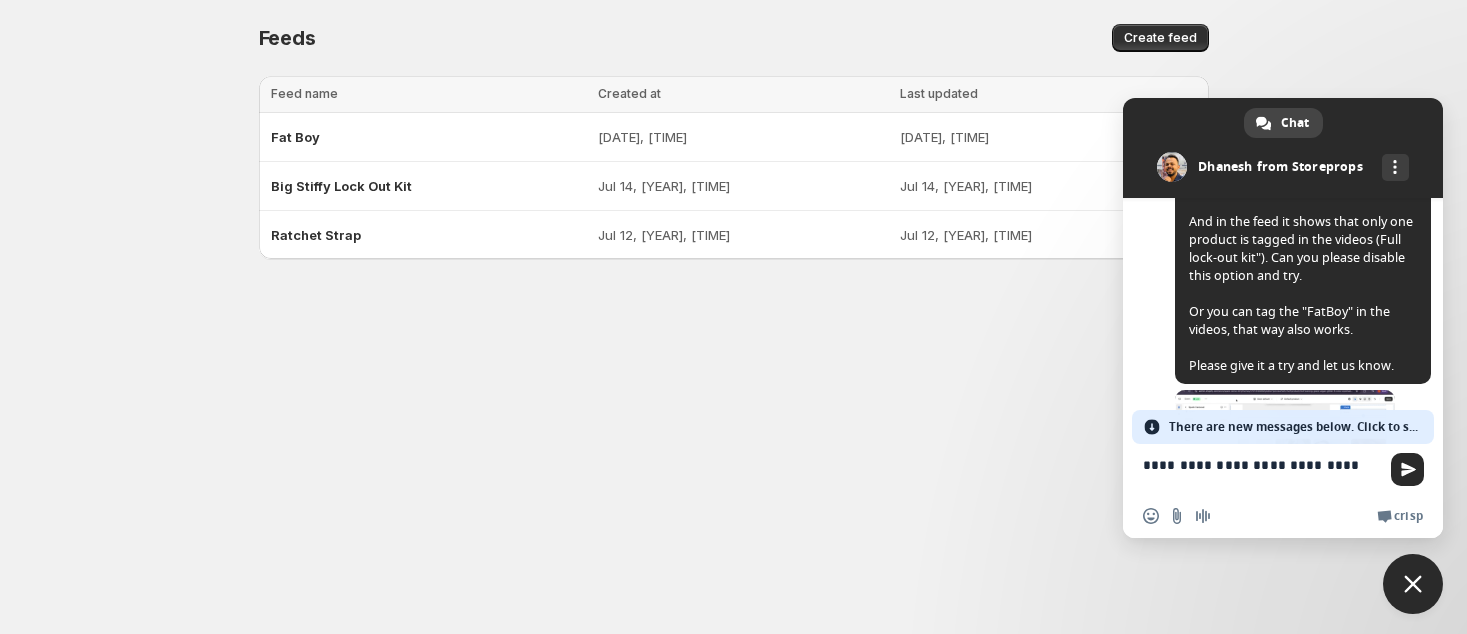 scroll, scrollTop: 0, scrollLeft: 0, axis: both 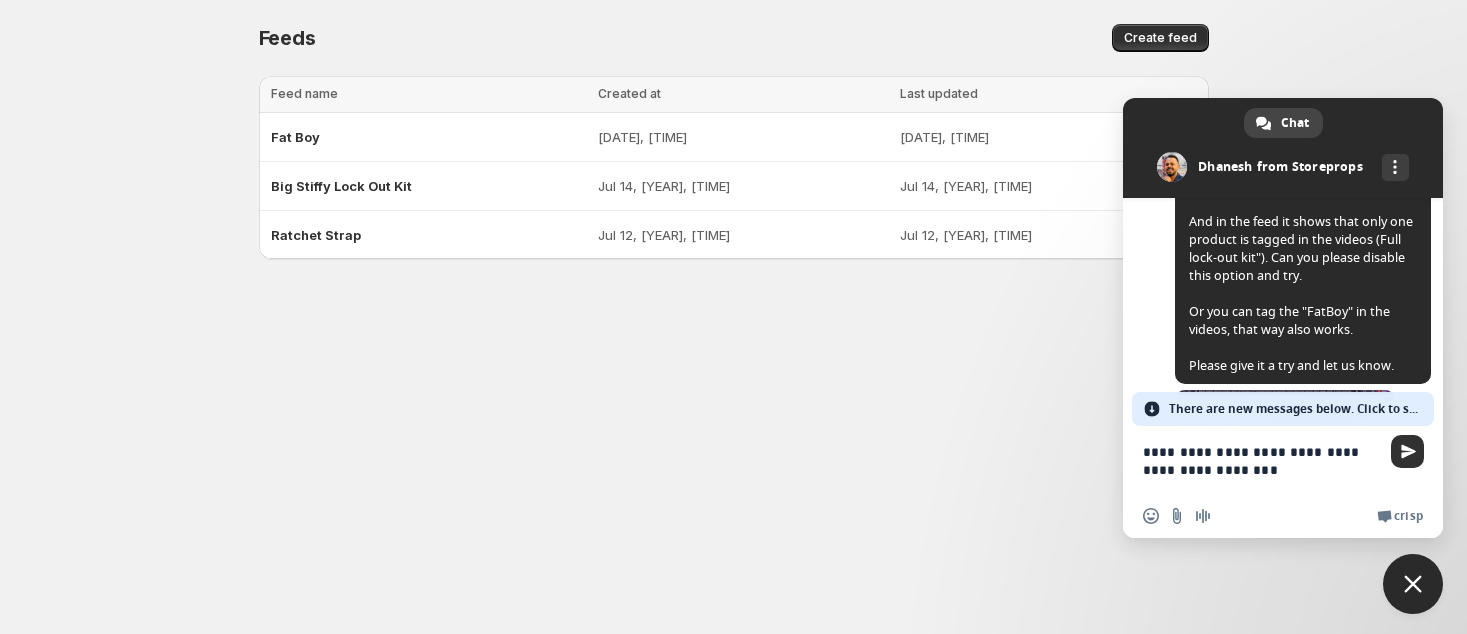 type on "**********" 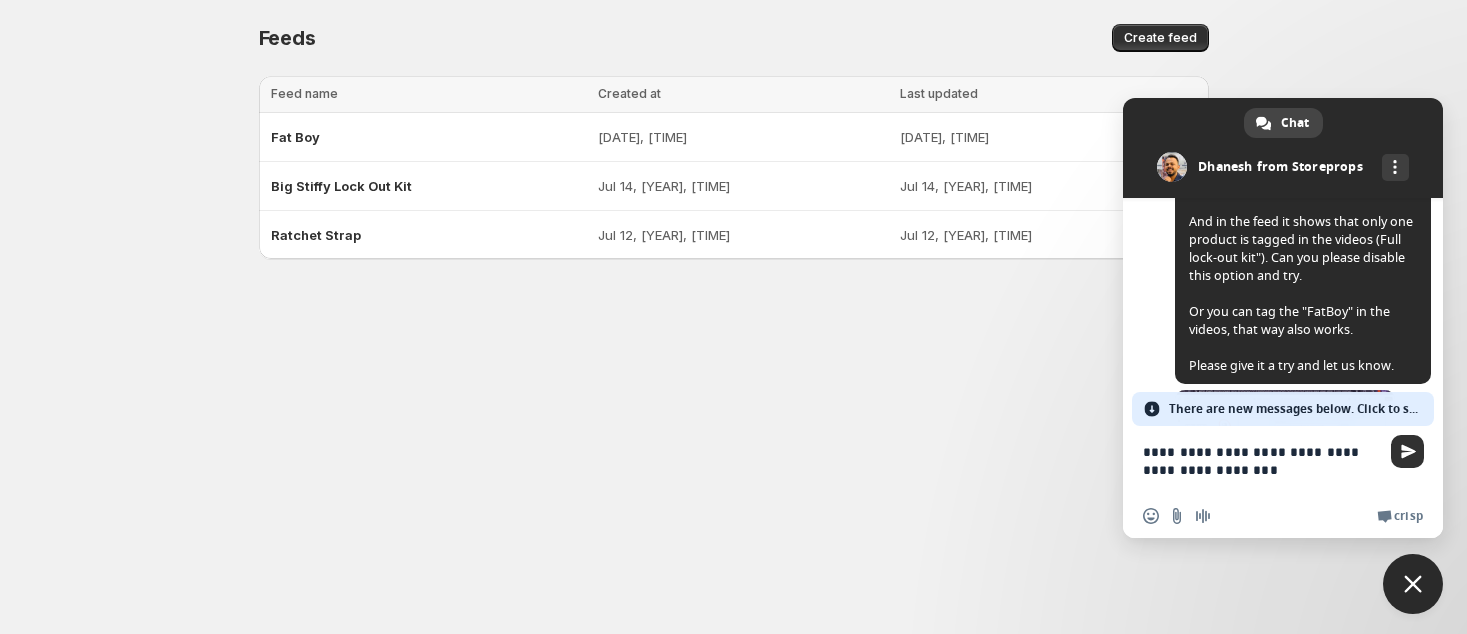 click at bounding box center (1408, 451) 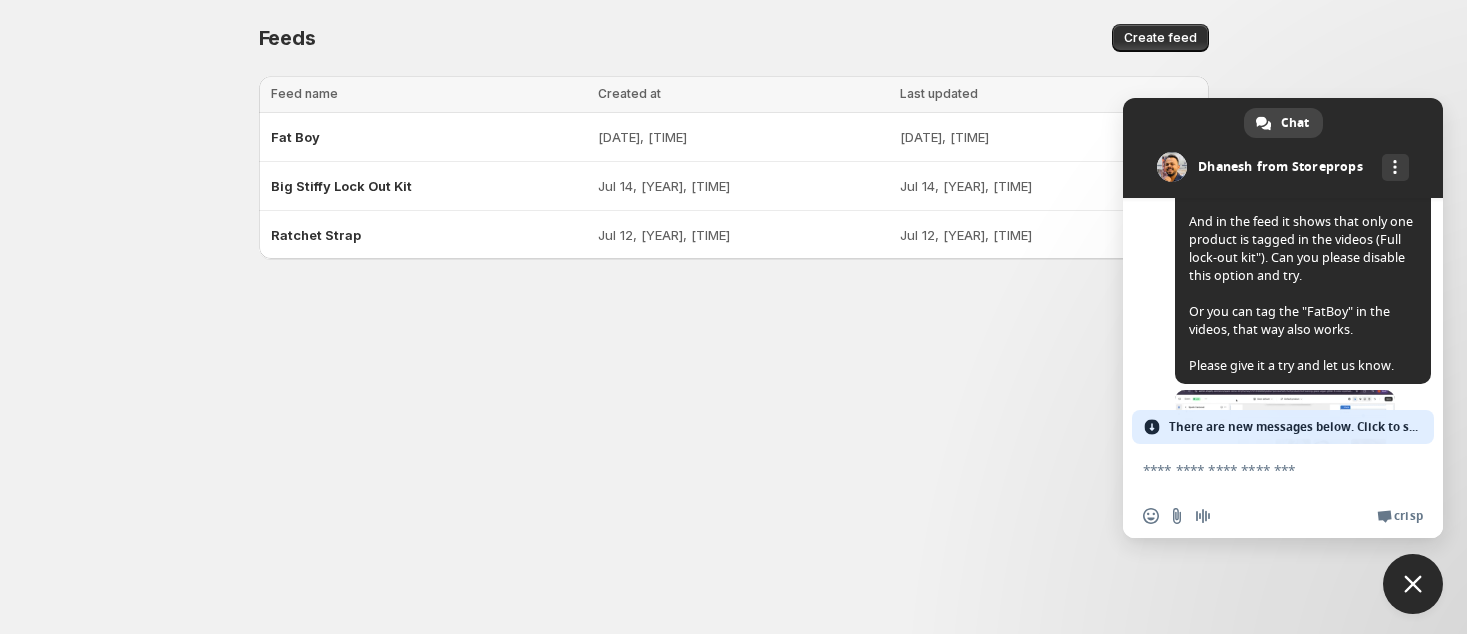 scroll, scrollTop: 2457, scrollLeft: 0, axis: vertical 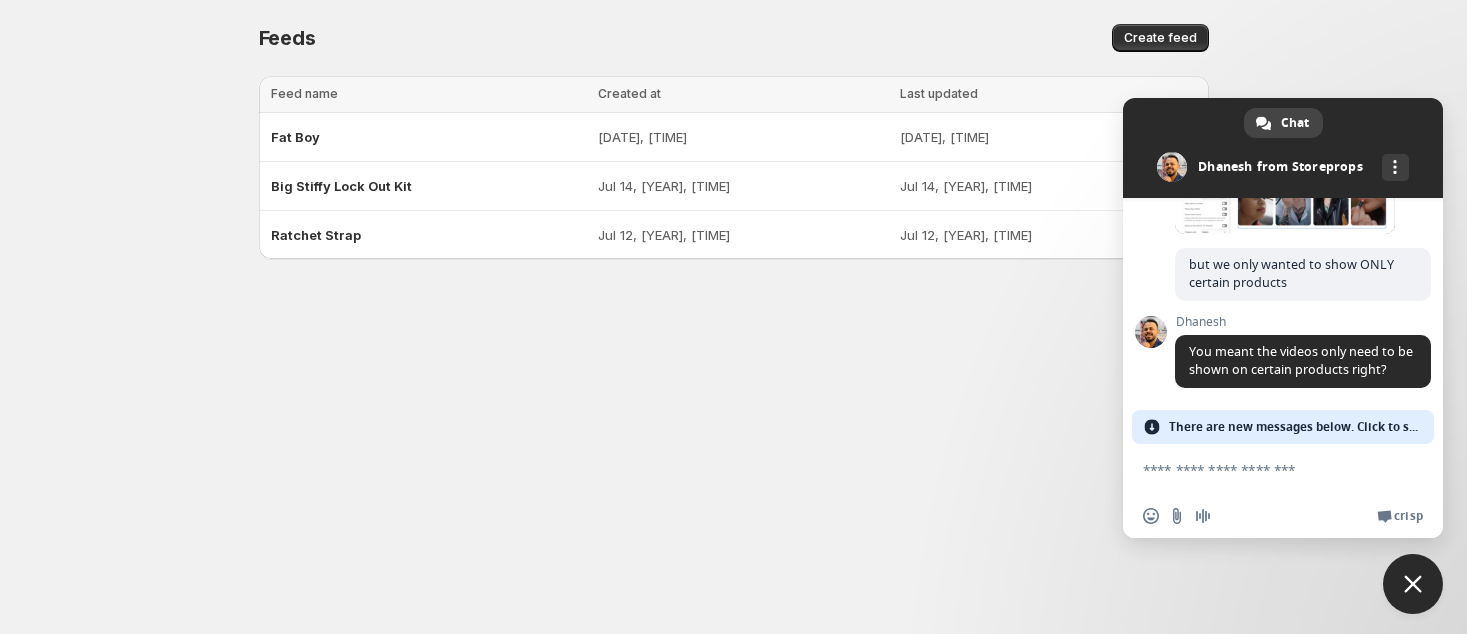 type on "*" 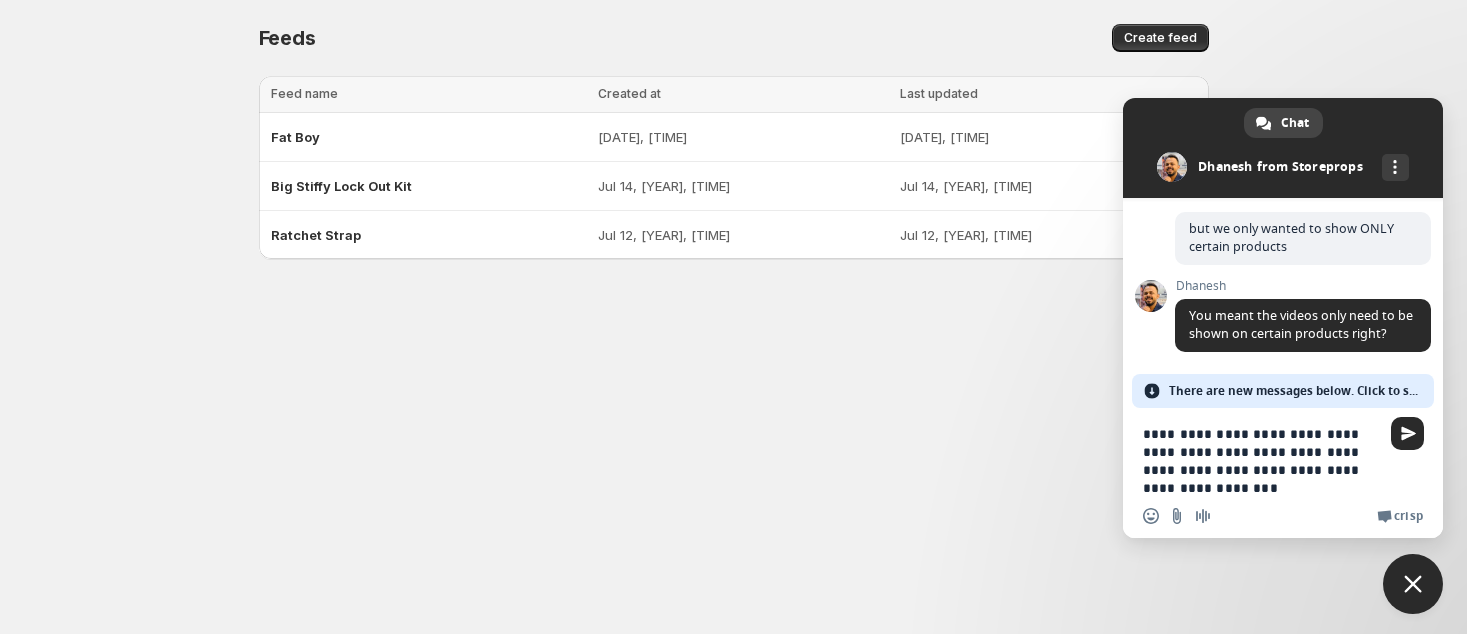 scroll, scrollTop: 3, scrollLeft: 0, axis: vertical 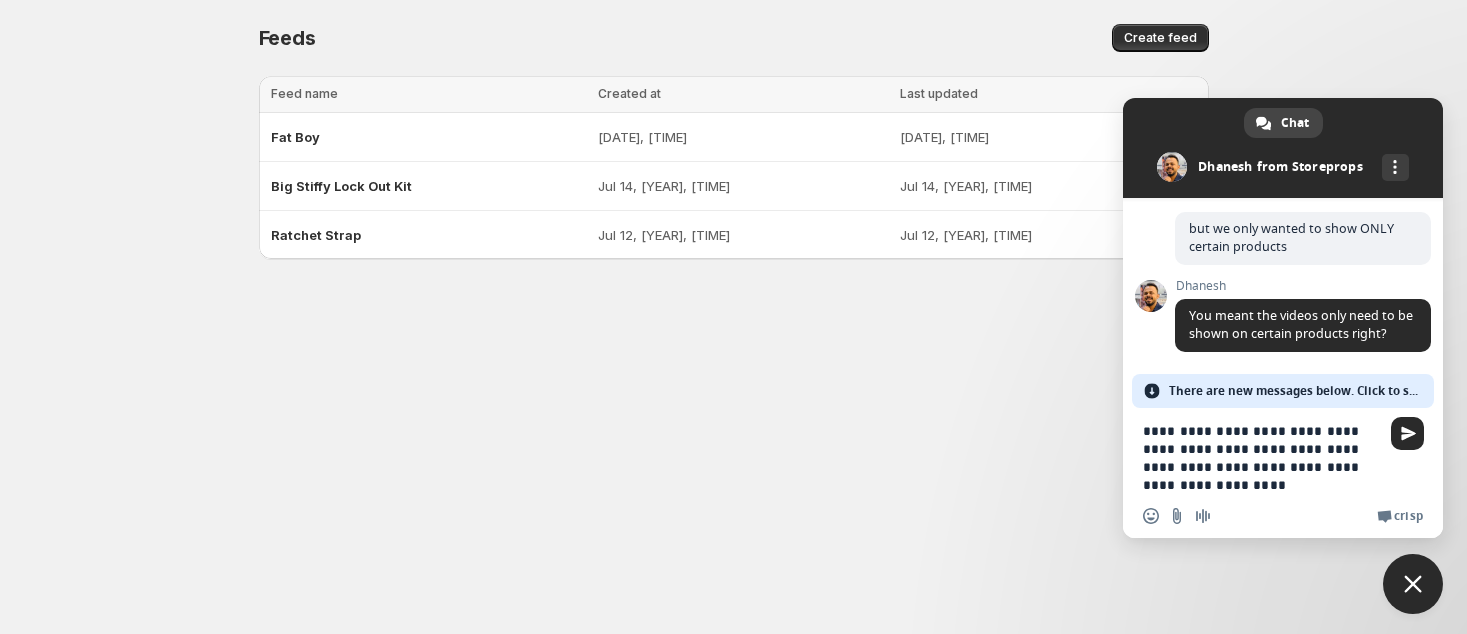 click on "**********" at bounding box center [1263, 451] 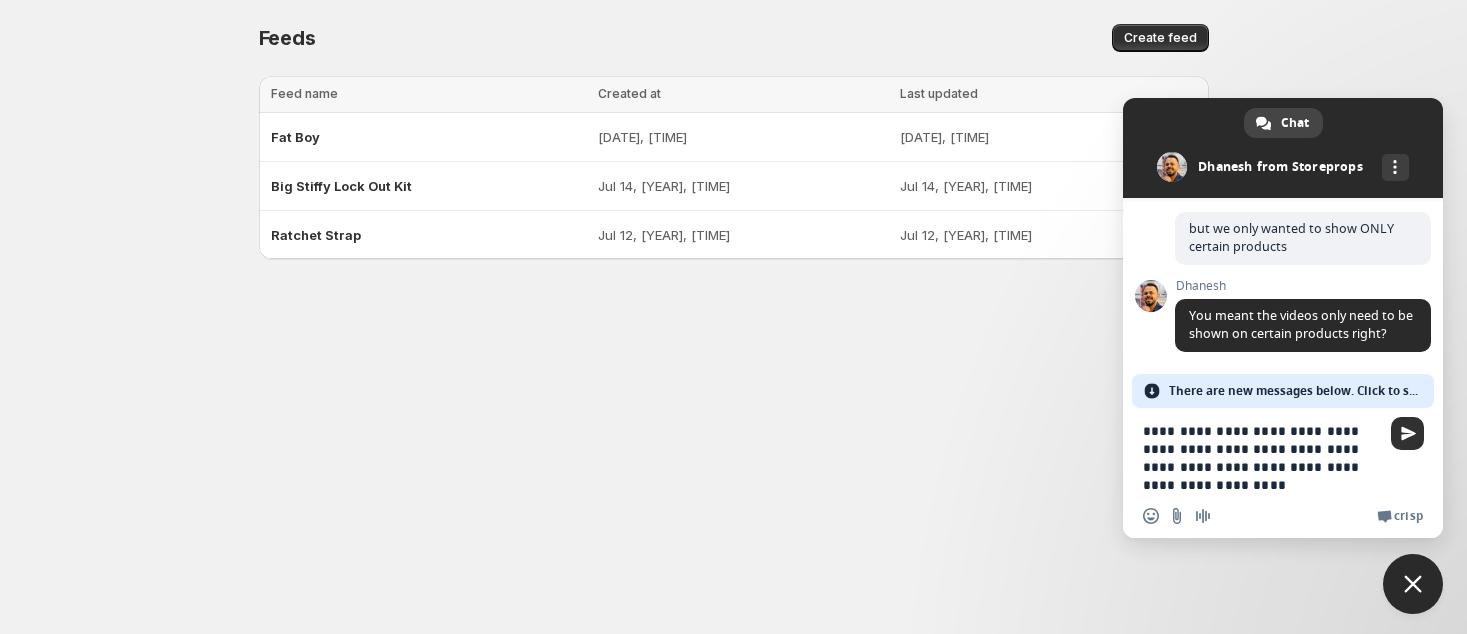 type on "**********" 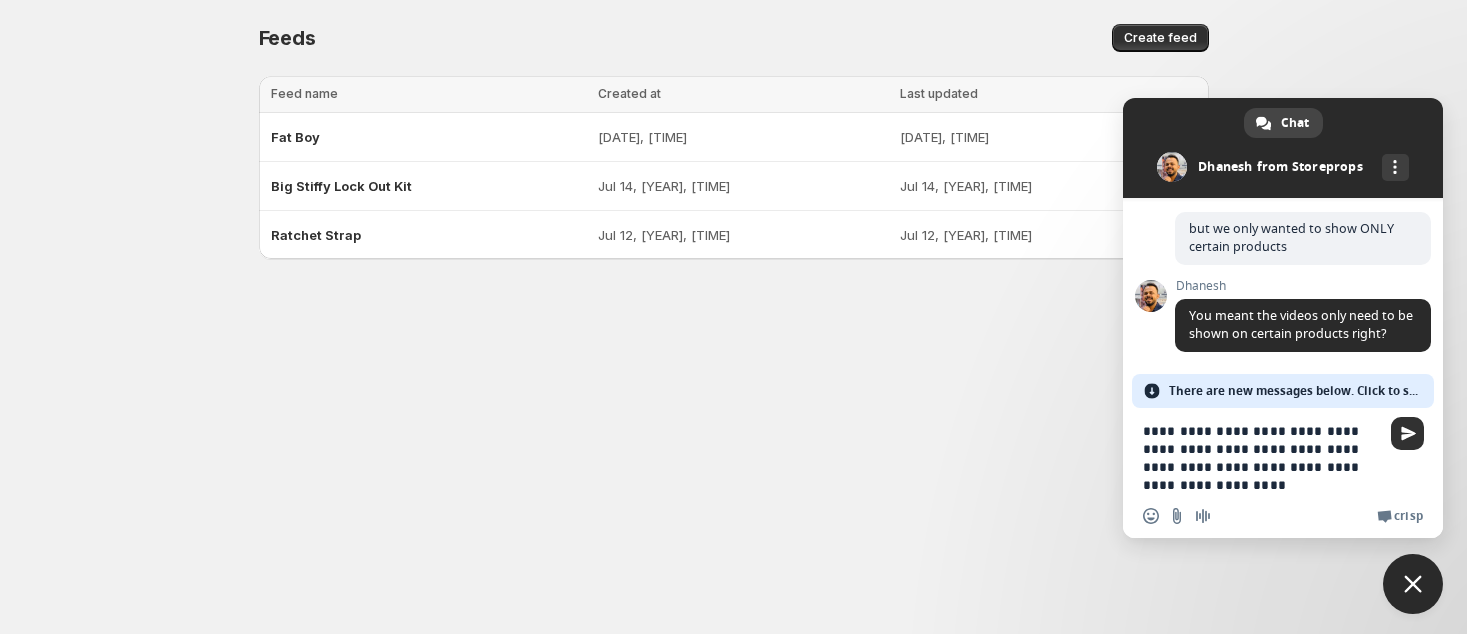 click at bounding box center (1407, 433) 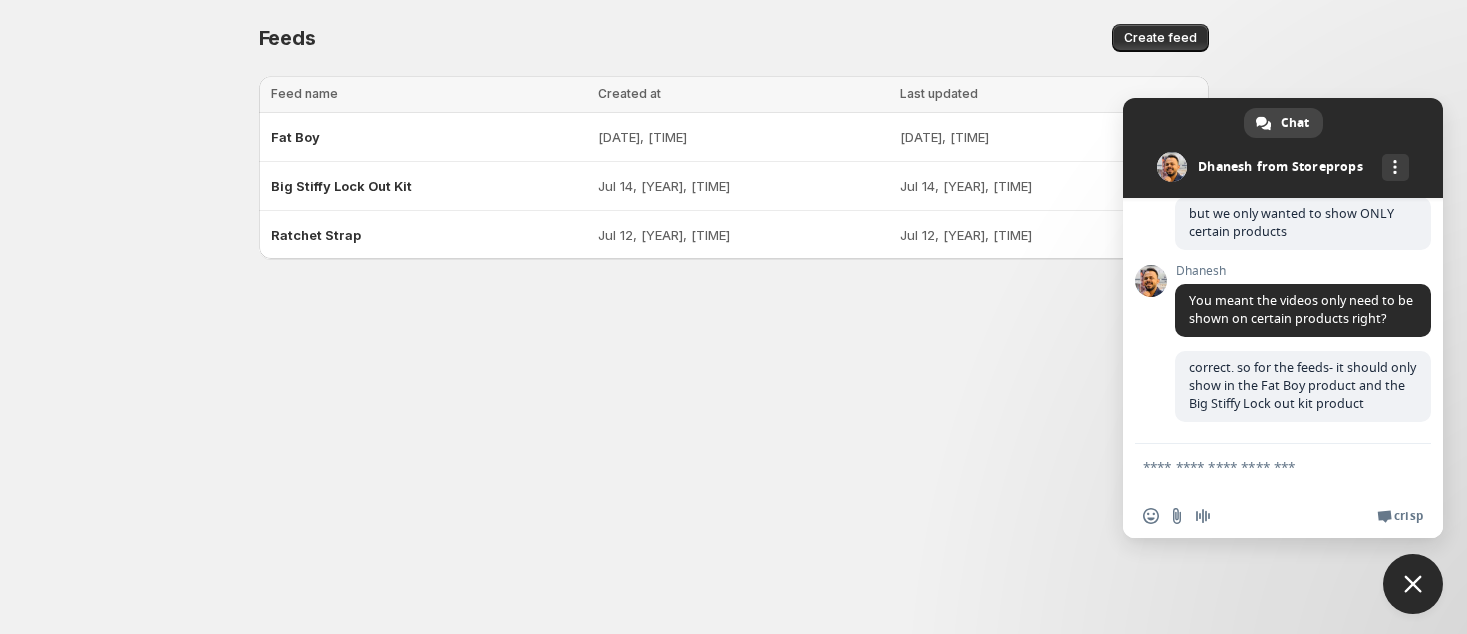 scroll, scrollTop: 2530, scrollLeft: 0, axis: vertical 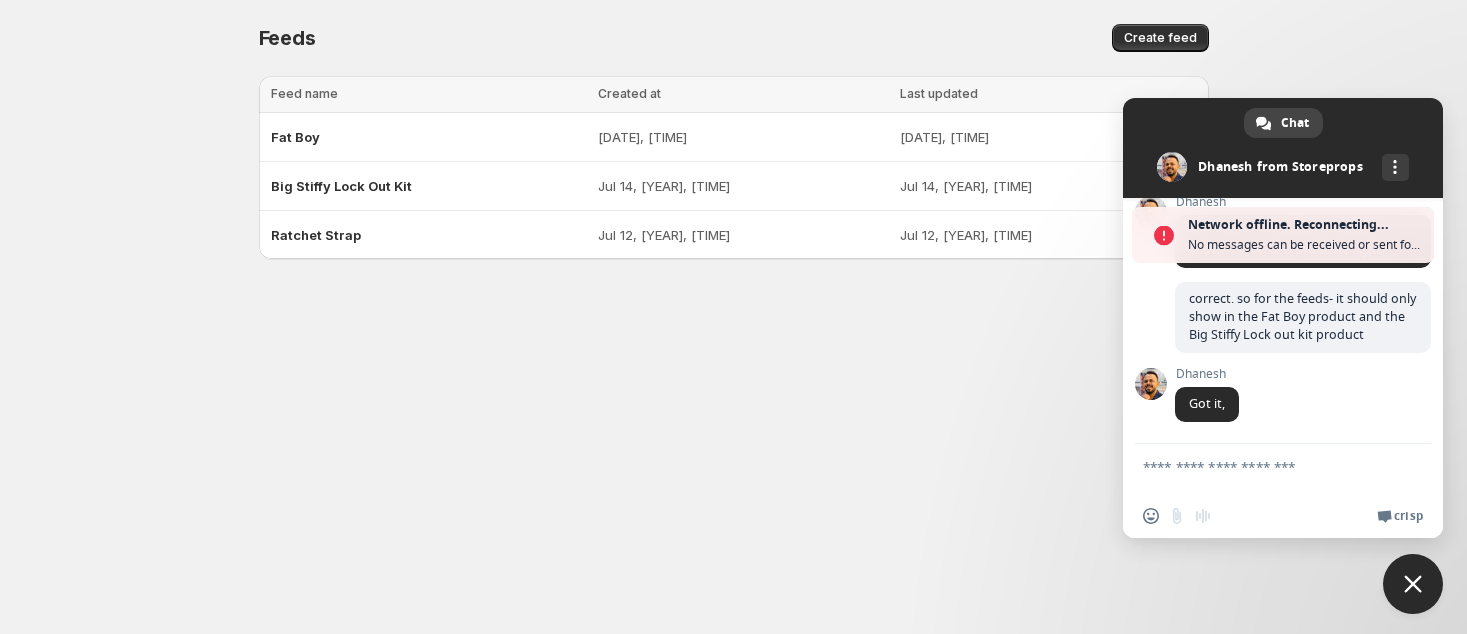 click at bounding box center (1263, 469) 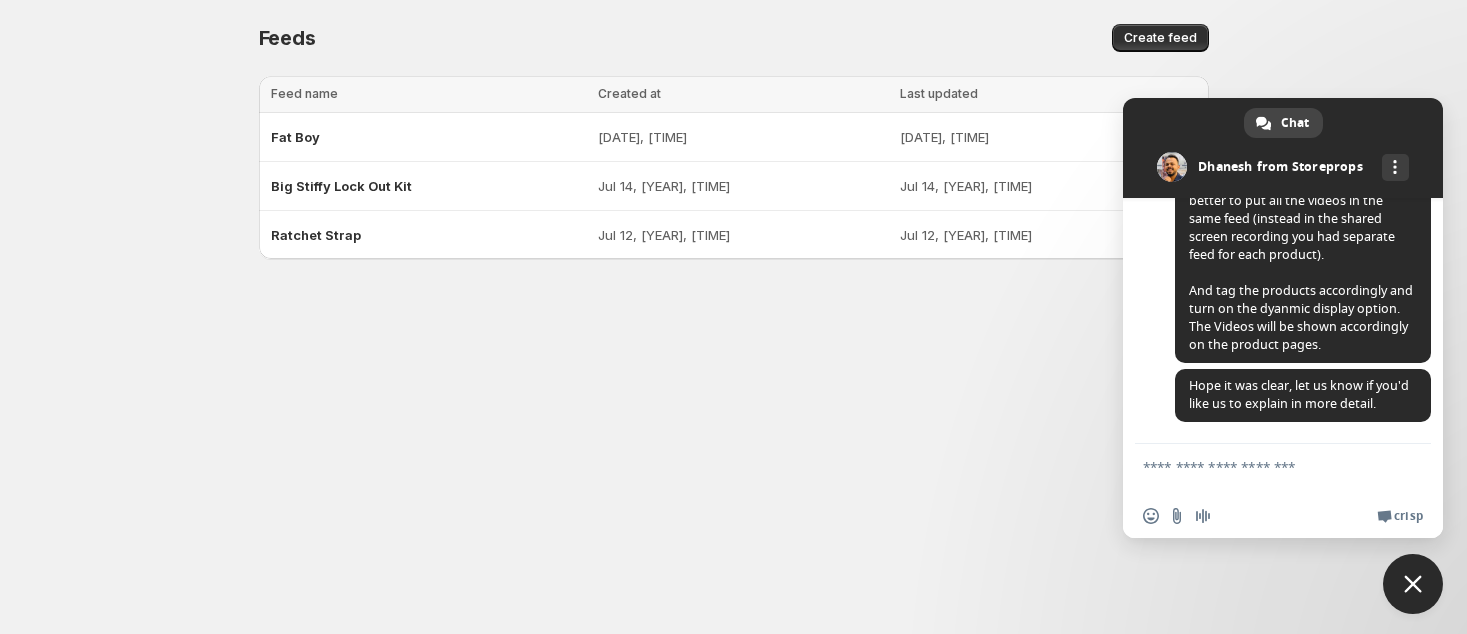 scroll, scrollTop: 2751, scrollLeft: 0, axis: vertical 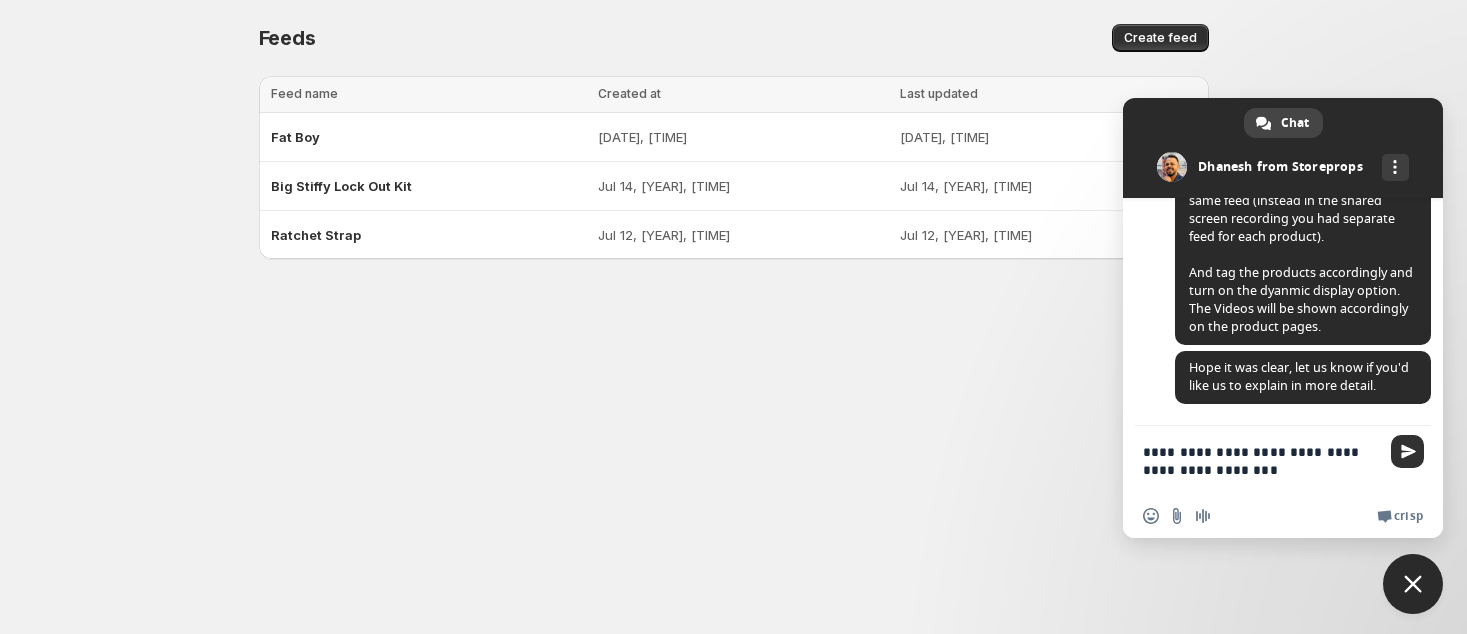 type on "**********" 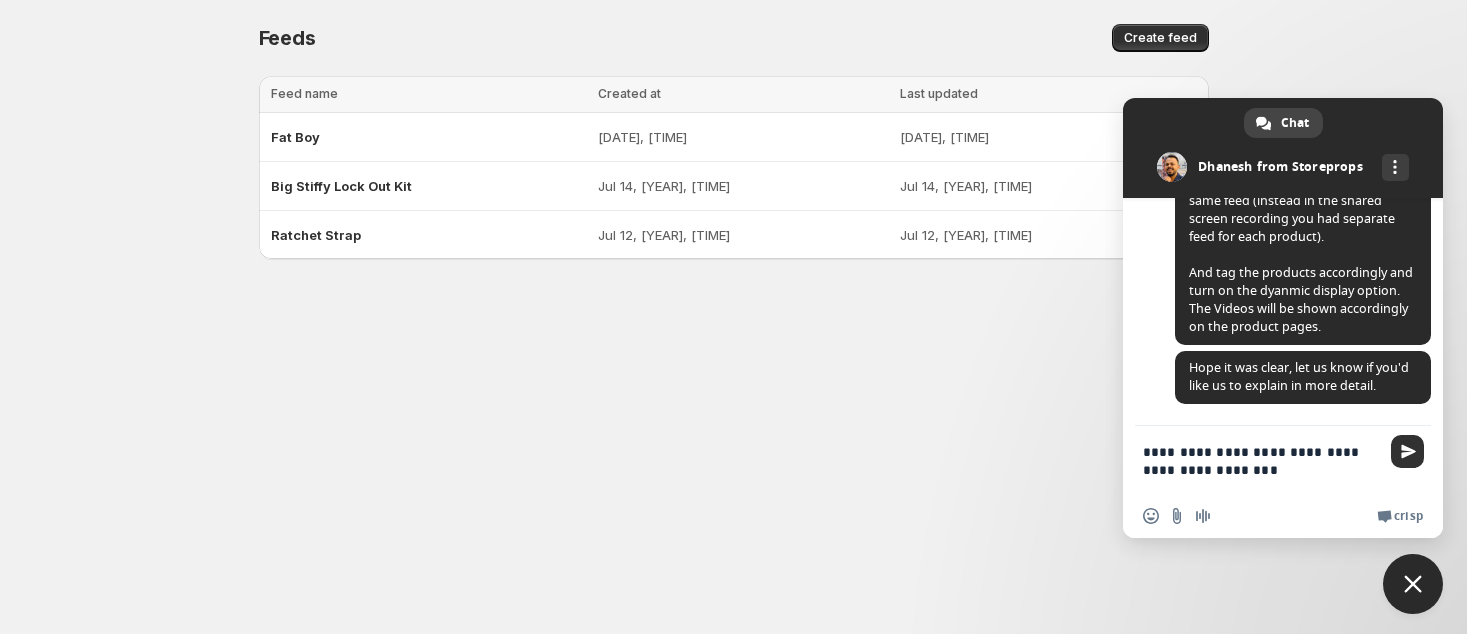 click at bounding box center (1408, 451) 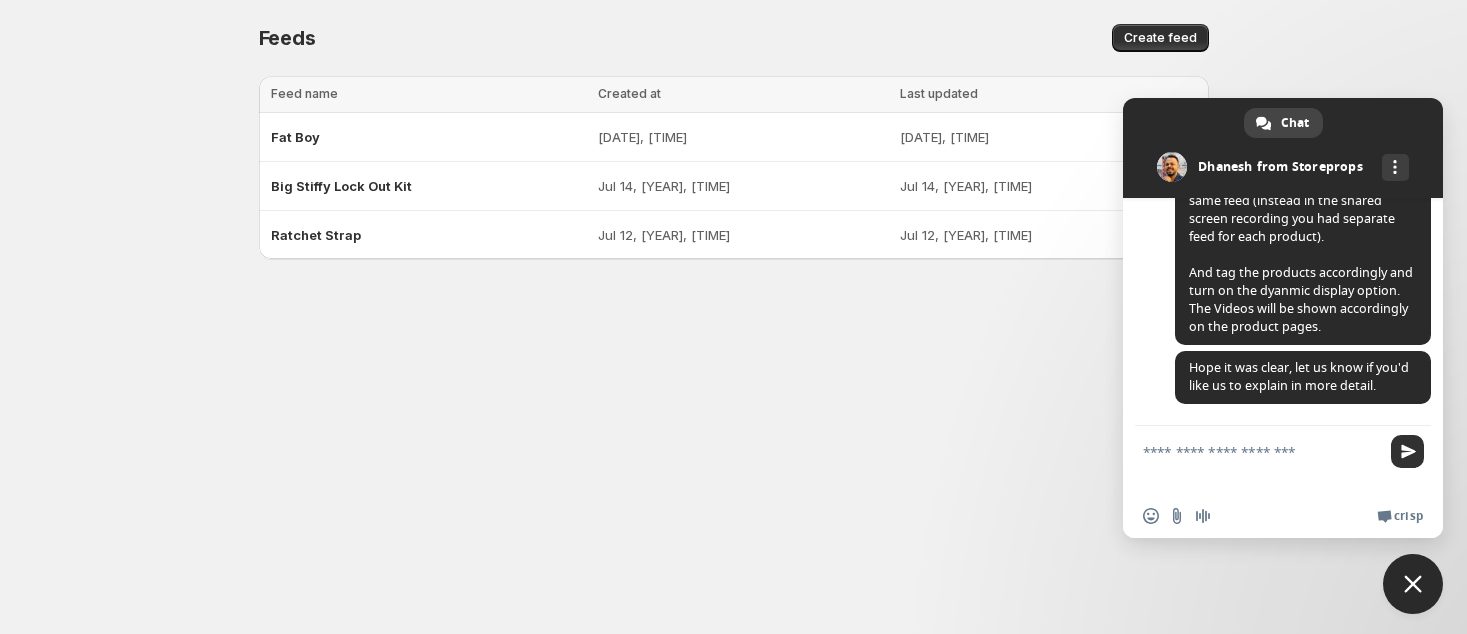 scroll, scrollTop: 3002, scrollLeft: 0, axis: vertical 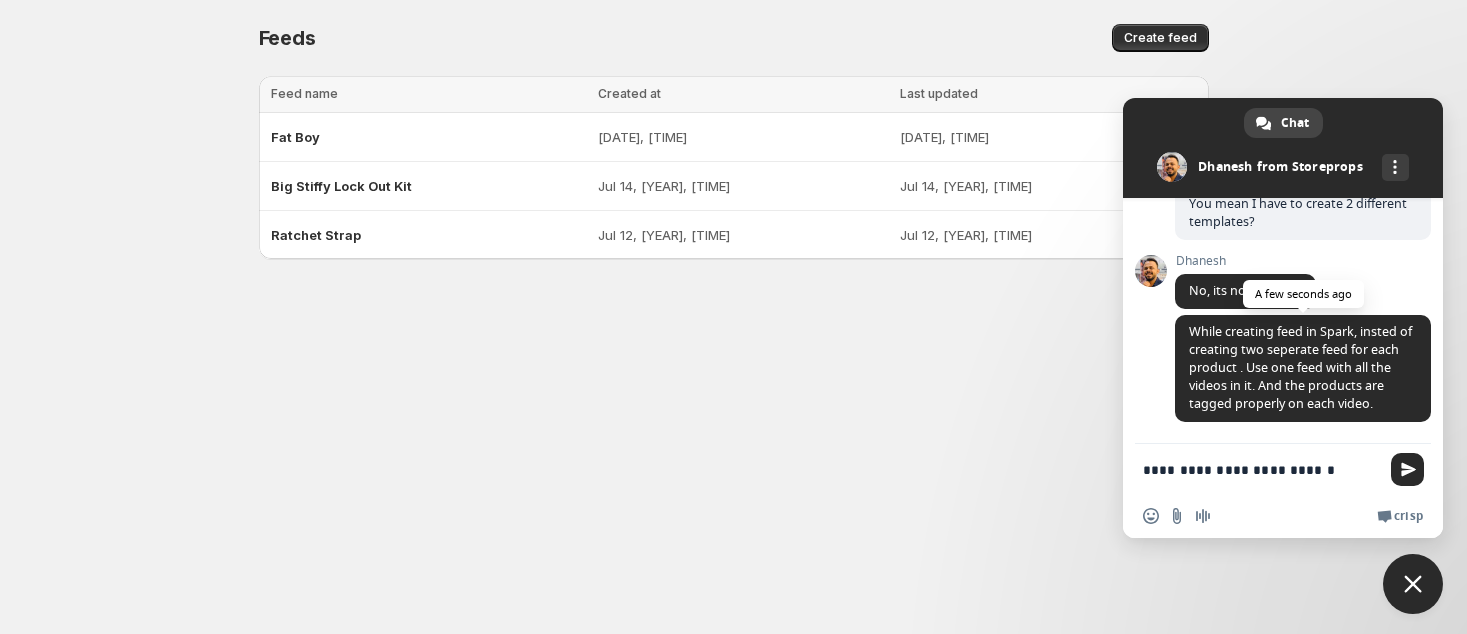 type on "**********" 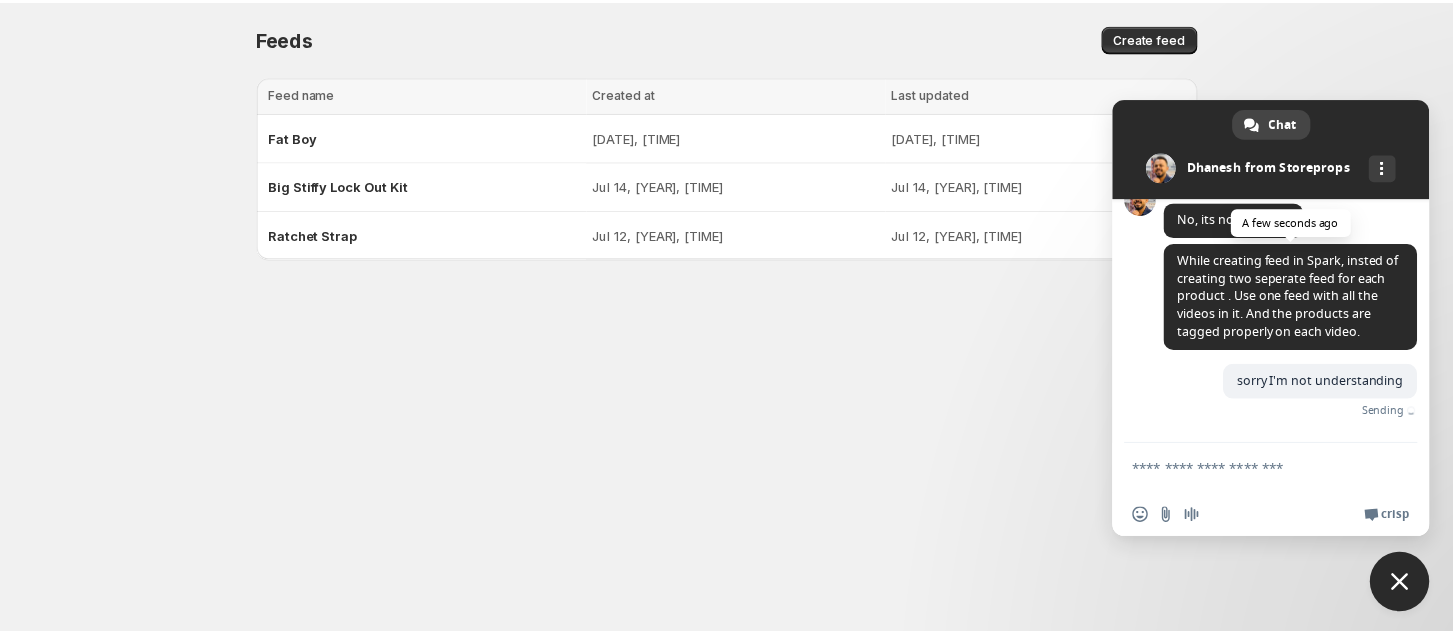 scroll, scrollTop: 3235, scrollLeft: 0, axis: vertical 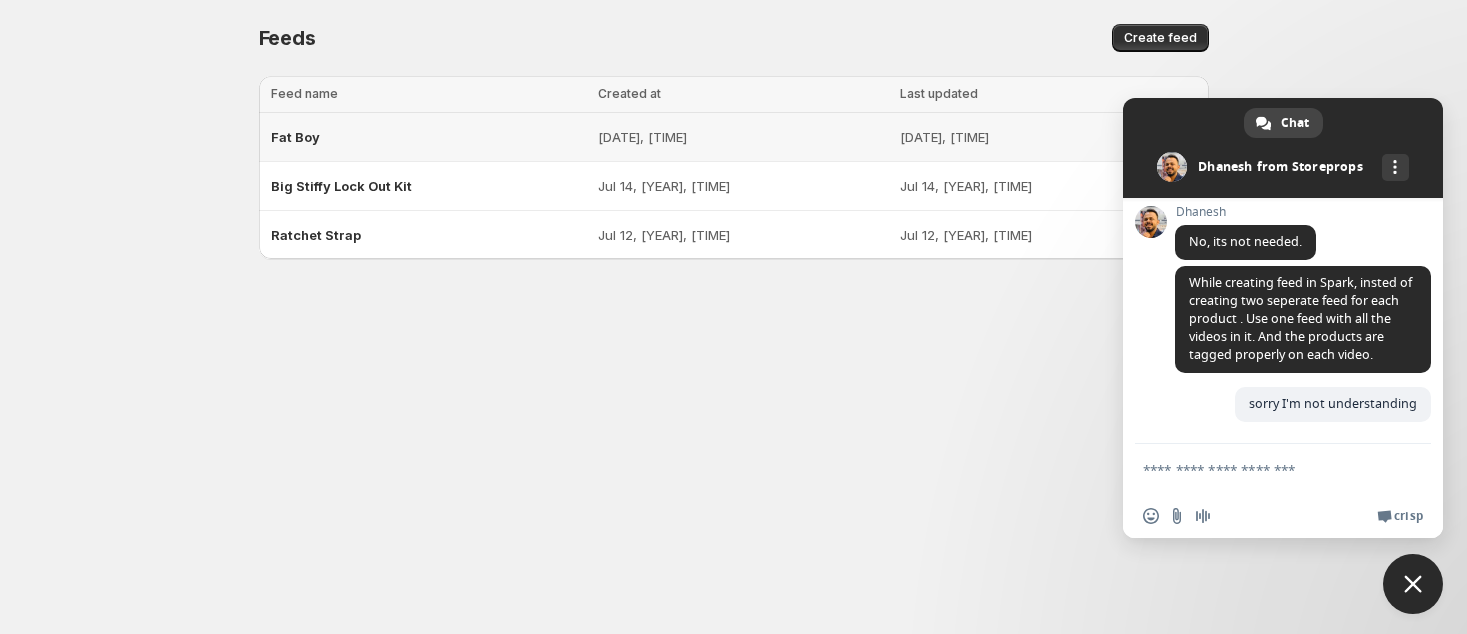 click on "Fat Boy" at bounding box center [295, 137] 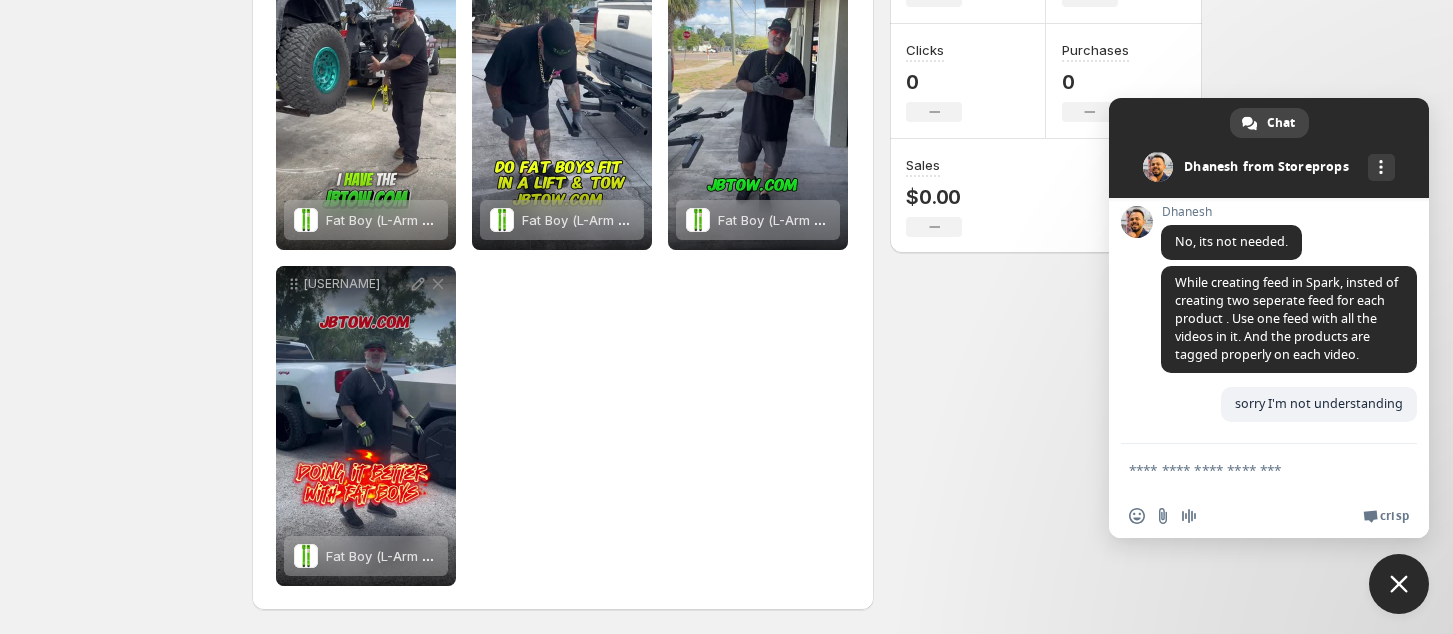 scroll, scrollTop: 0, scrollLeft: 0, axis: both 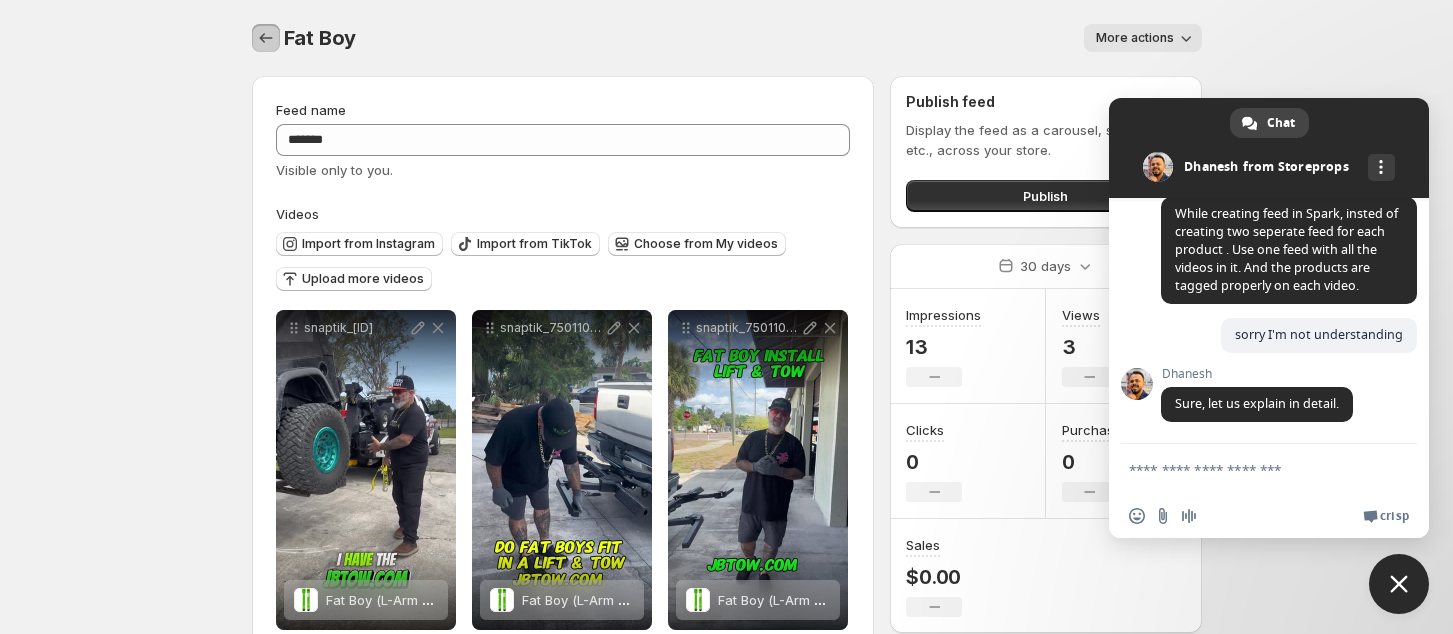 click 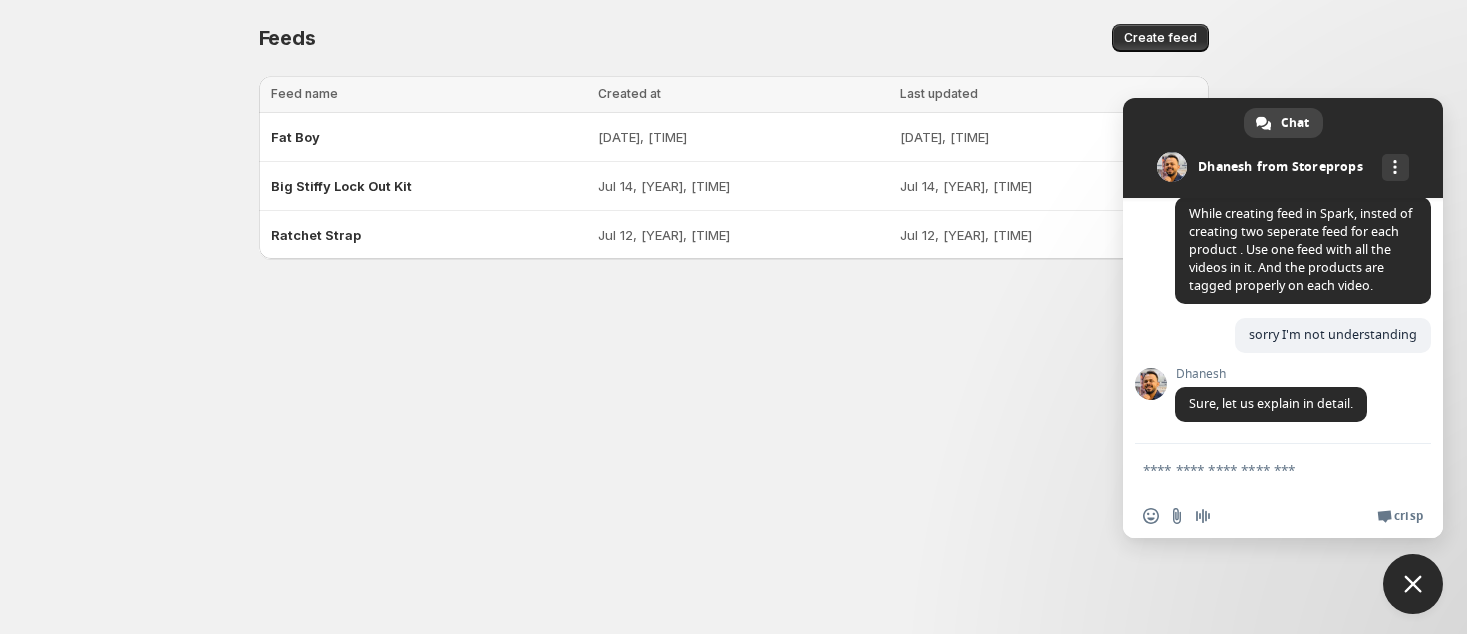 click at bounding box center (1263, 469) 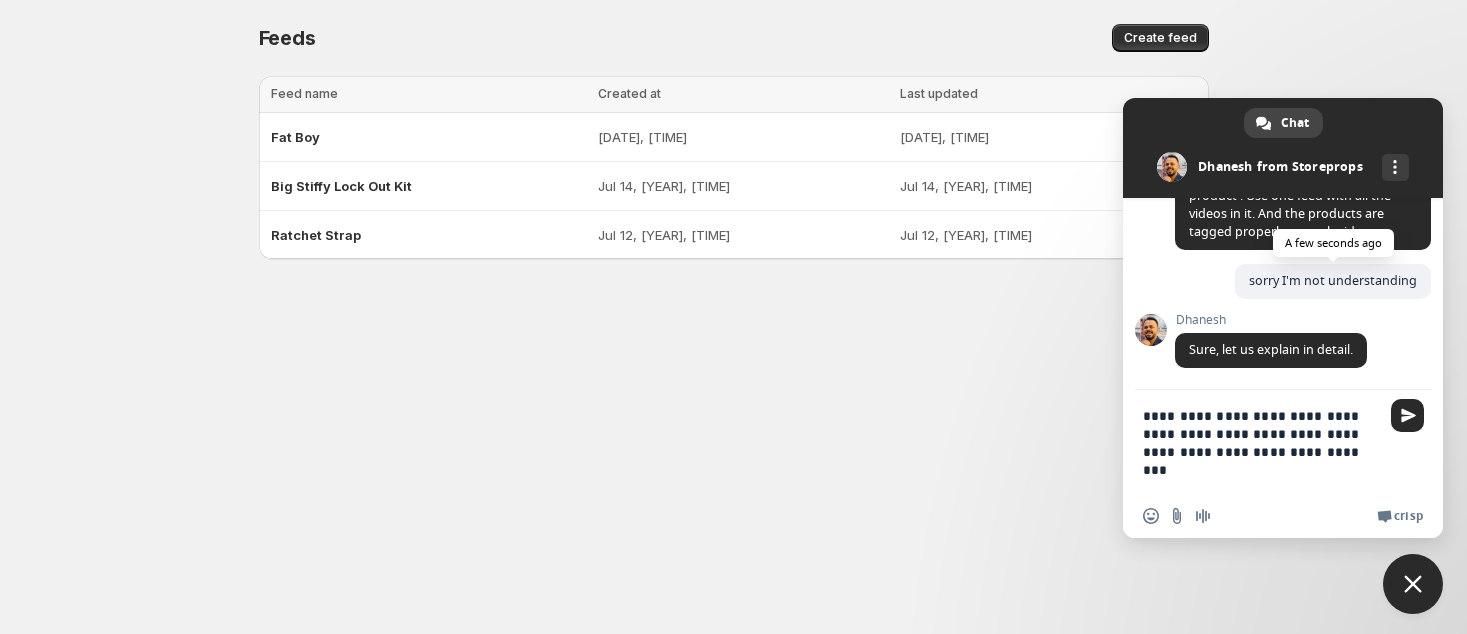scroll, scrollTop: 3360, scrollLeft: 0, axis: vertical 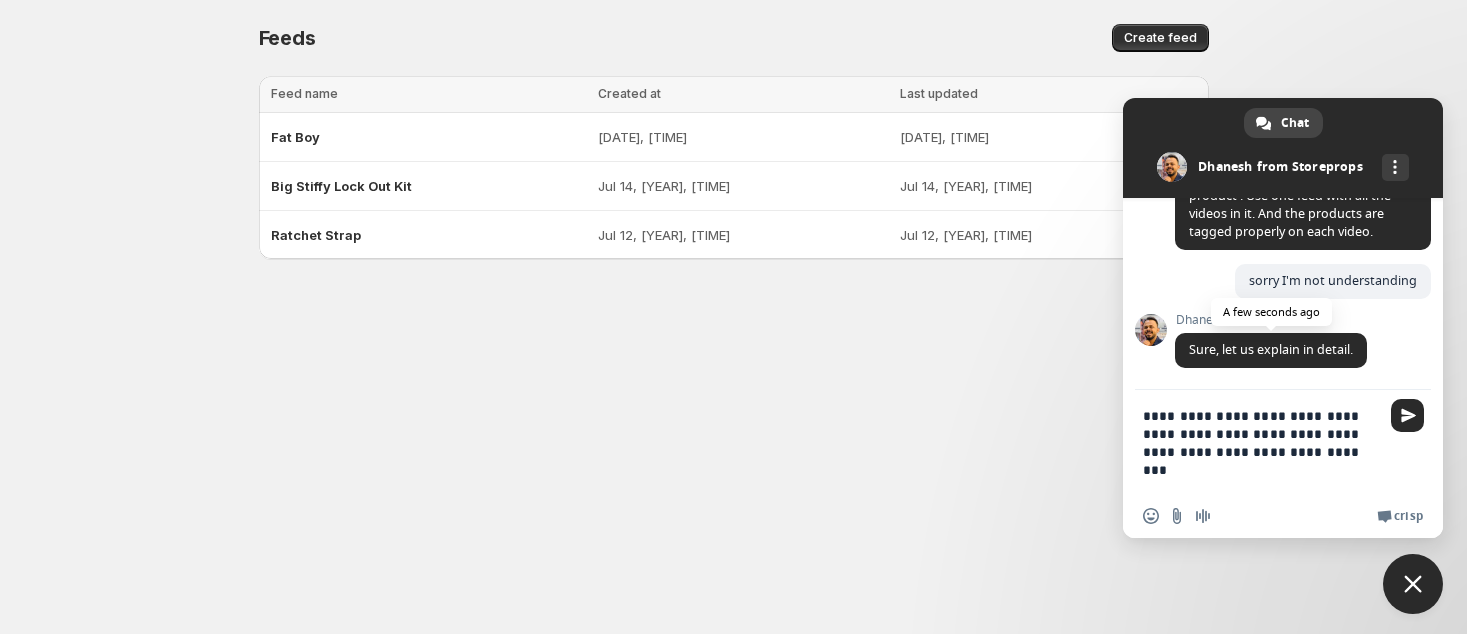 type on "**********" 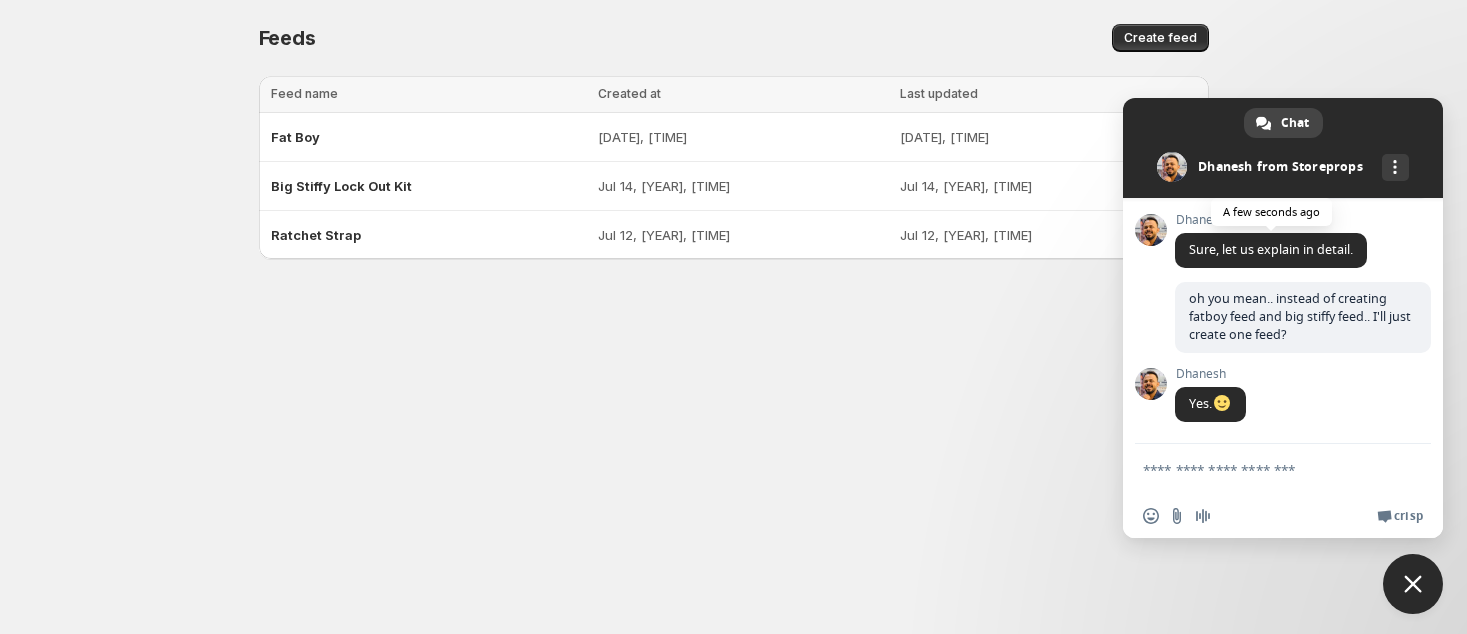 scroll, scrollTop: 3463, scrollLeft: 0, axis: vertical 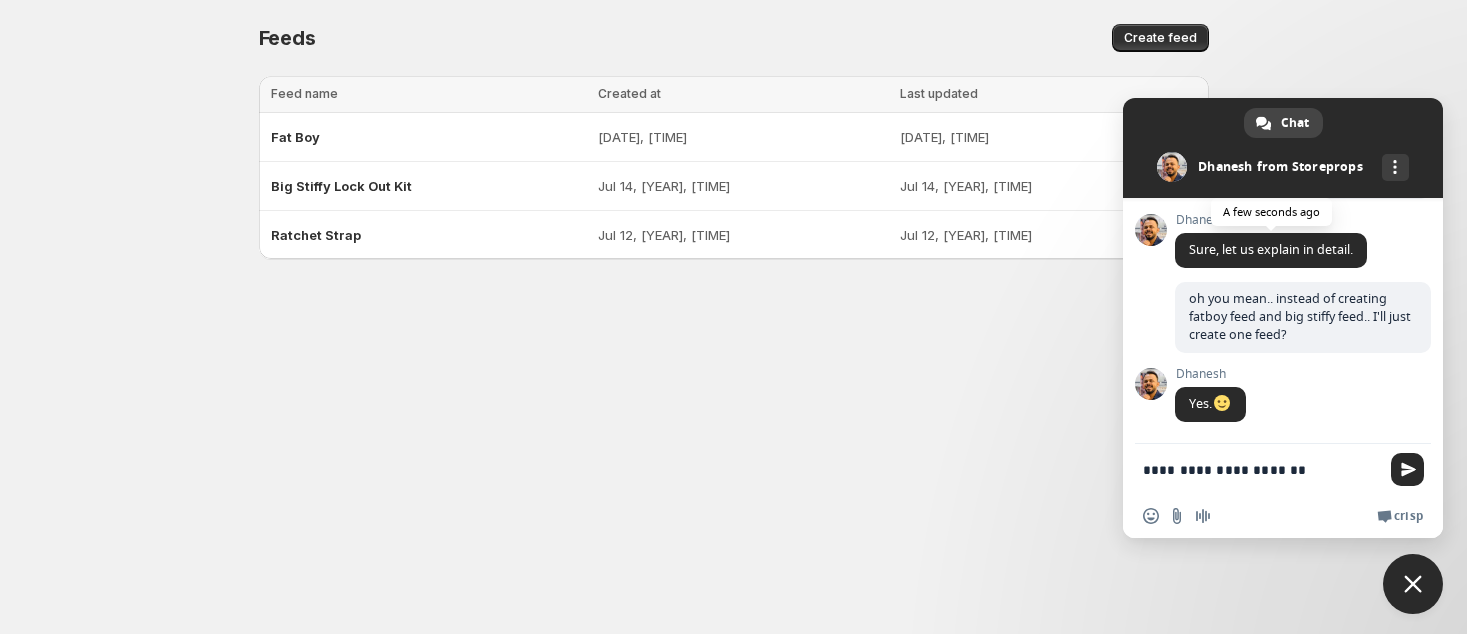 type on "**********" 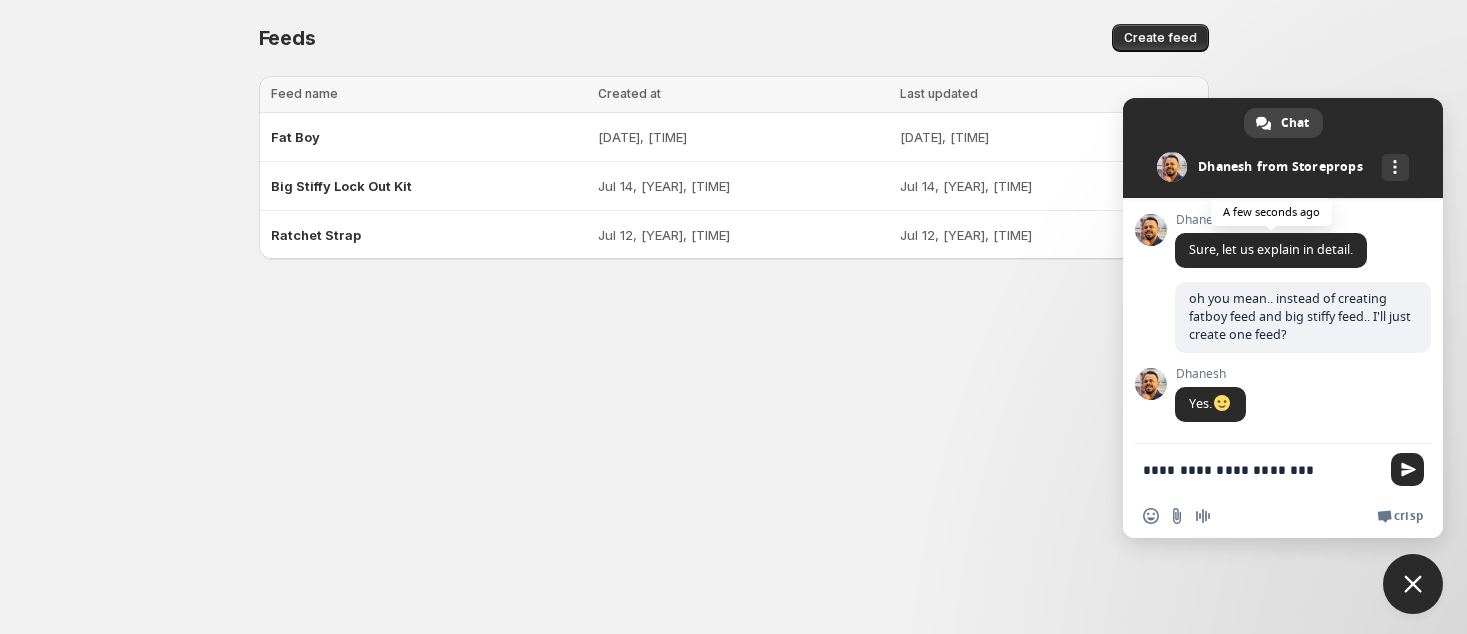type 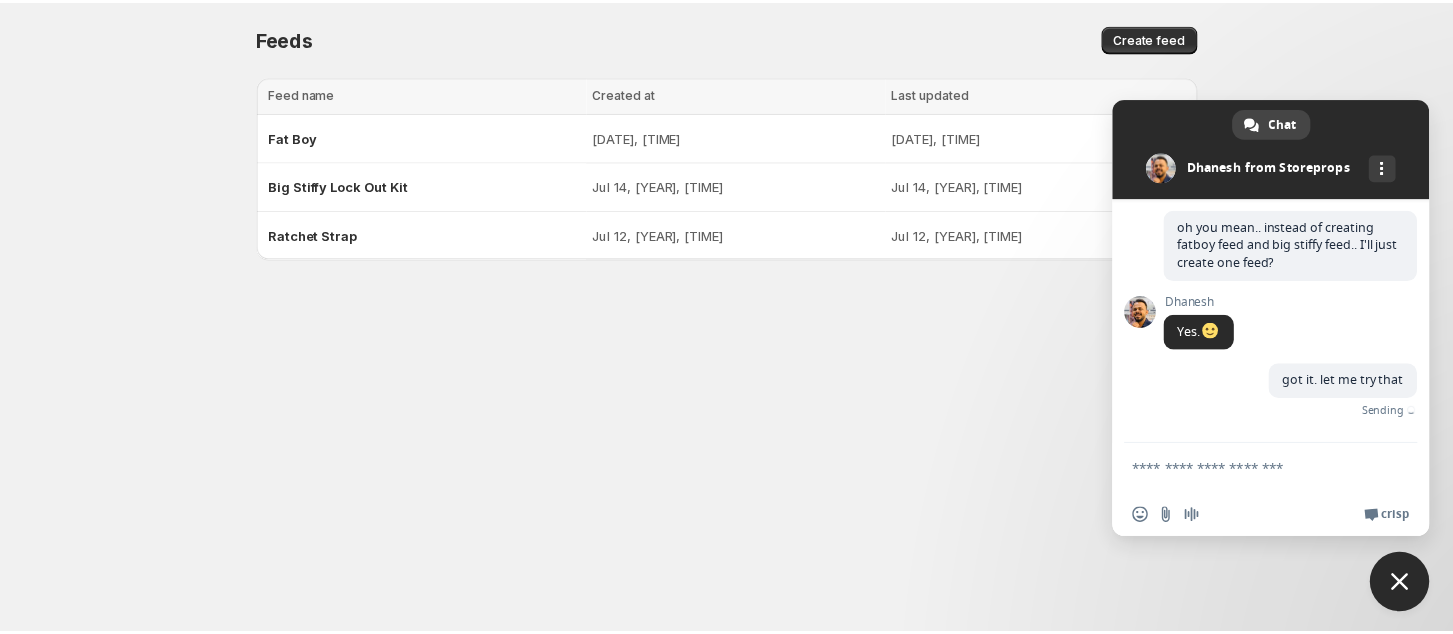 scroll, scrollTop: 3512, scrollLeft: 0, axis: vertical 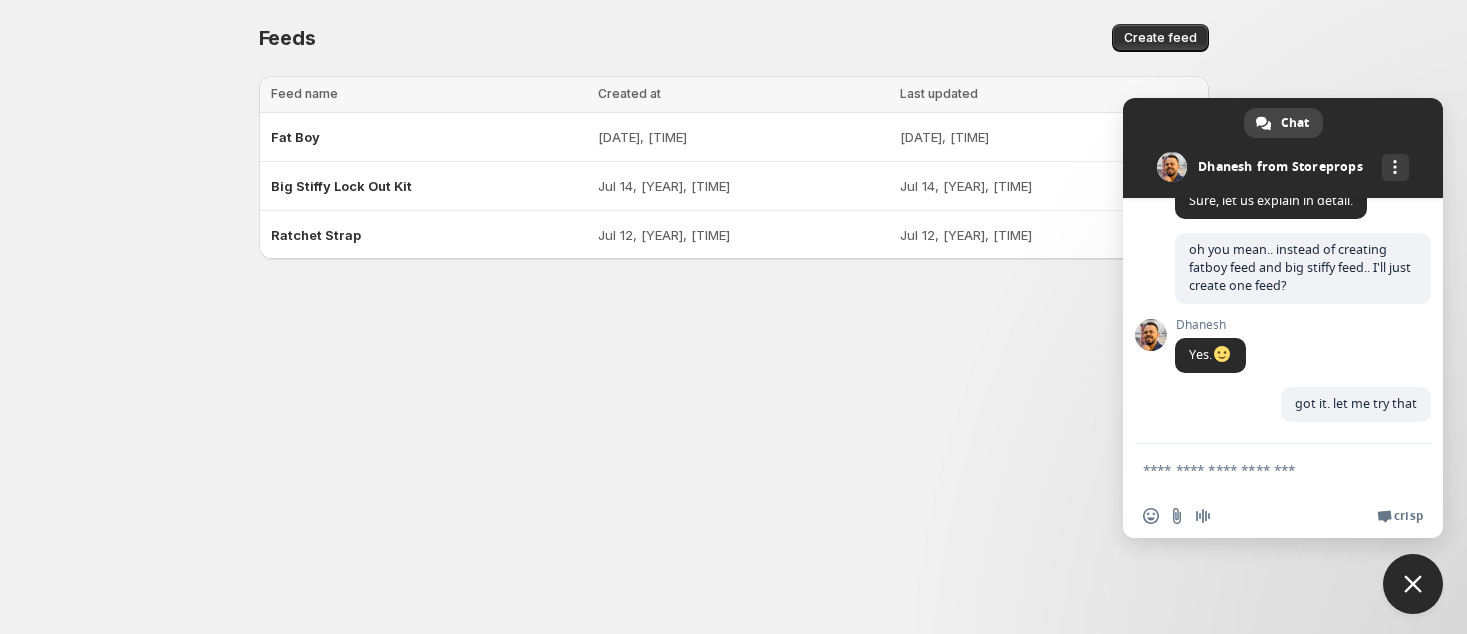 click on "Fat Boy [DATE], [TIME] [DATE], [TIME] Big Stiffy Lock Out Kit [DATE], [TIME] [DATE], [TIME] Ratchet Strap [DATE], [TIME] [DATE], [TIME] Chat [NAME] from Storeprops More channels Continue on Email Network offline. Reconnecting... No messages can be received or sent for now. Storeprops Hello, how can we help you today? Monday, 14 July hi 43 minutes ago [NAME] Hi 42 minutes ago [NAME] [NAME] here from Spark. Thank you for reaching out.  42 minutes ago [NAME] How can we help you today? 42 minutes ago I have a question. I am on a free plan. and I'm trying to add videos in carousel but it will only allow me to show 1 product 42 minutes ago how many products are allowed to tag the videos? 41 minutes ago [NAME] 40 minutes ago [NAME] 39 minutes ago ( )" at bounding box center [733, 317] 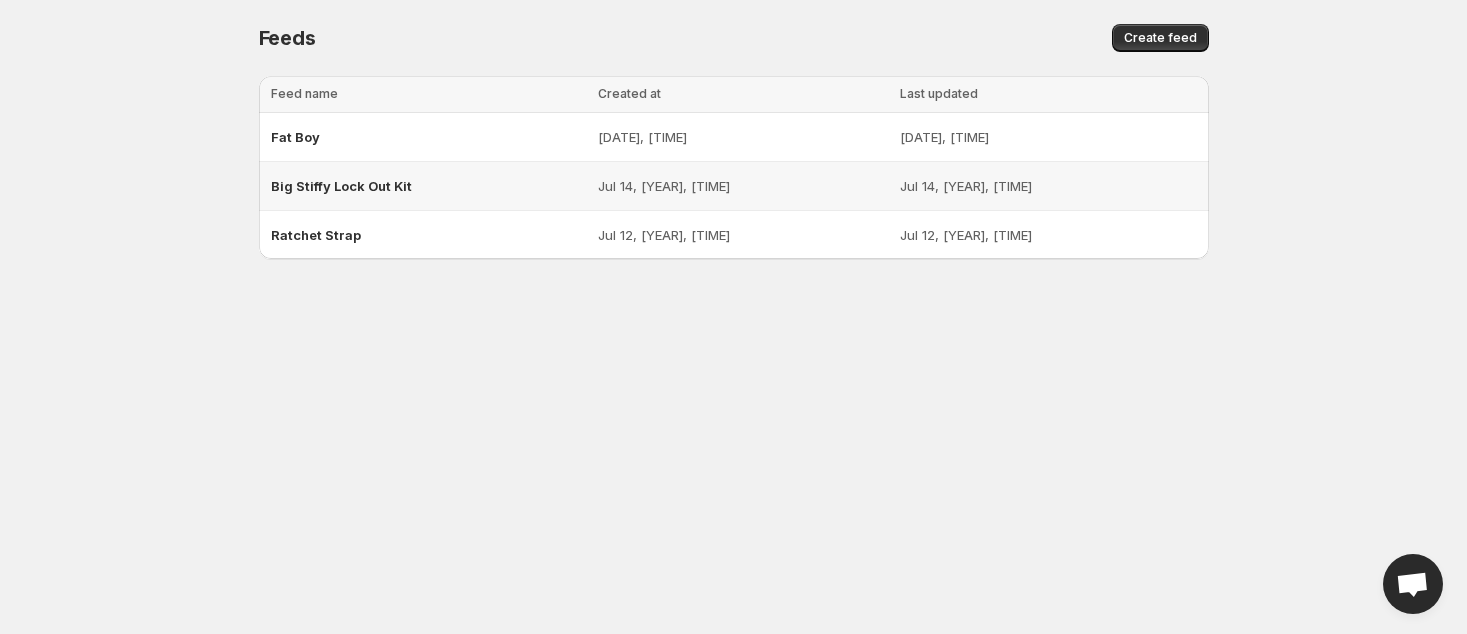 click on "Big Stiffy Lock Out Kit" at bounding box center [428, 186] 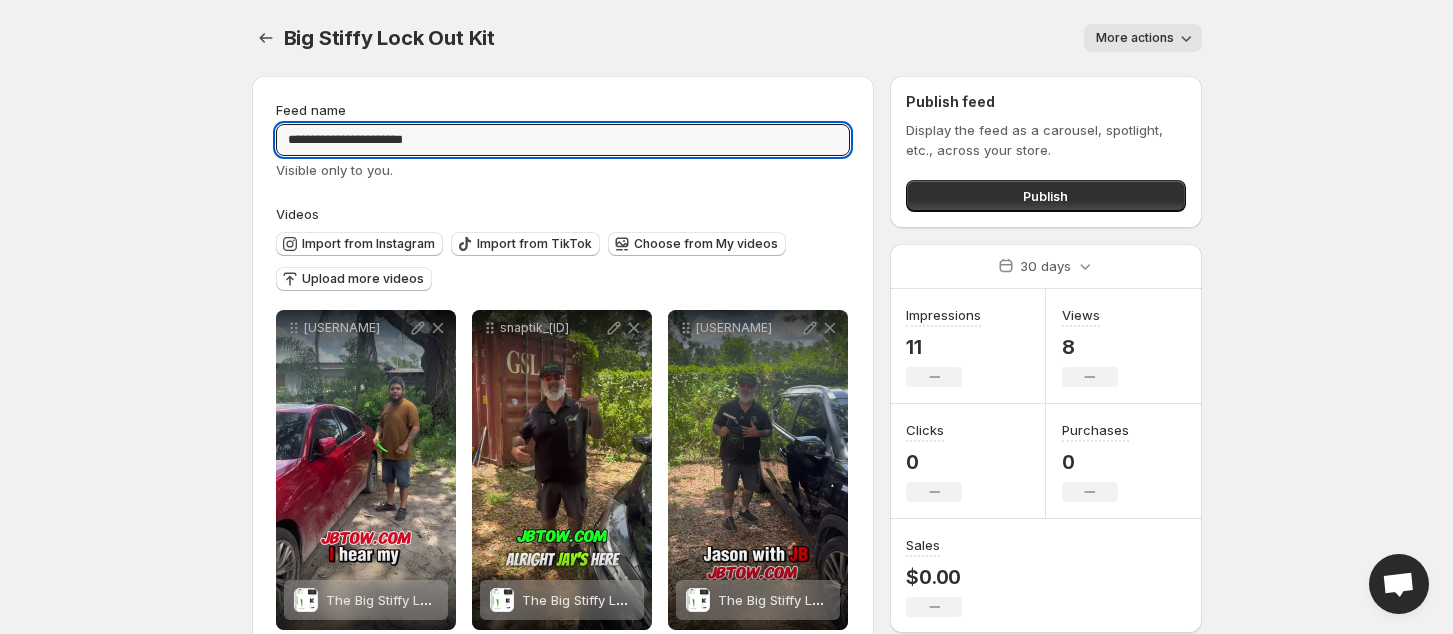 drag, startPoint x: 608, startPoint y: 144, endPoint x: 189, endPoint y: 153, distance: 419.09665 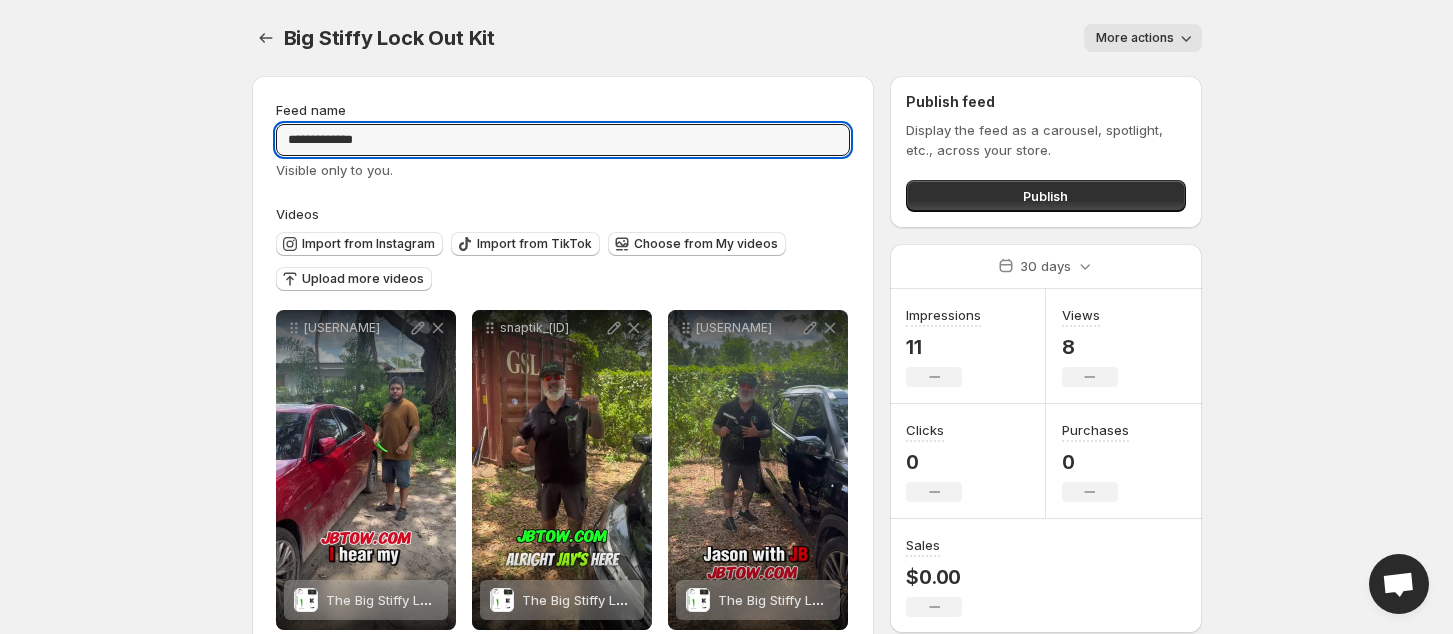 type on "**********" 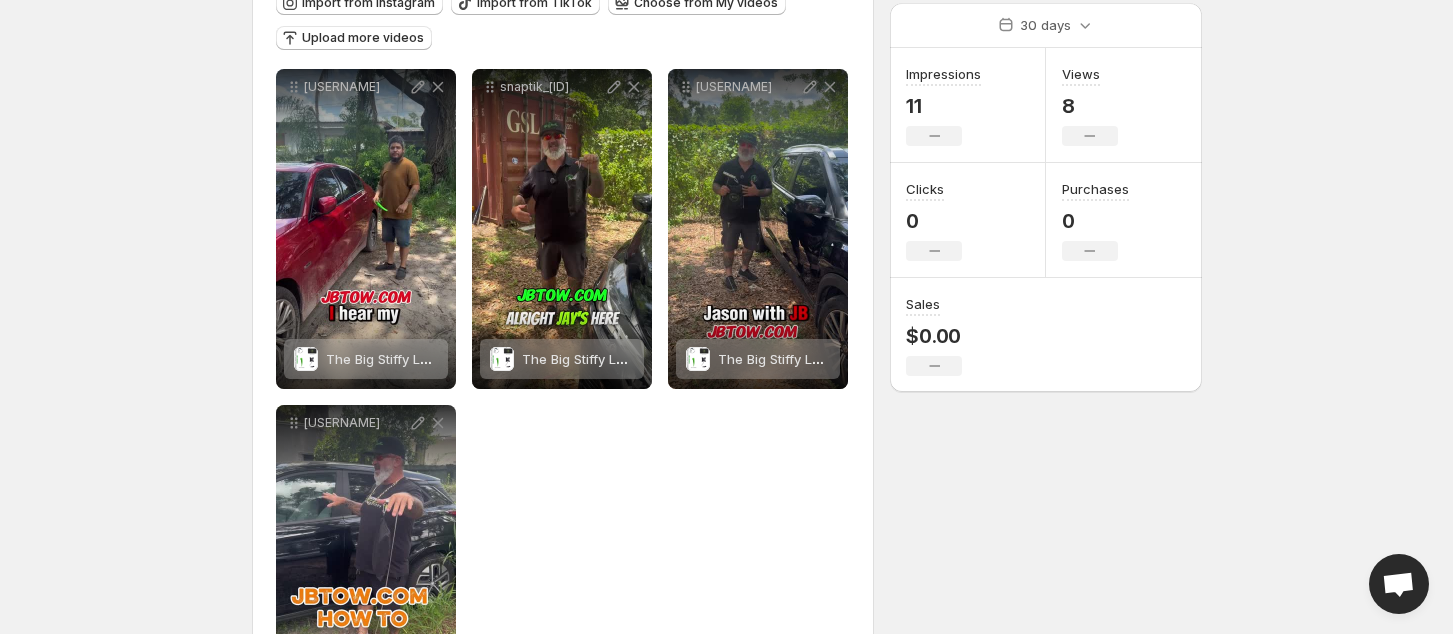 scroll, scrollTop: 0, scrollLeft: 0, axis: both 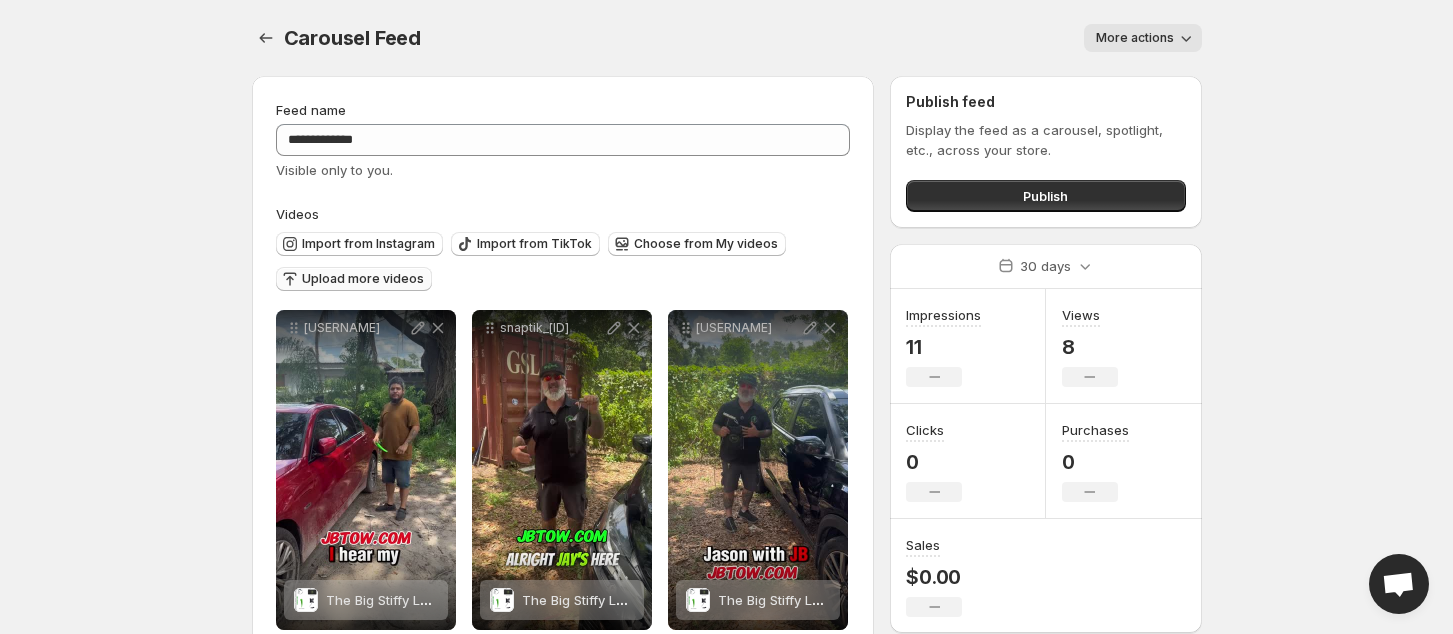 click on "Upload more videos" at bounding box center [363, 279] 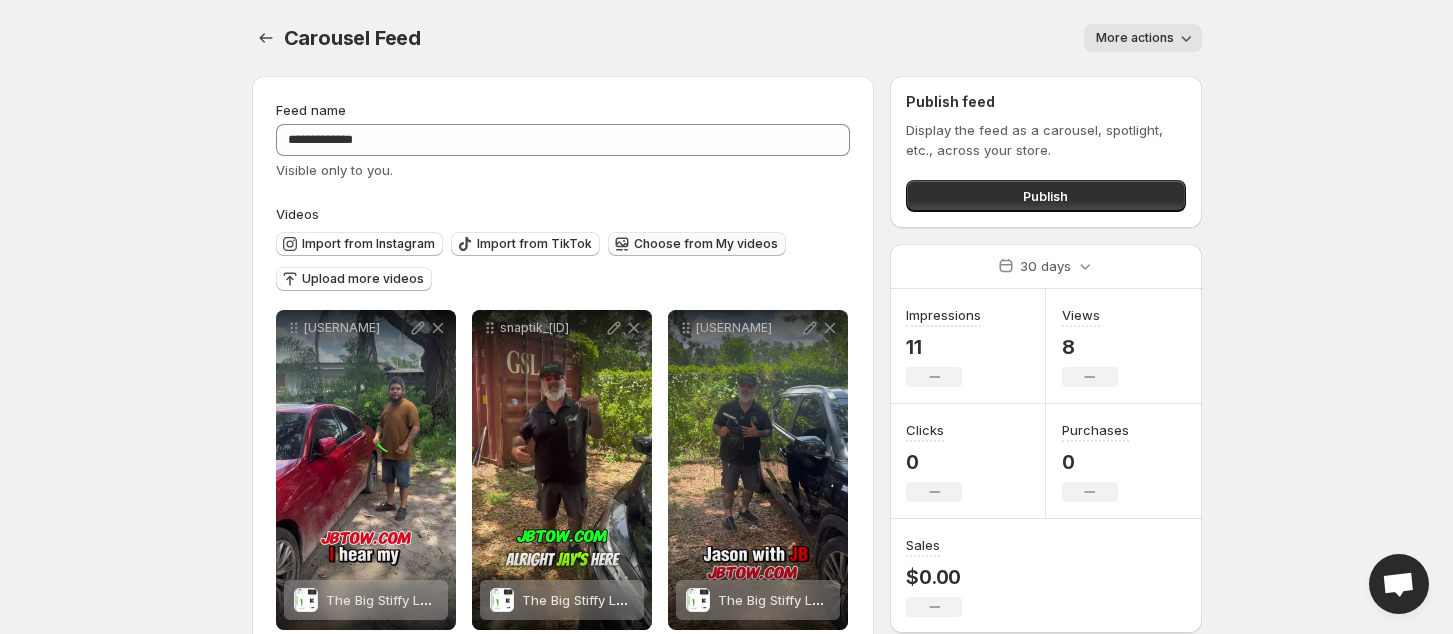 click on "Choose from My videos" at bounding box center (706, 244) 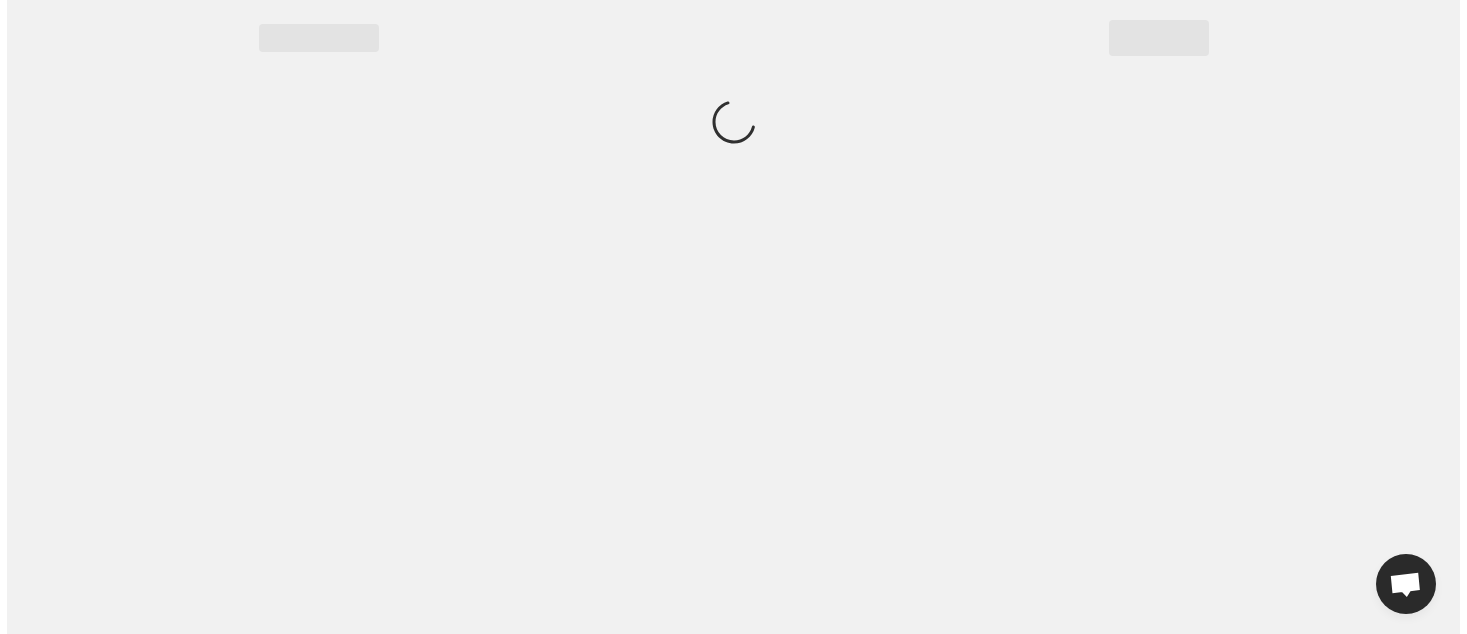 scroll, scrollTop: 0, scrollLeft: 0, axis: both 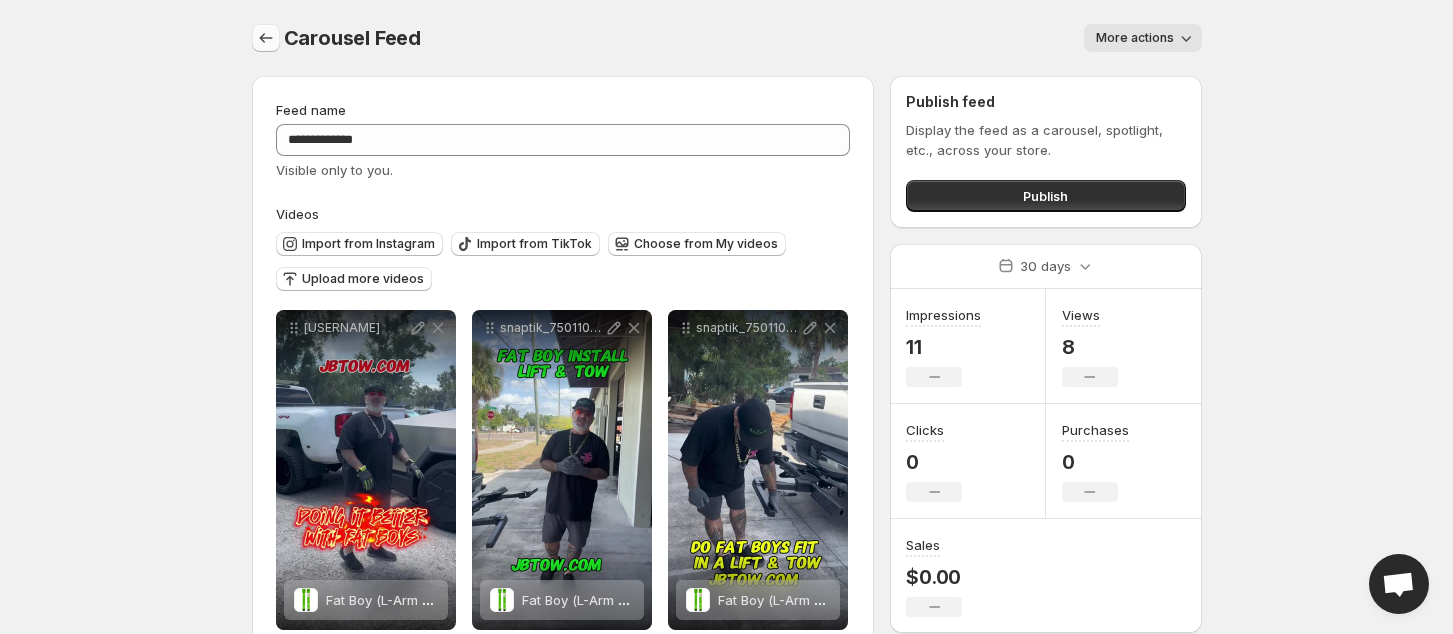 click 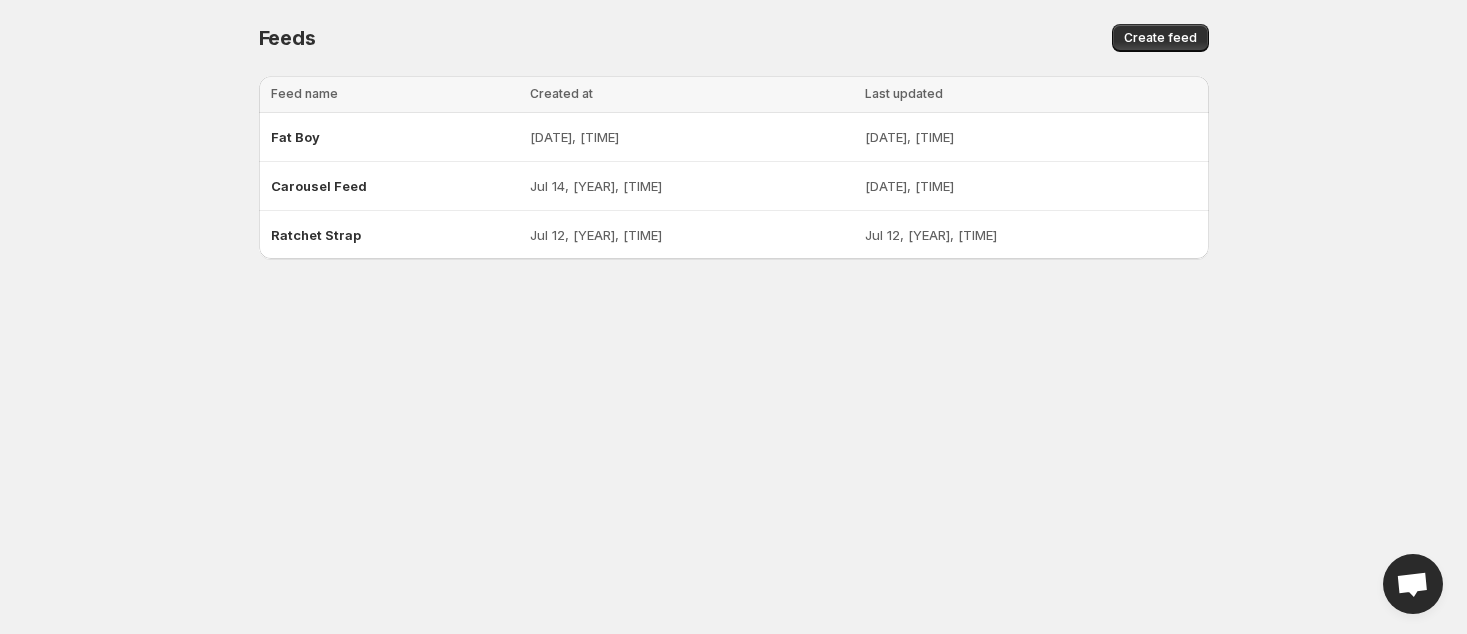 drag, startPoint x: 1138, startPoint y: 118, endPoint x: 300, endPoint y: 410, distance: 887.4165 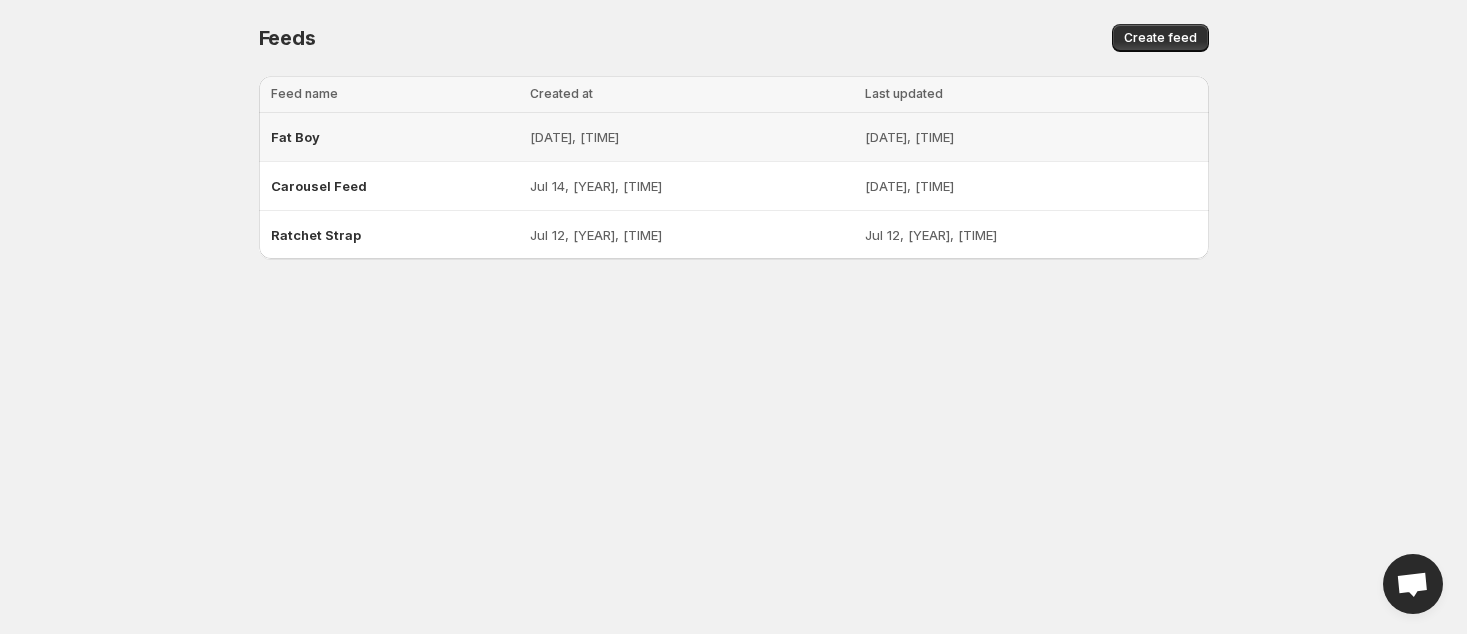click on "Fat Boy" at bounding box center [394, 137] 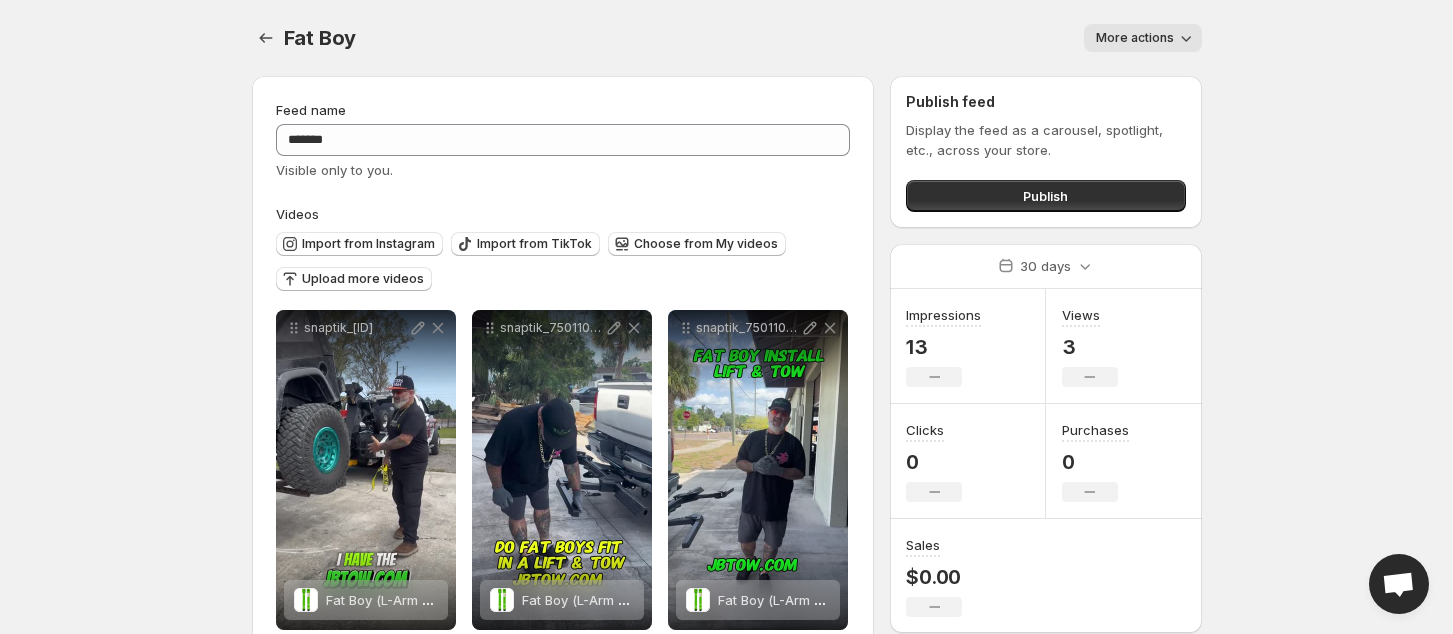 click on "More actions" at bounding box center [1135, 38] 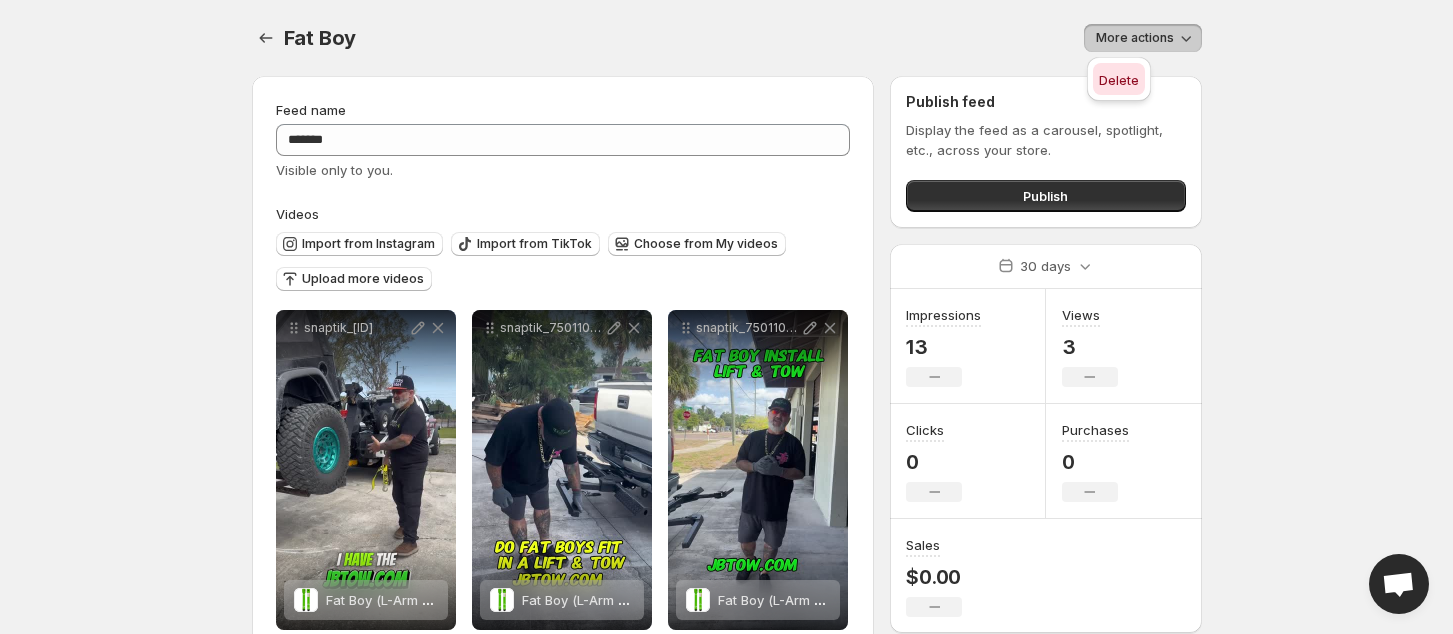 click on "Delete" at bounding box center (1119, 79) 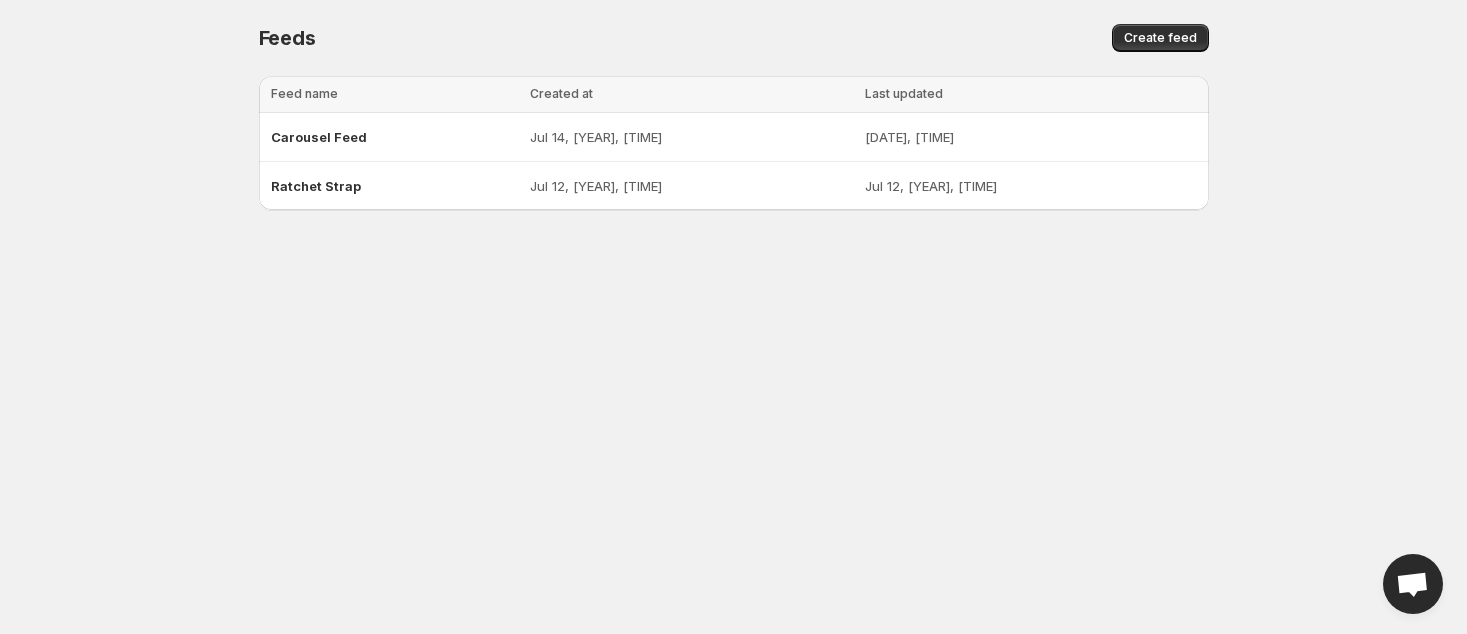 click at bounding box center (1413, 584) 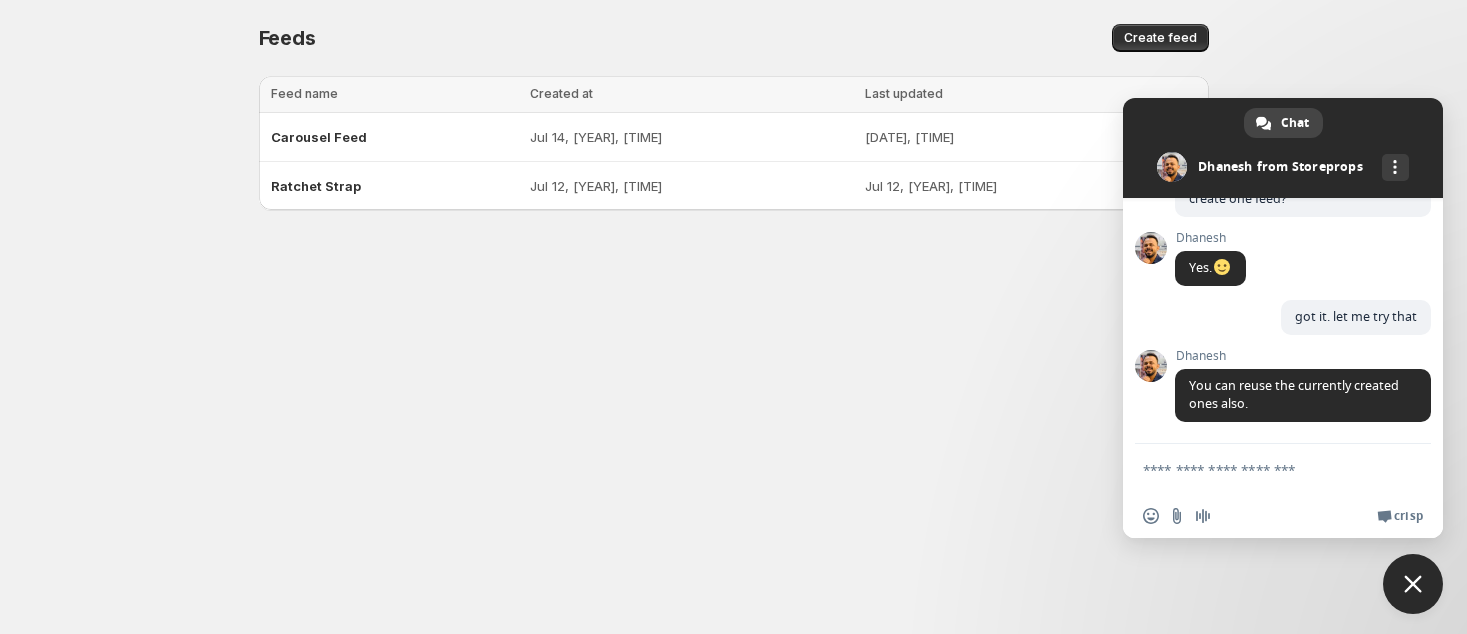 scroll, scrollTop: 3601, scrollLeft: 0, axis: vertical 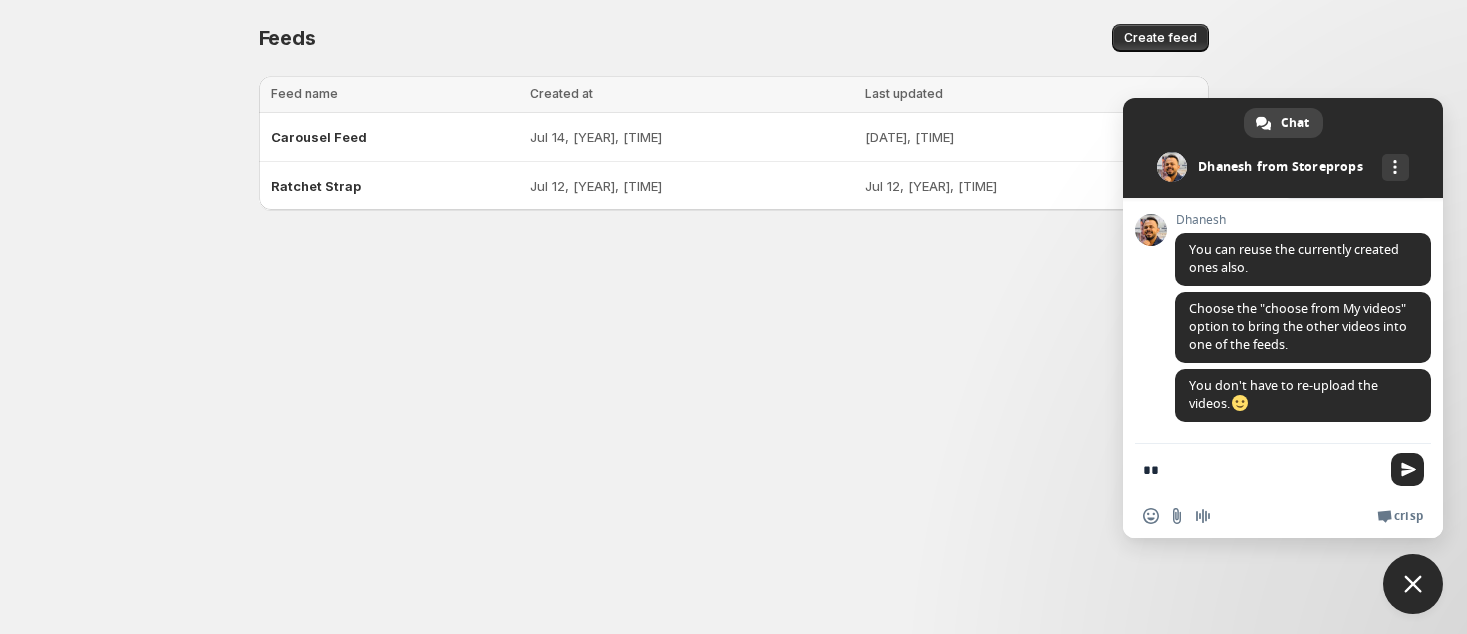 type on "*" 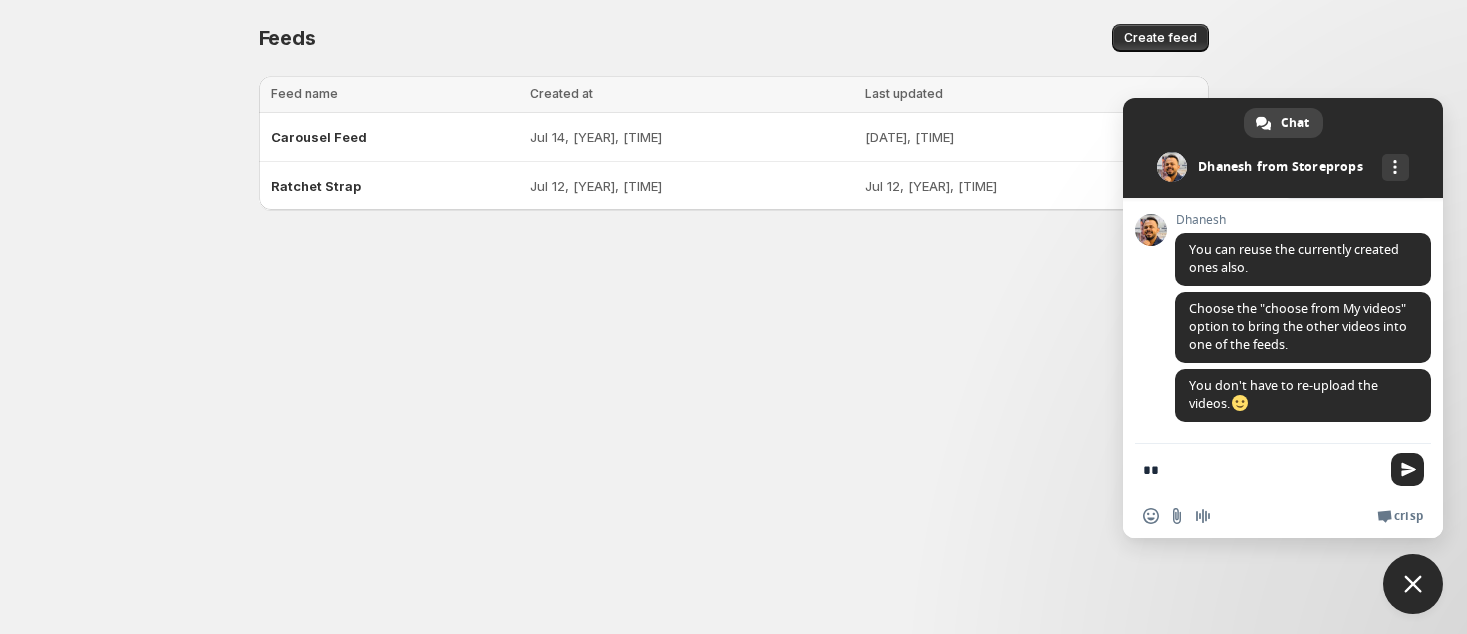 type on "***" 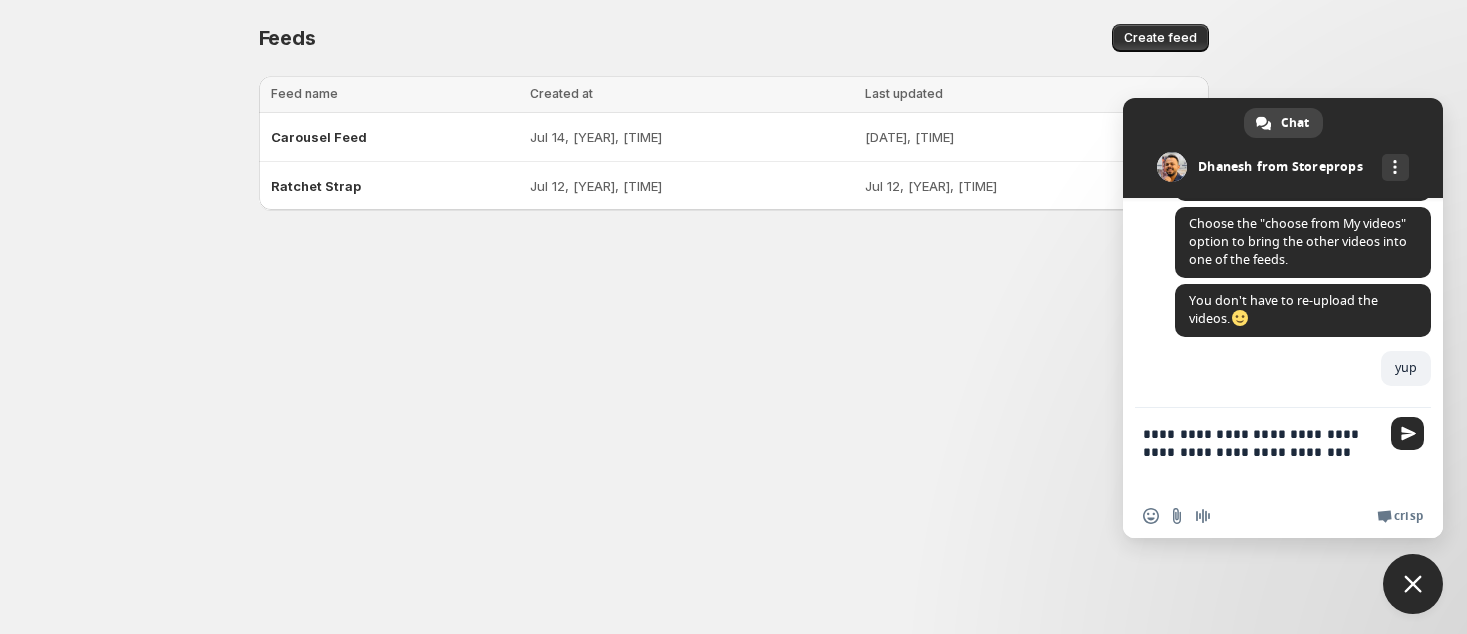 scroll, scrollTop: 3815, scrollLeft: 0, axis: vertical 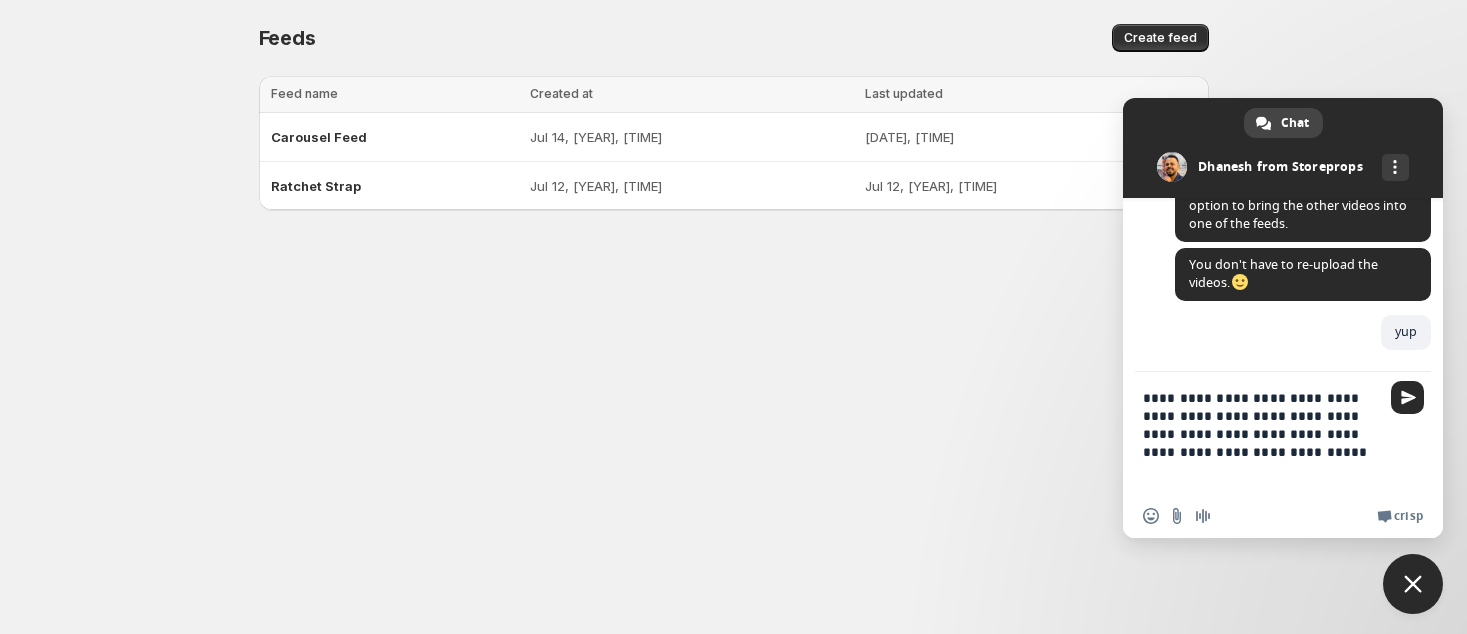 type on "**********" 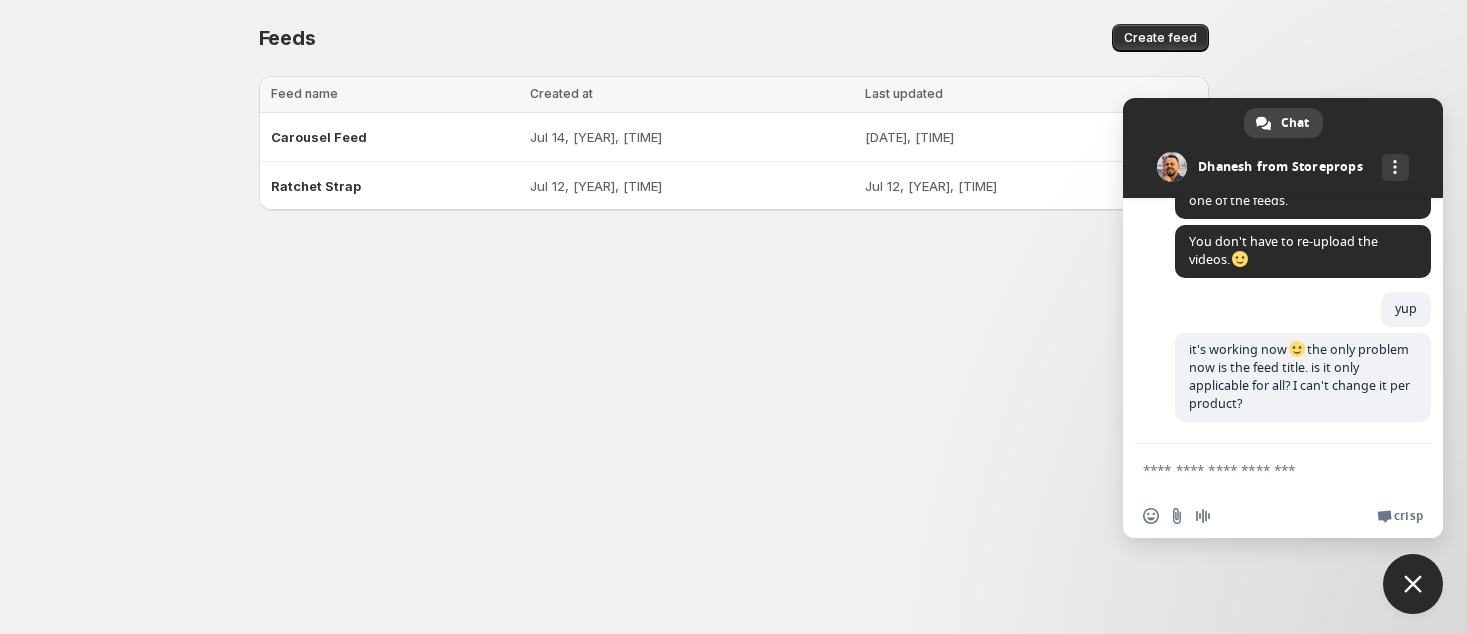 scroll, scrollTop: 3890, scrollLeft: 0, axis: vertical 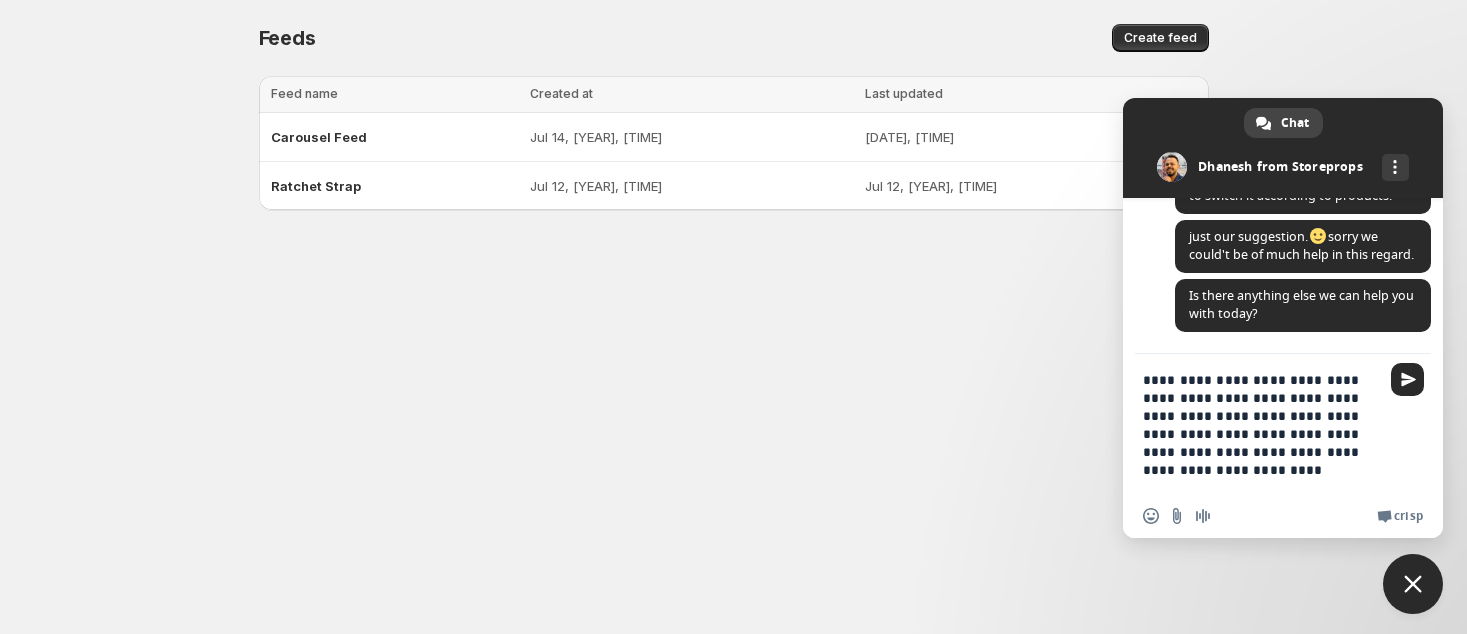type on "**********" 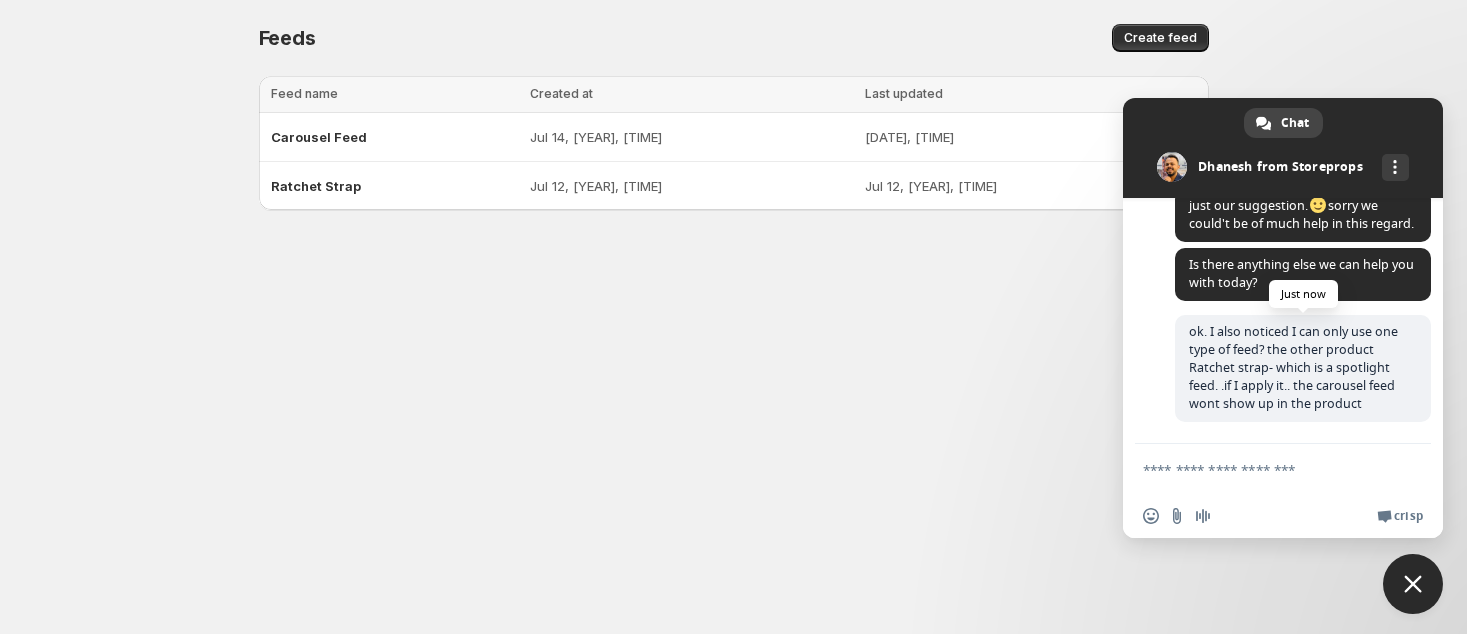 scroll, scrollTop: 4536, scrollLeft: 0, axis: vertical 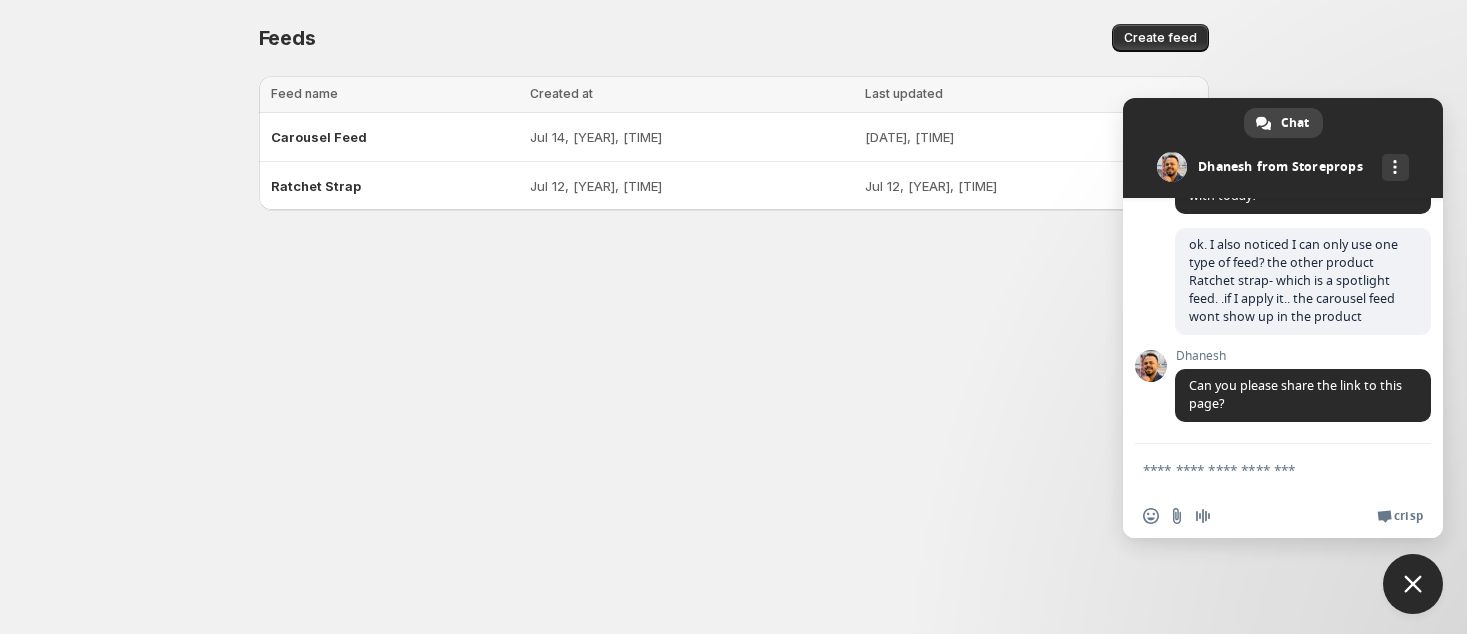 click at bounding box center [1263, 469] 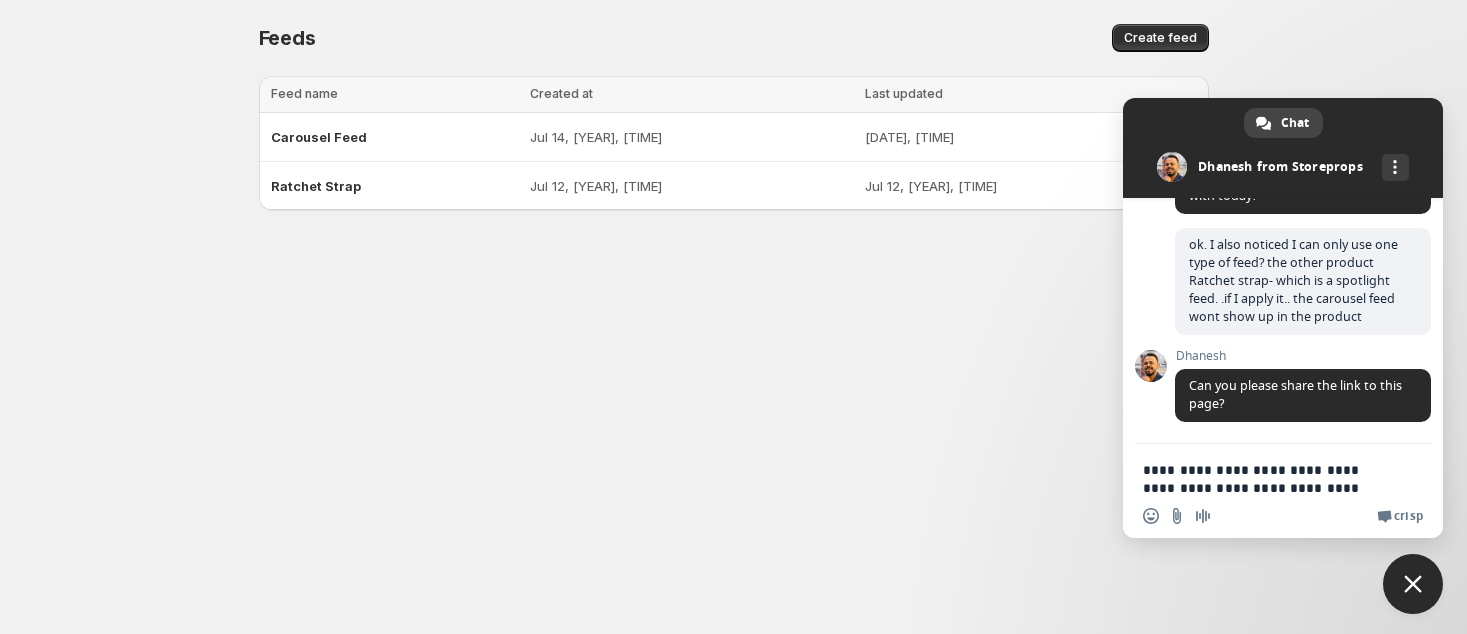 scroll, scrollTop: 5, scrollLeft: 0, axis: vertical 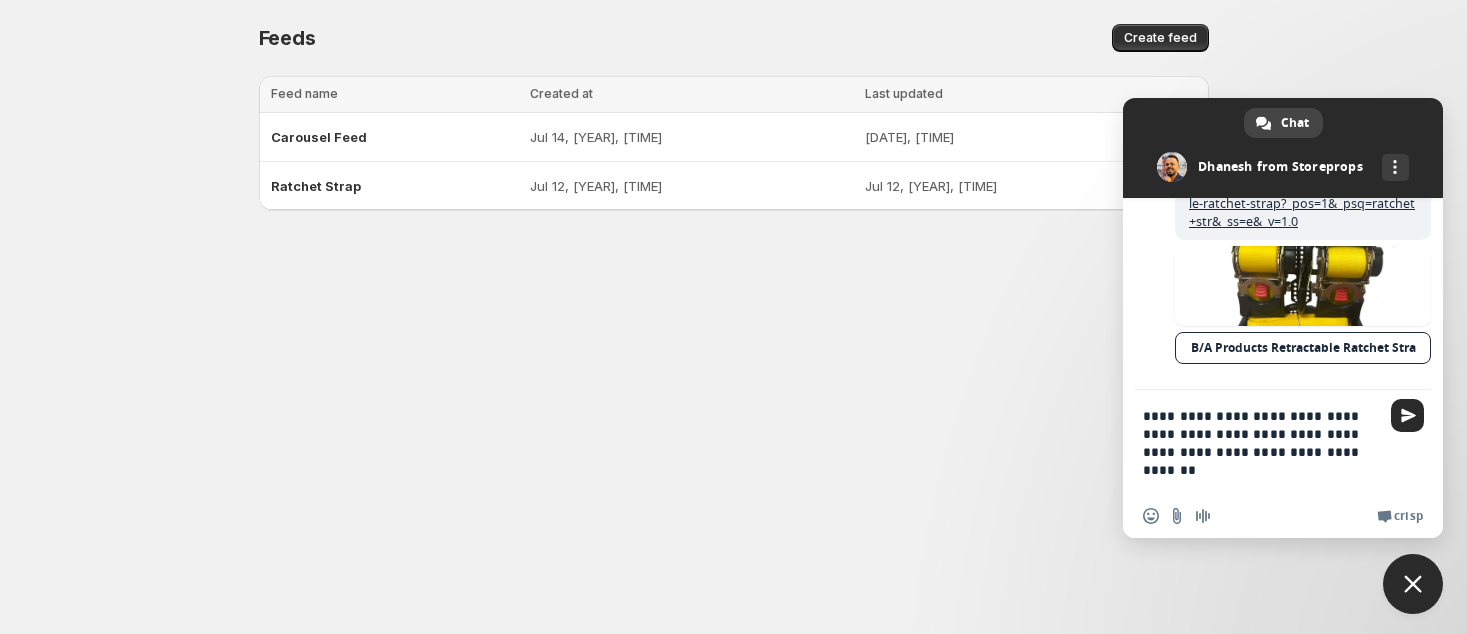 click on "**********" at bounding box center (1263, 442) 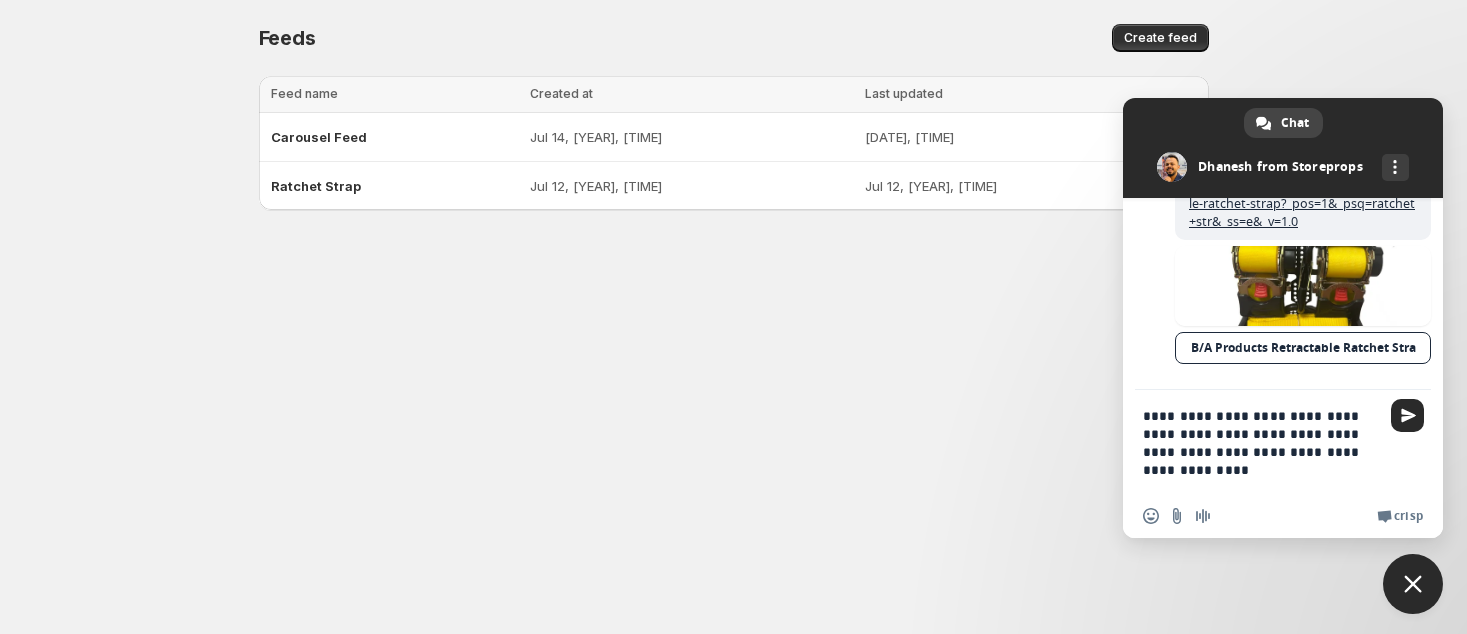 click on "**********" at bounding box center [1263, 442] 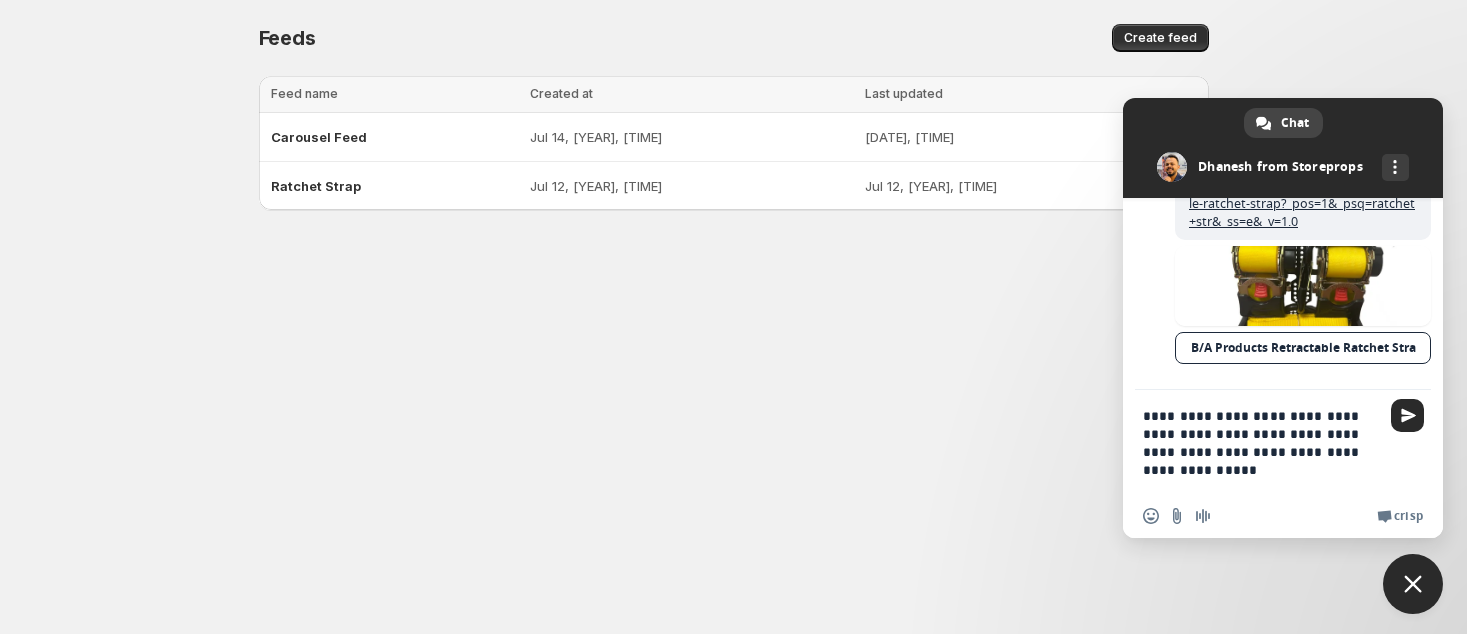 click on "**********" at bounding box center (1263, 442) 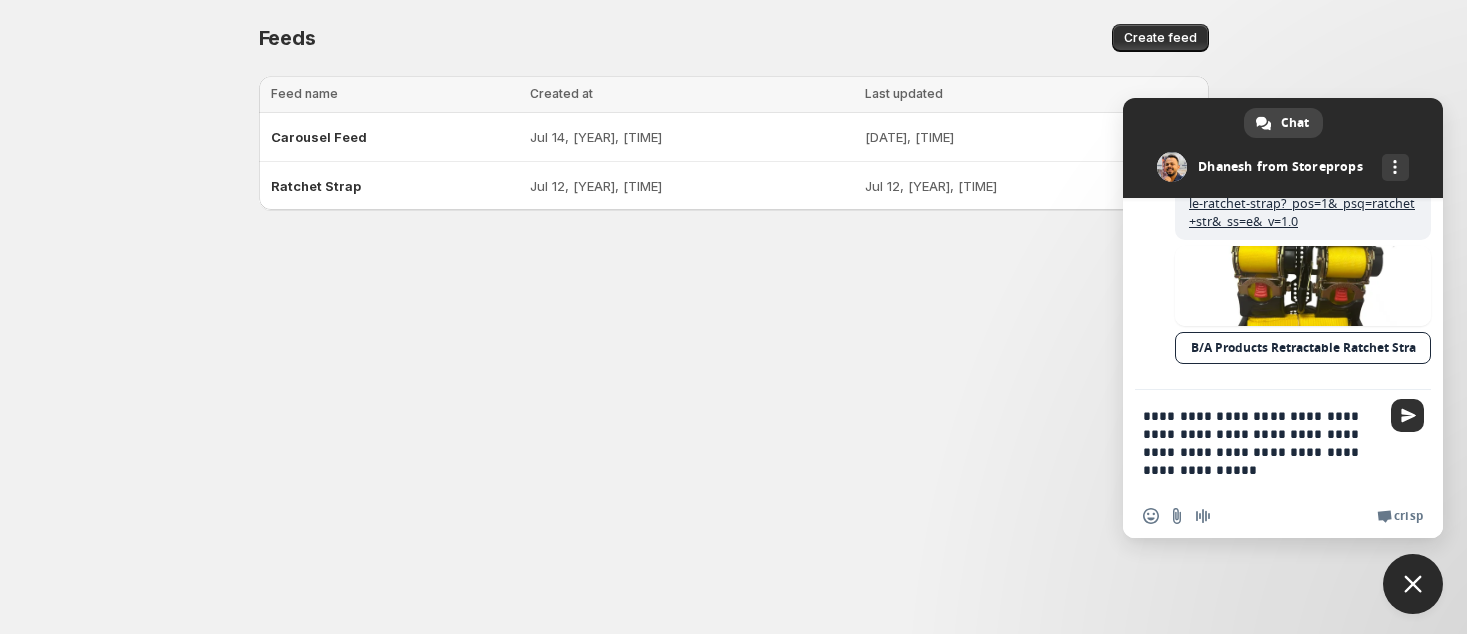 type on "**********" 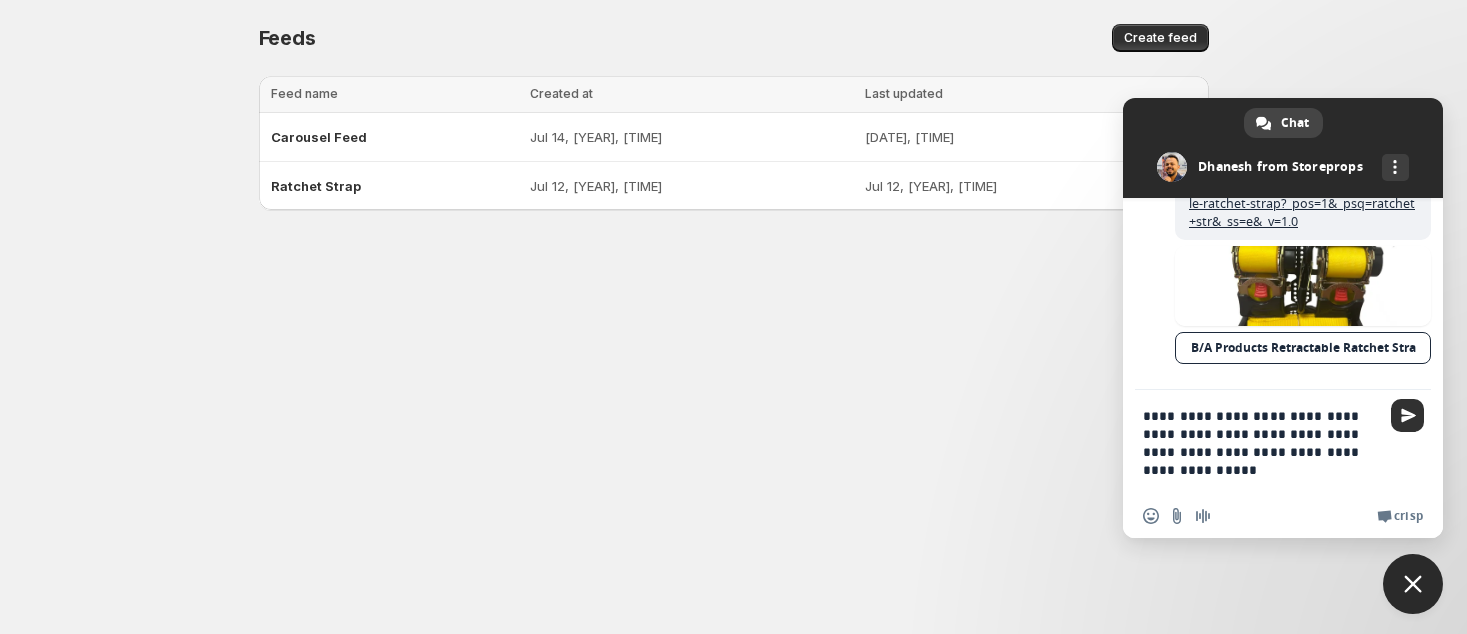 click at bounding box center (1408, 415) 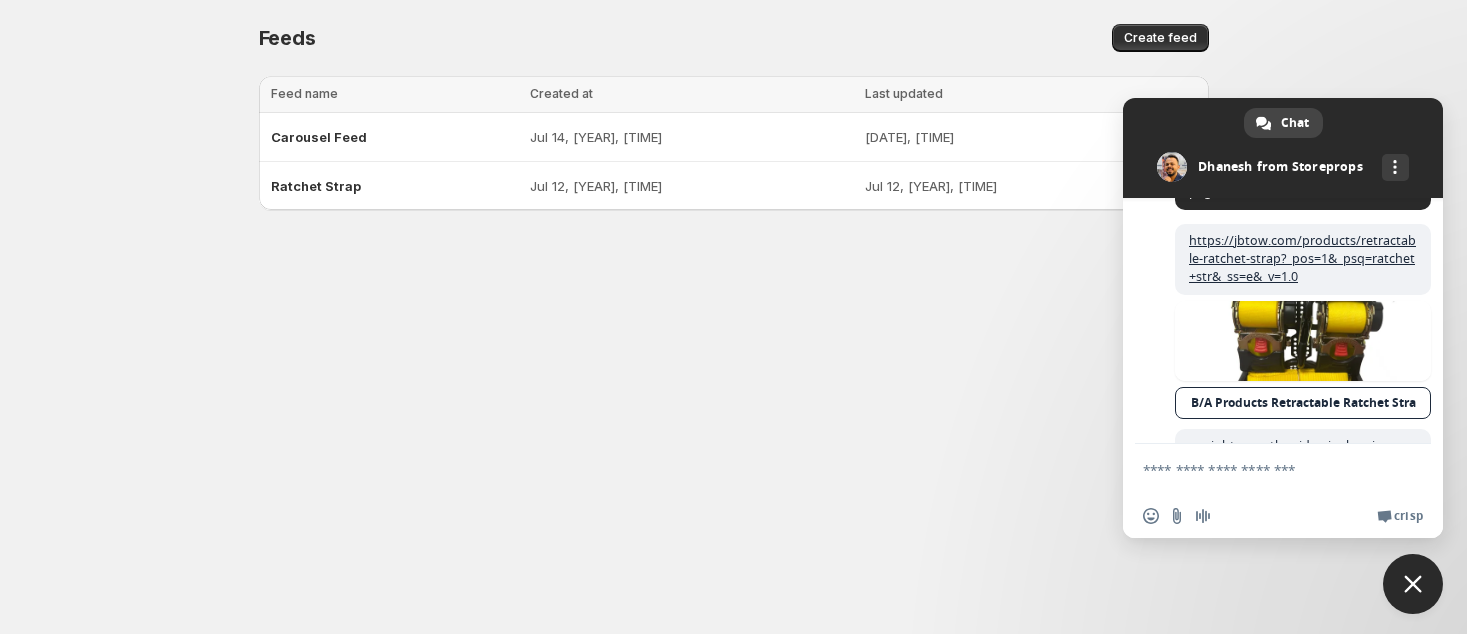 scroll, scrollTop: 4939, scrollLeft: 0, axis: vertical 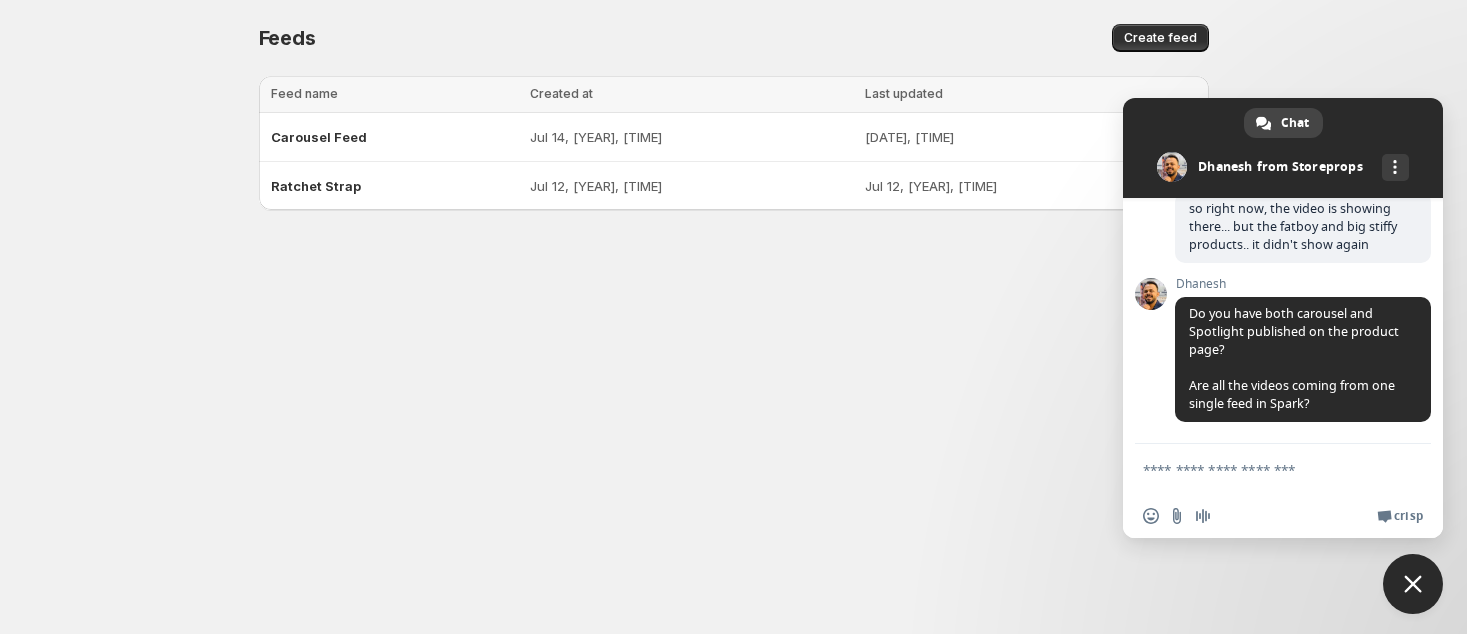 click at bounding box center (1263, 469) 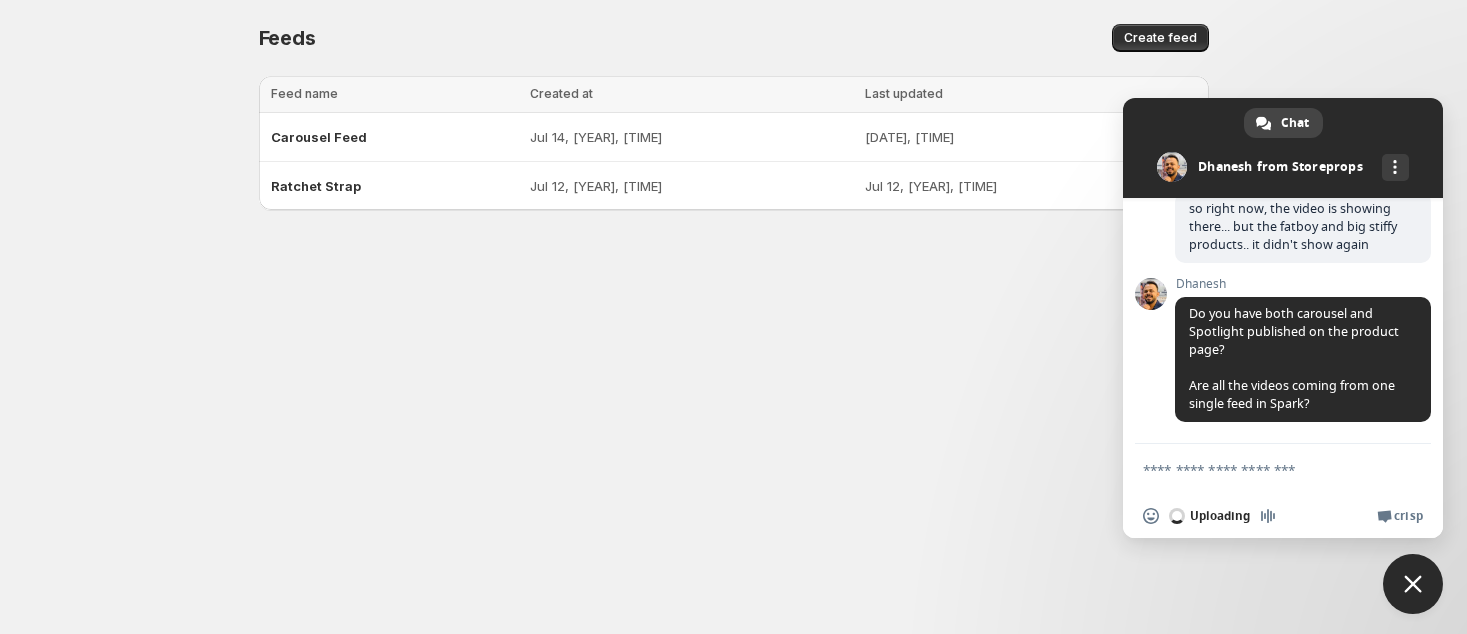 type 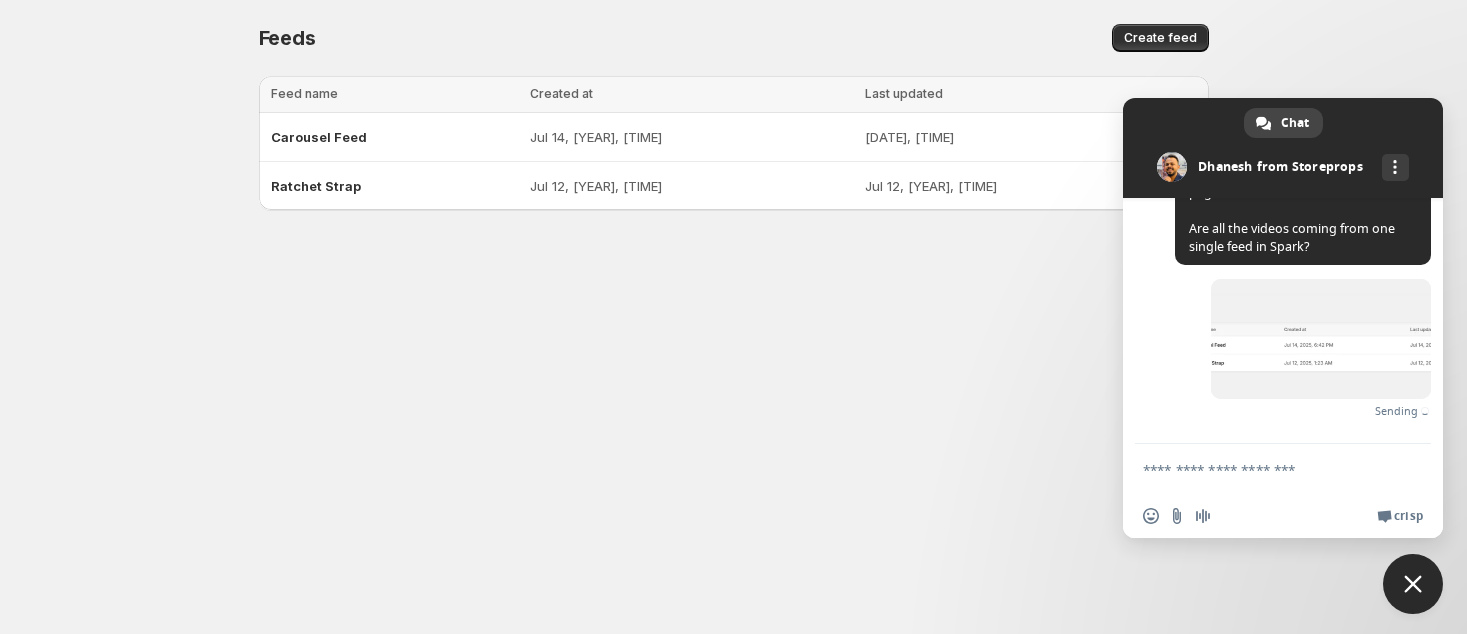 scroll, scrollTop: 5238, scrollLeft: 0, axis: vertical 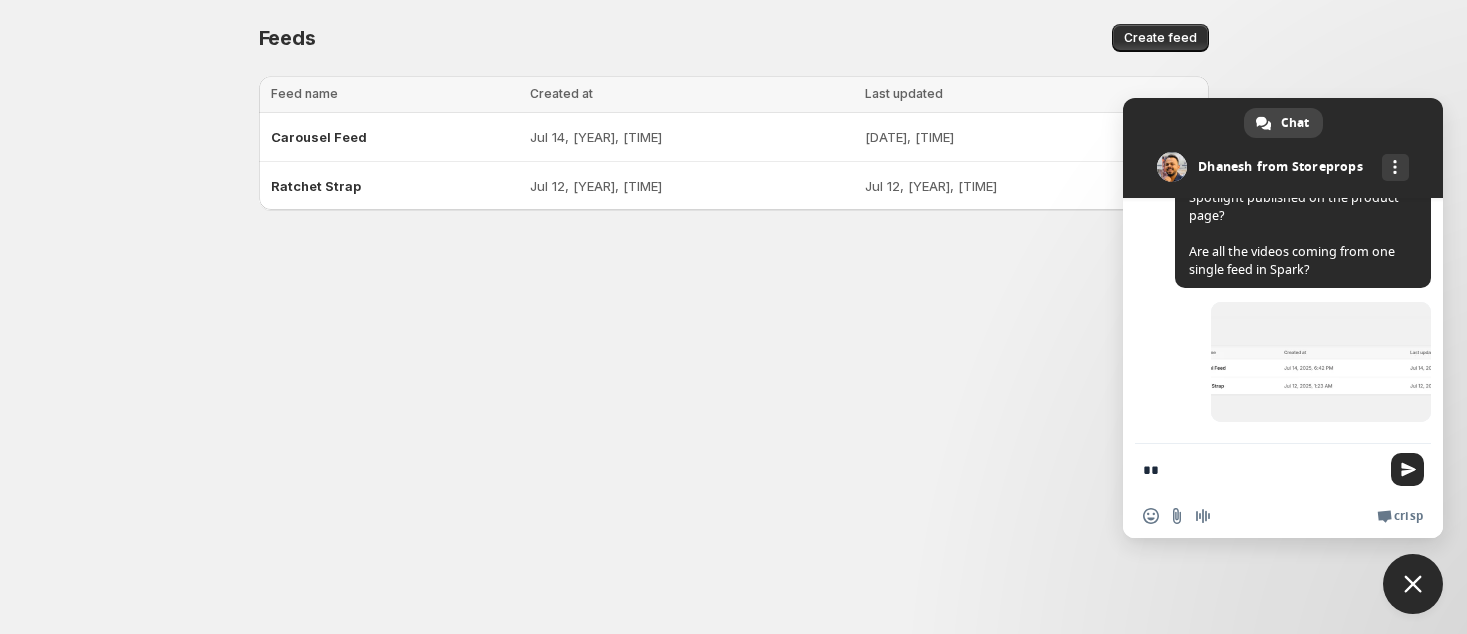 type on "*" 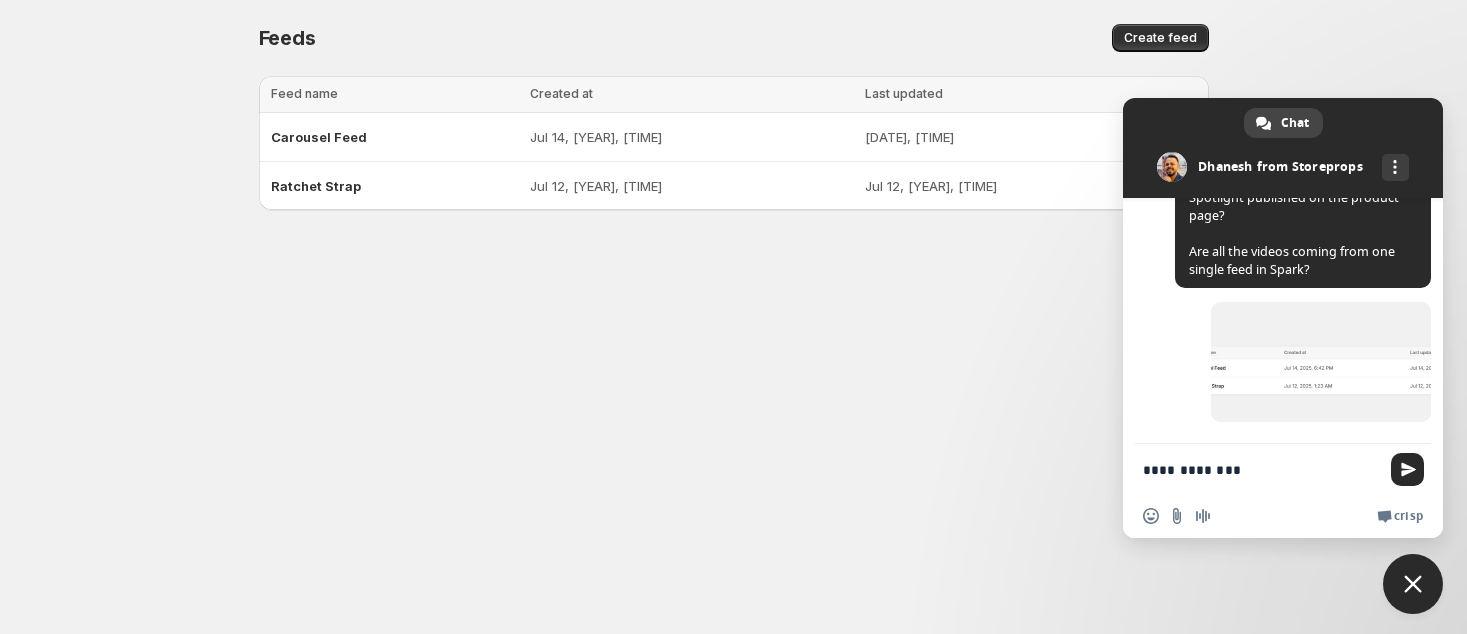 scroll, scrollTop: 5345, scrollLeft: 0, axis: vertical 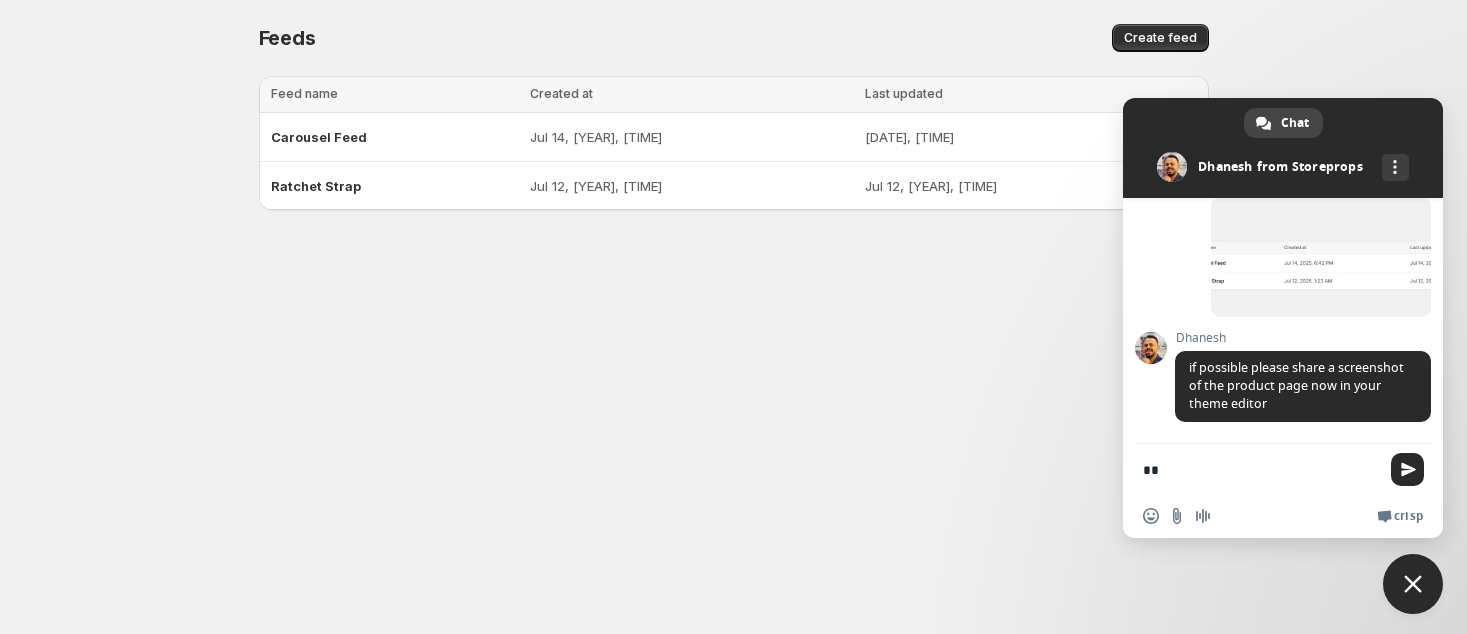 type on "*" 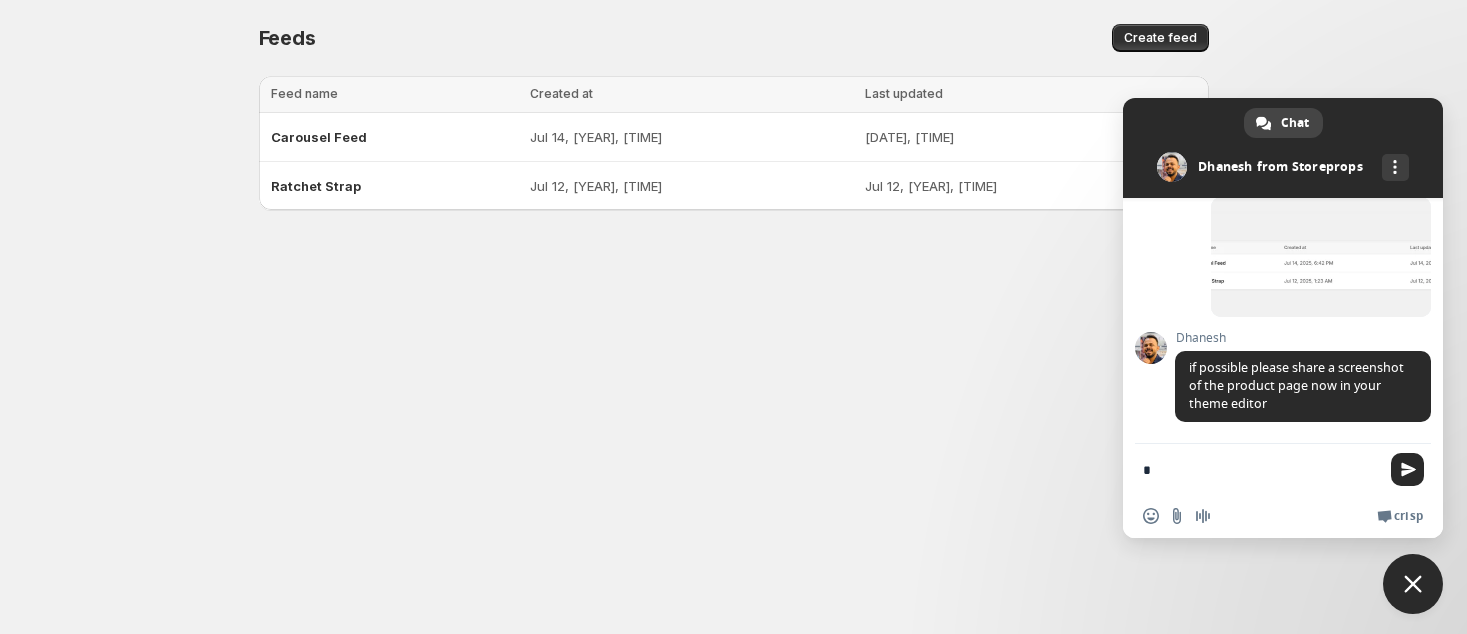 type 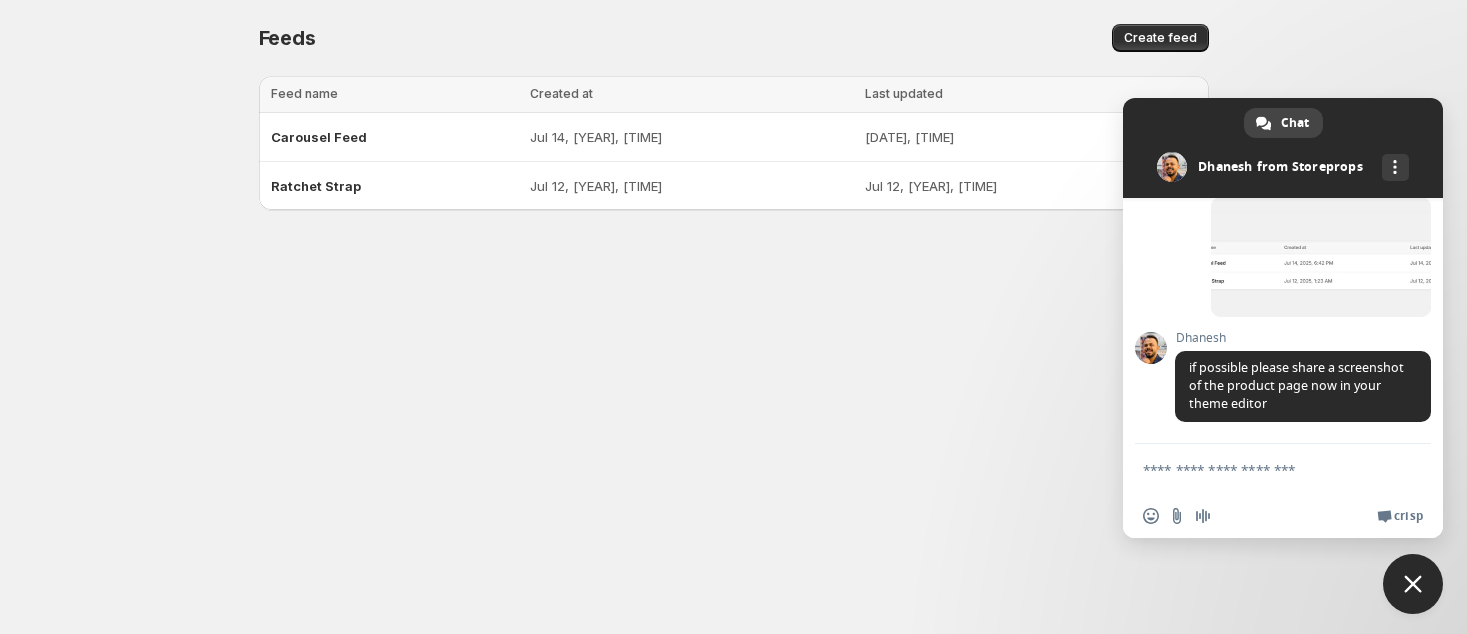 click at bounding box center (1263, 469) 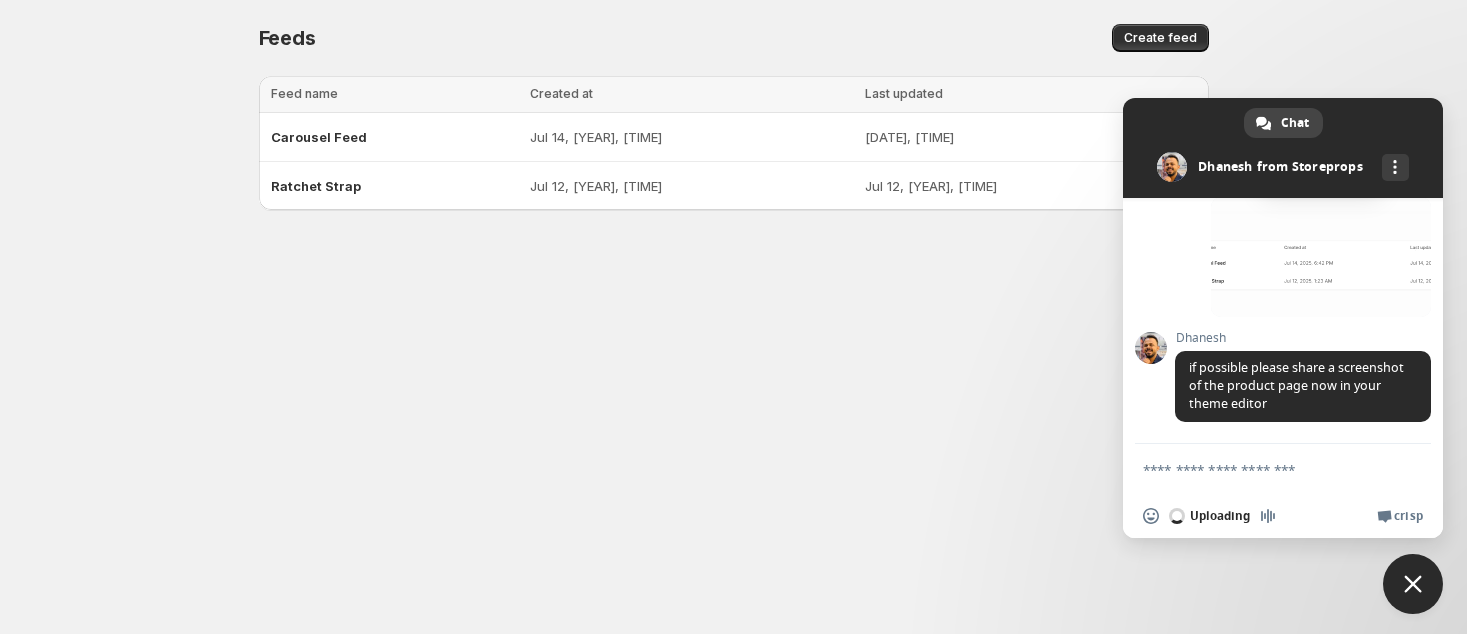 type 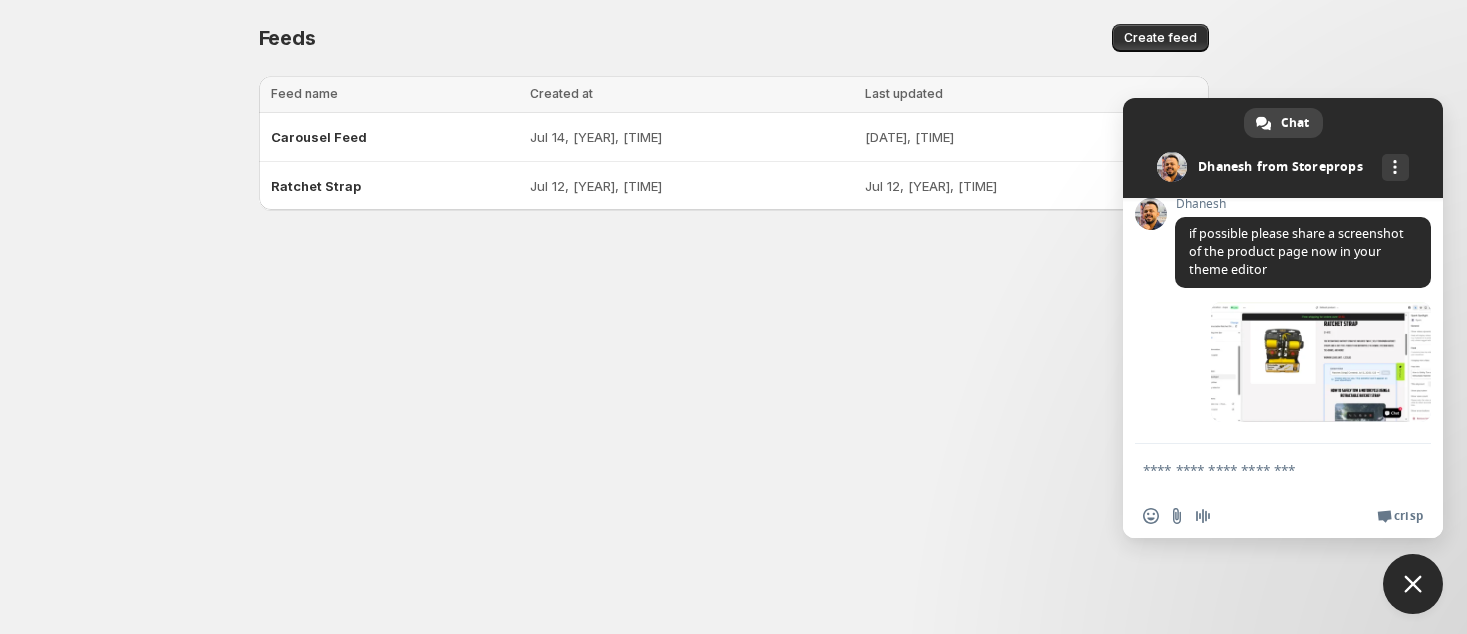 scroll, scrollTop: 5587, scrollLeft: 0, axis: vertical 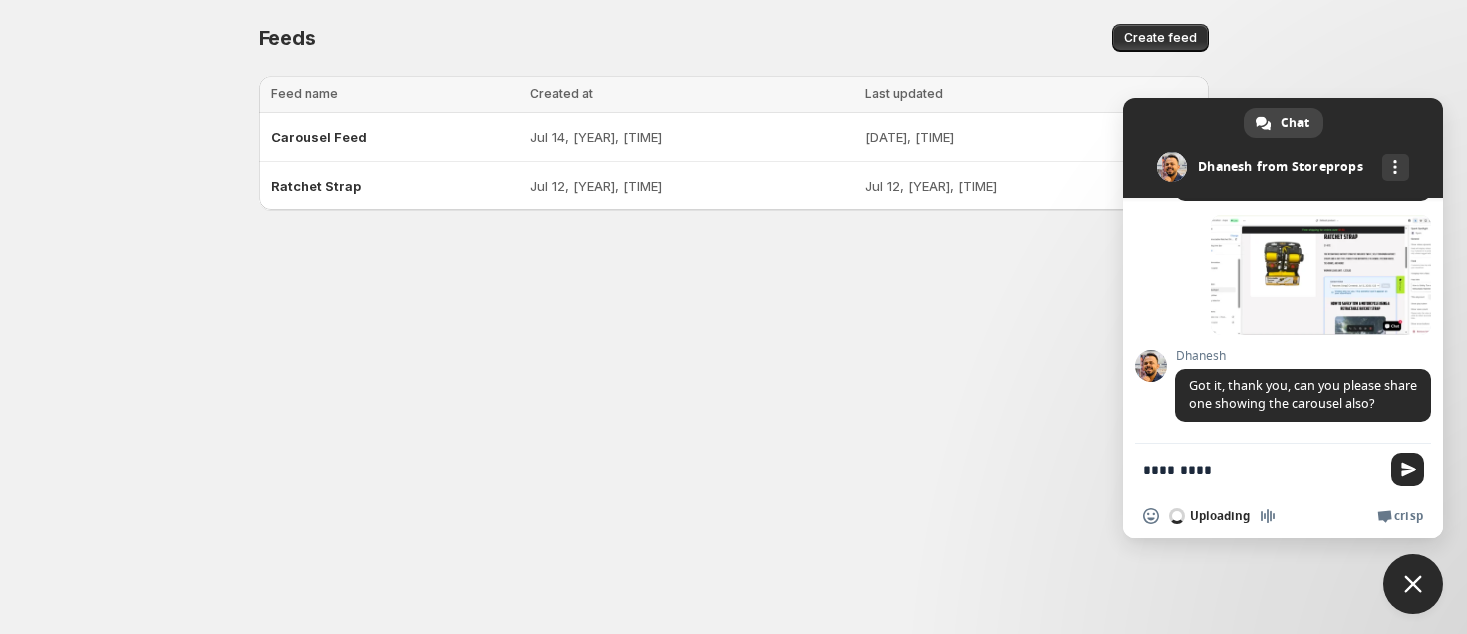 type on "**********" 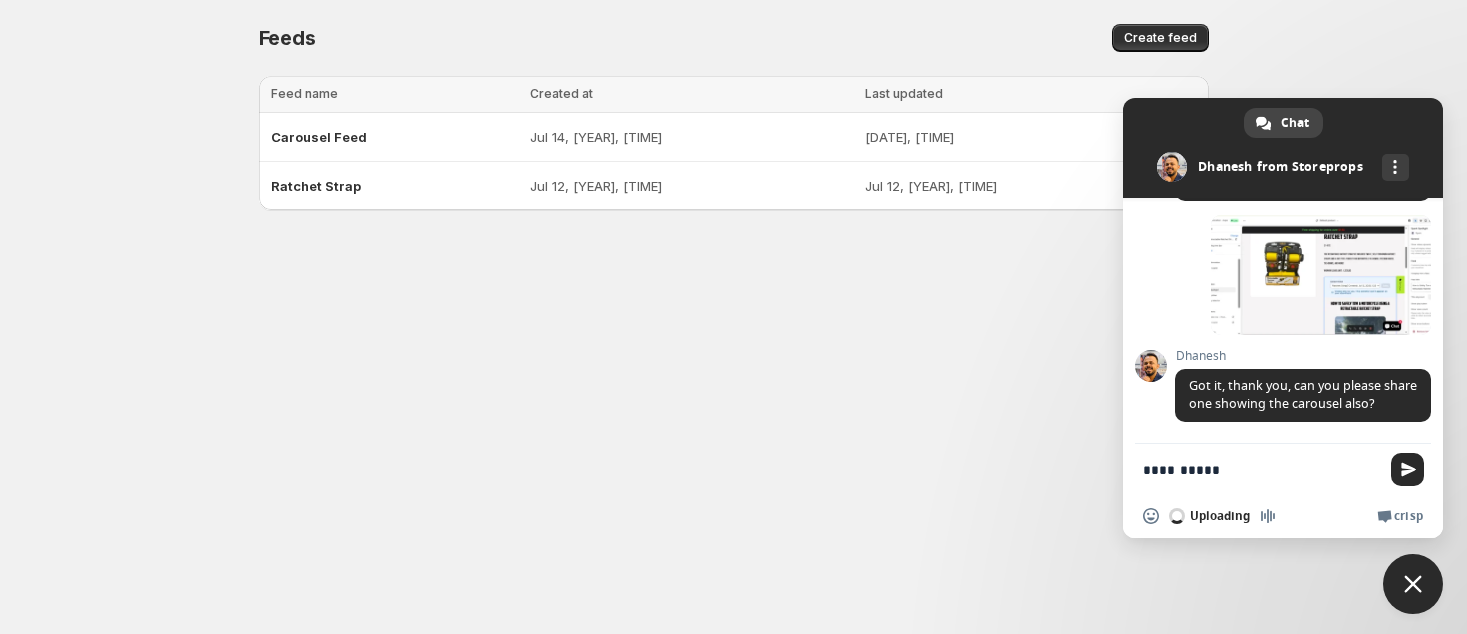 type 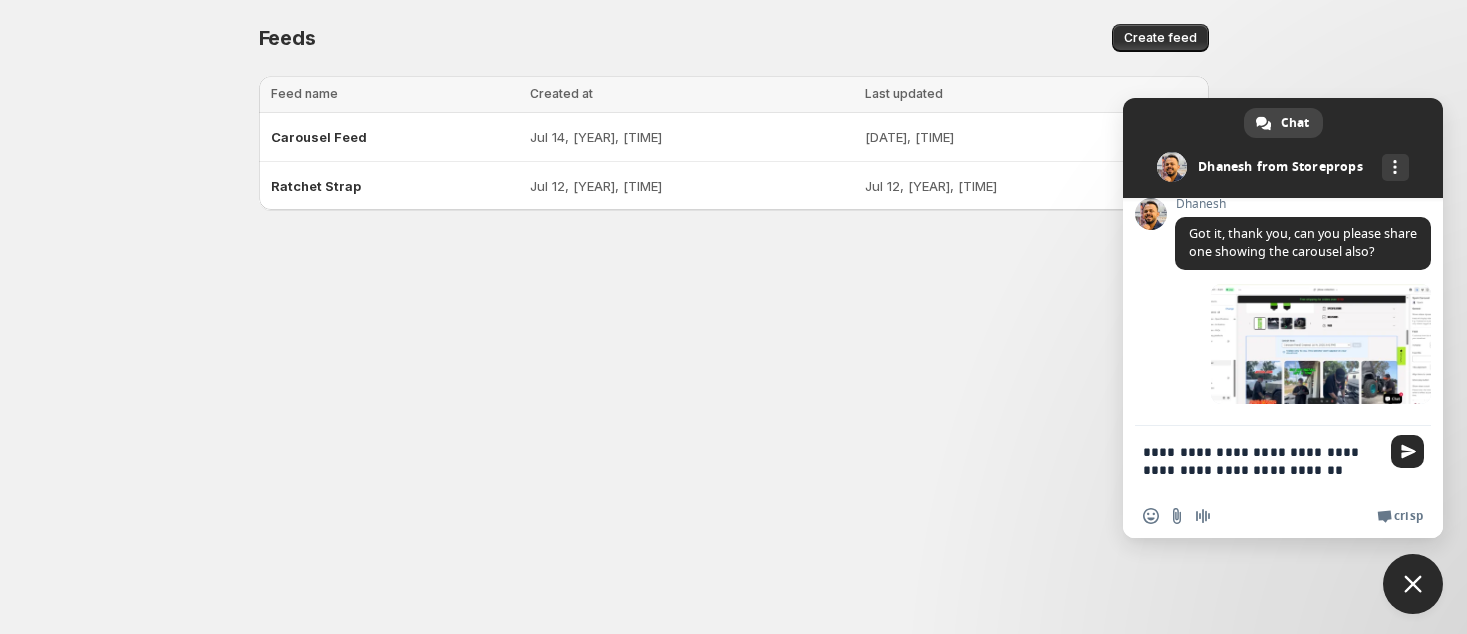 scroll, scrollTop: 5744, scrollLeft: 0, axis: vertical 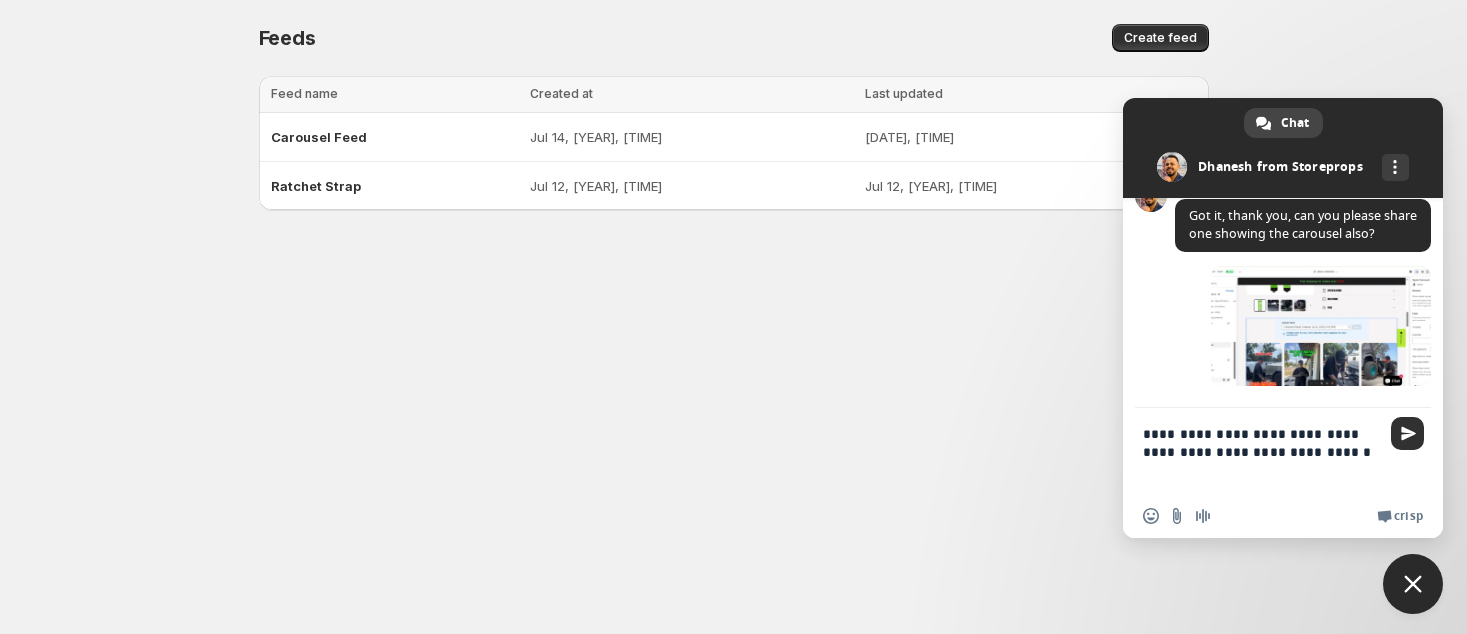 type on "**********" 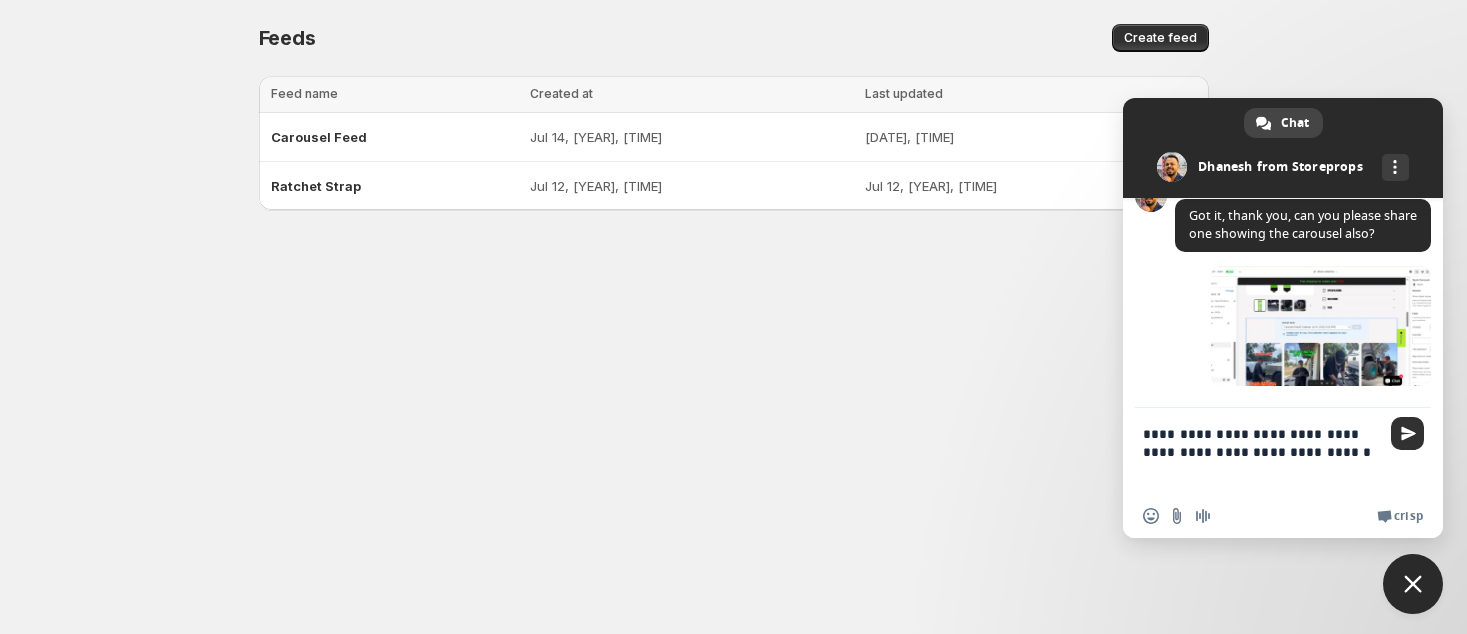 click at bounding box center [1408, 433] 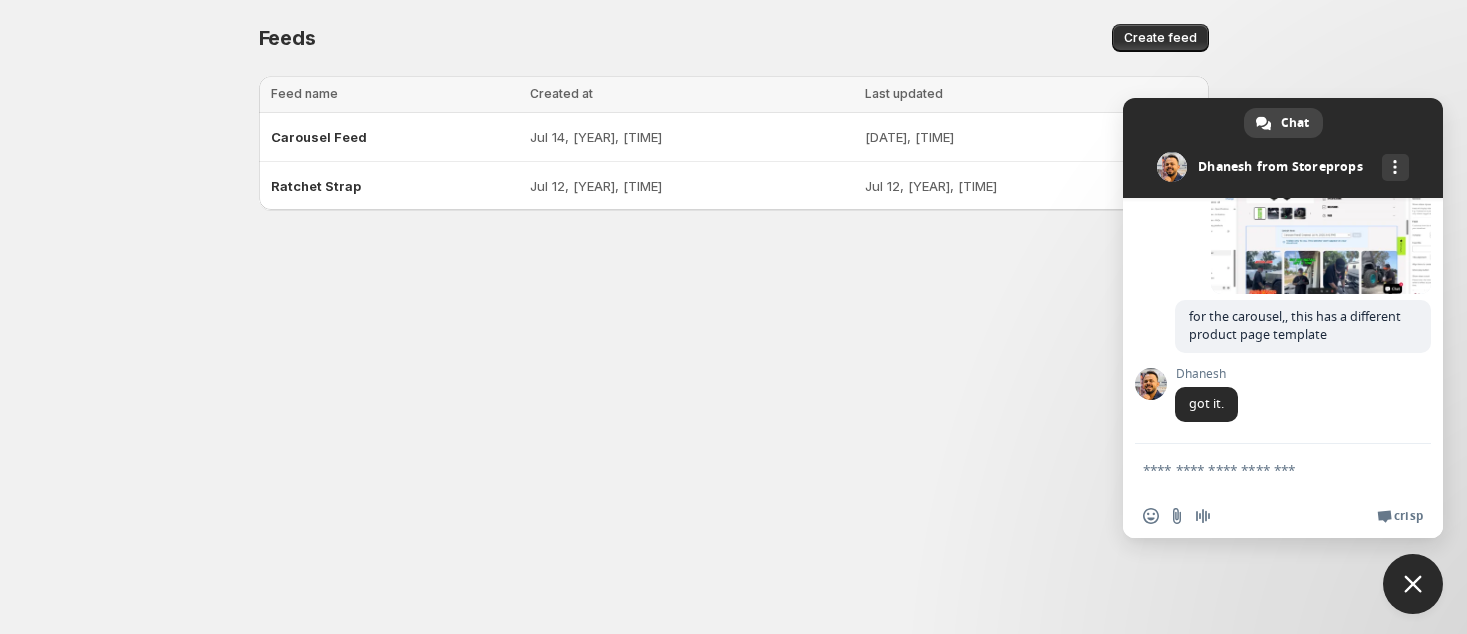 scroll, scrollTop: 5852, scrollLeft: 0, axis: vertical 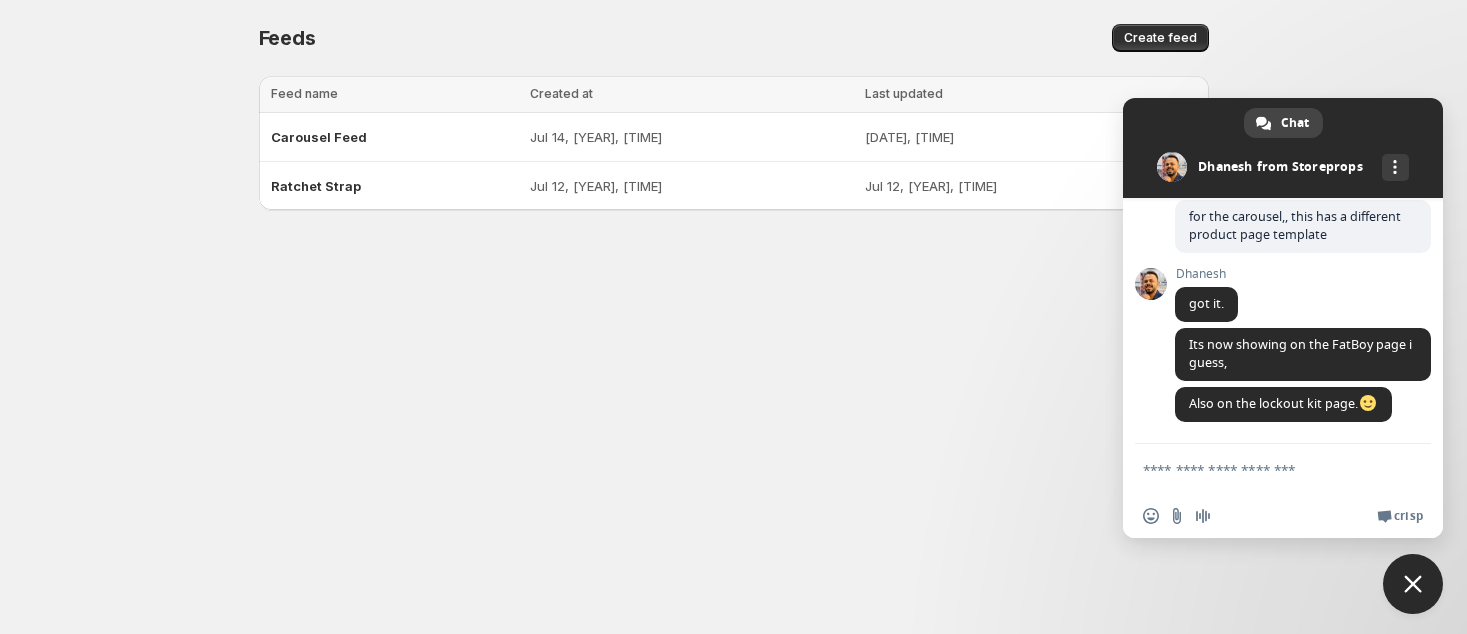click at bounding box center [1263, 469] 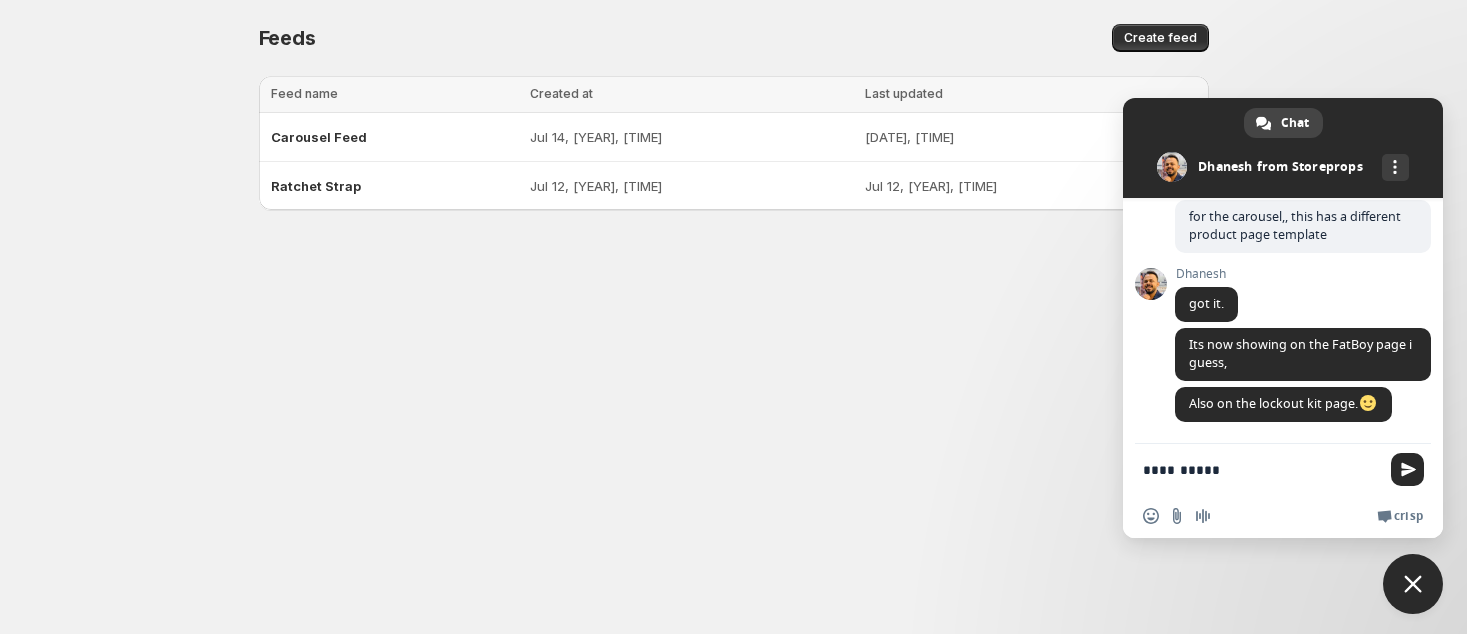 type on "**********" 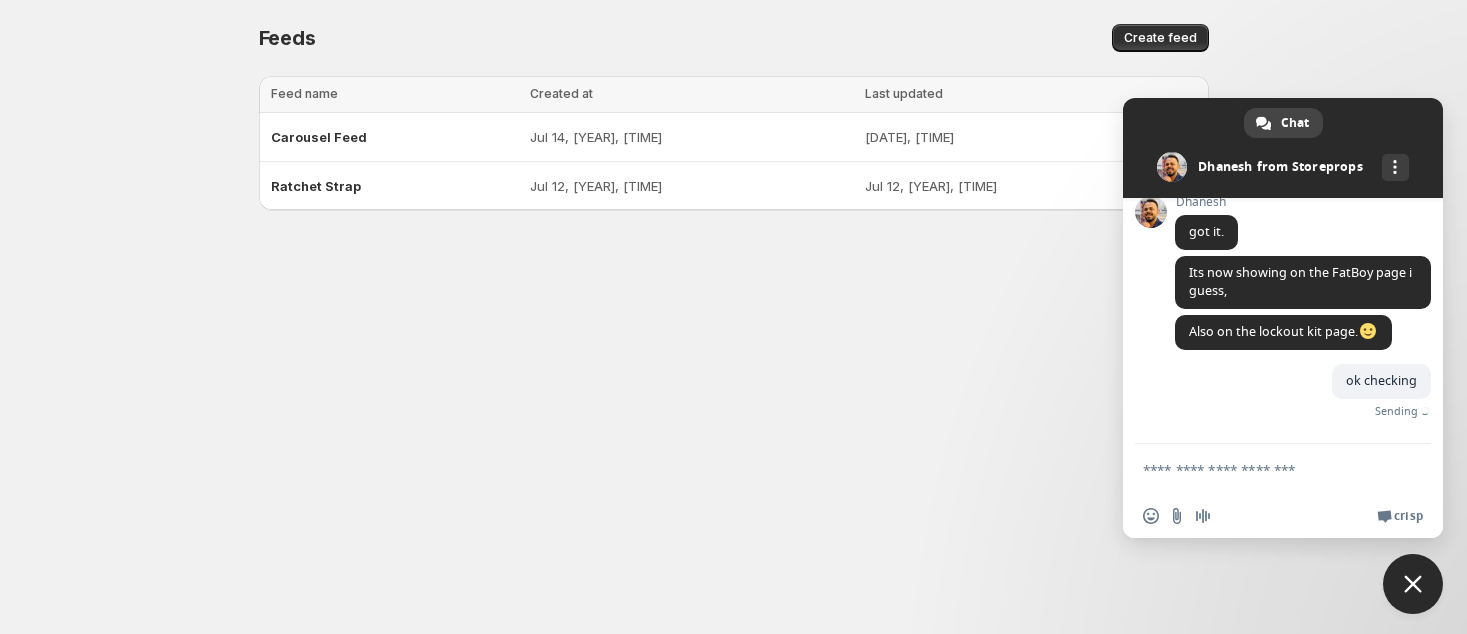 scroll, scrollTop: 6004, scrollLeft: 0, axis: vertical 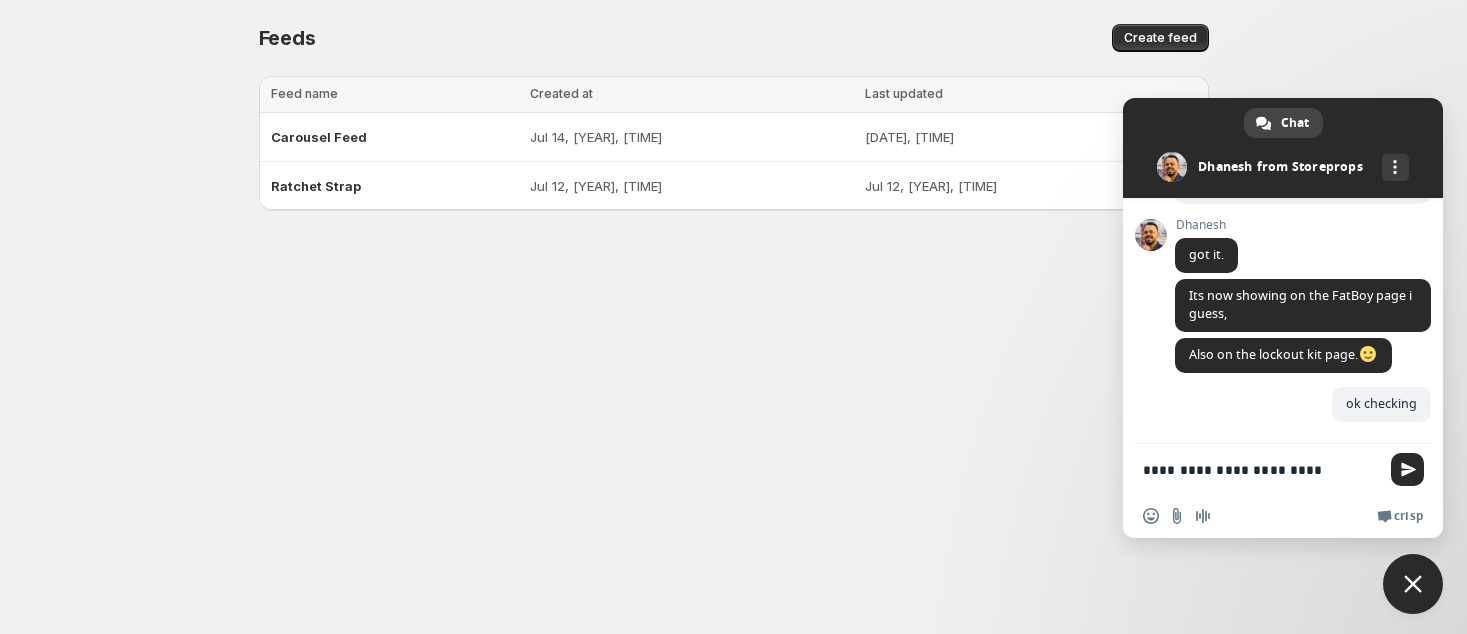click on "**********" at bounding box center [1263, 469] 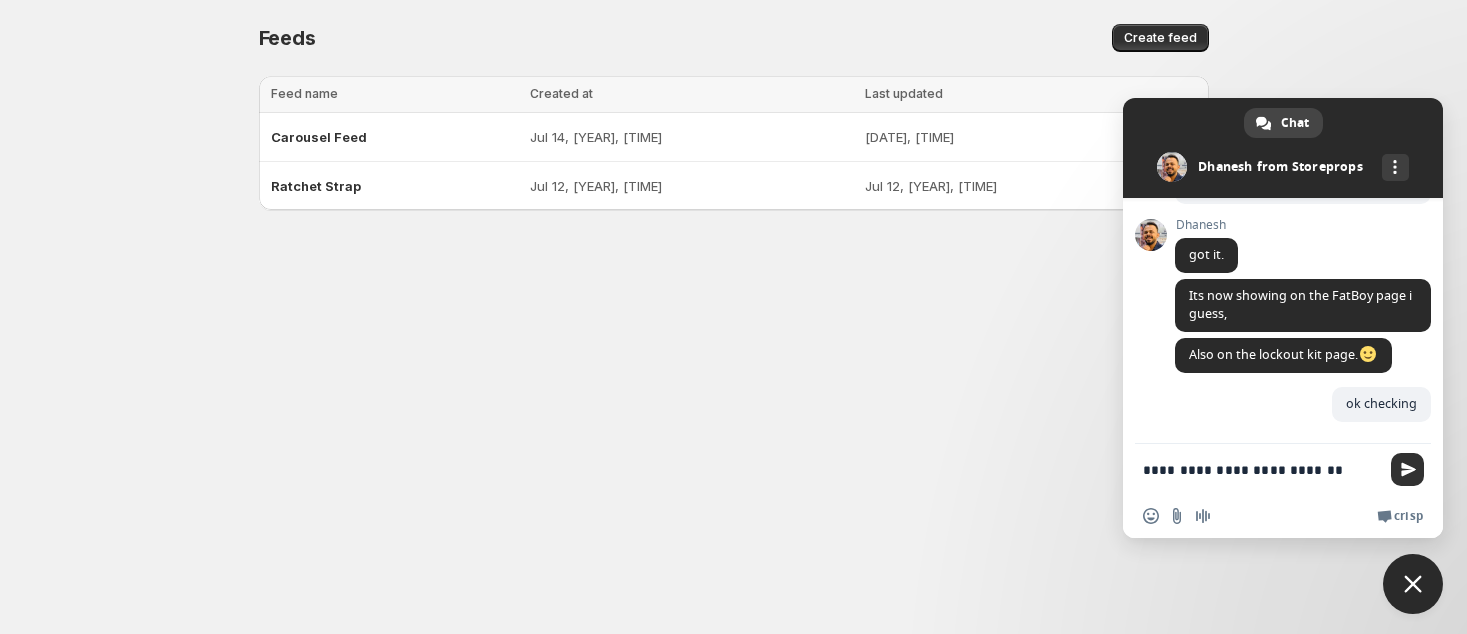 type on "**********" 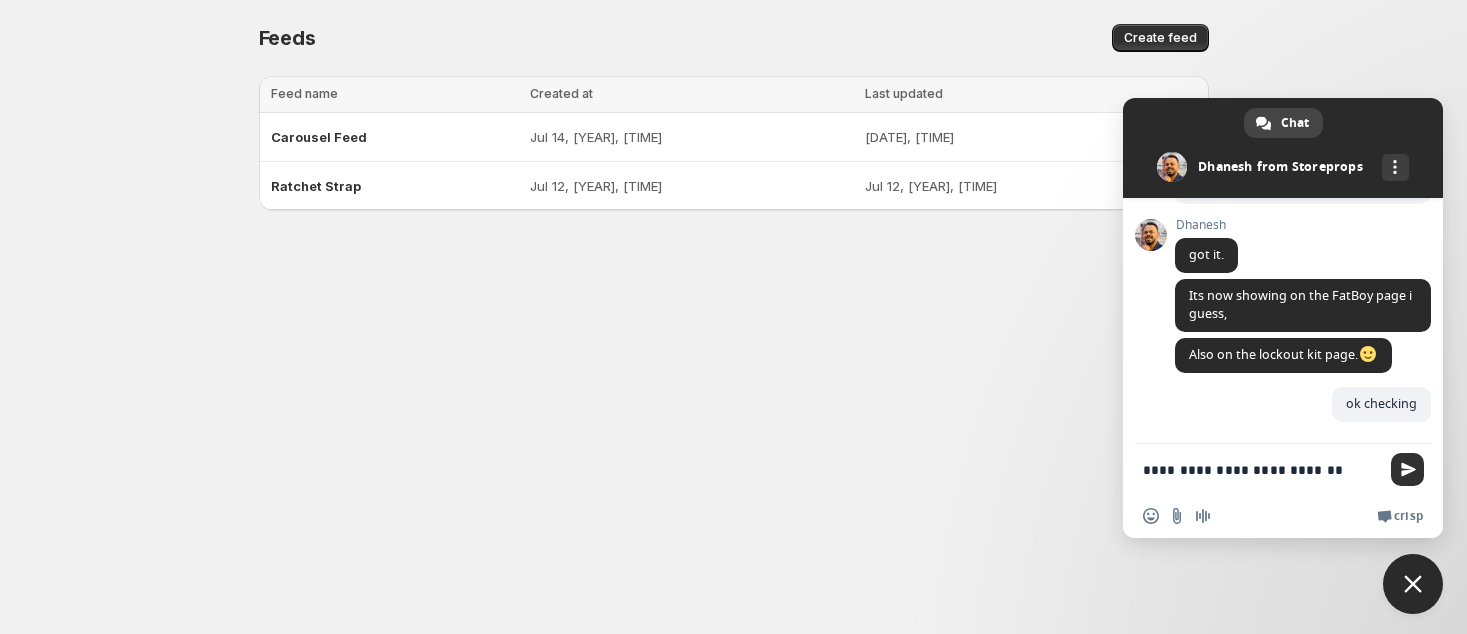 click at bounding box center (1408, 469) 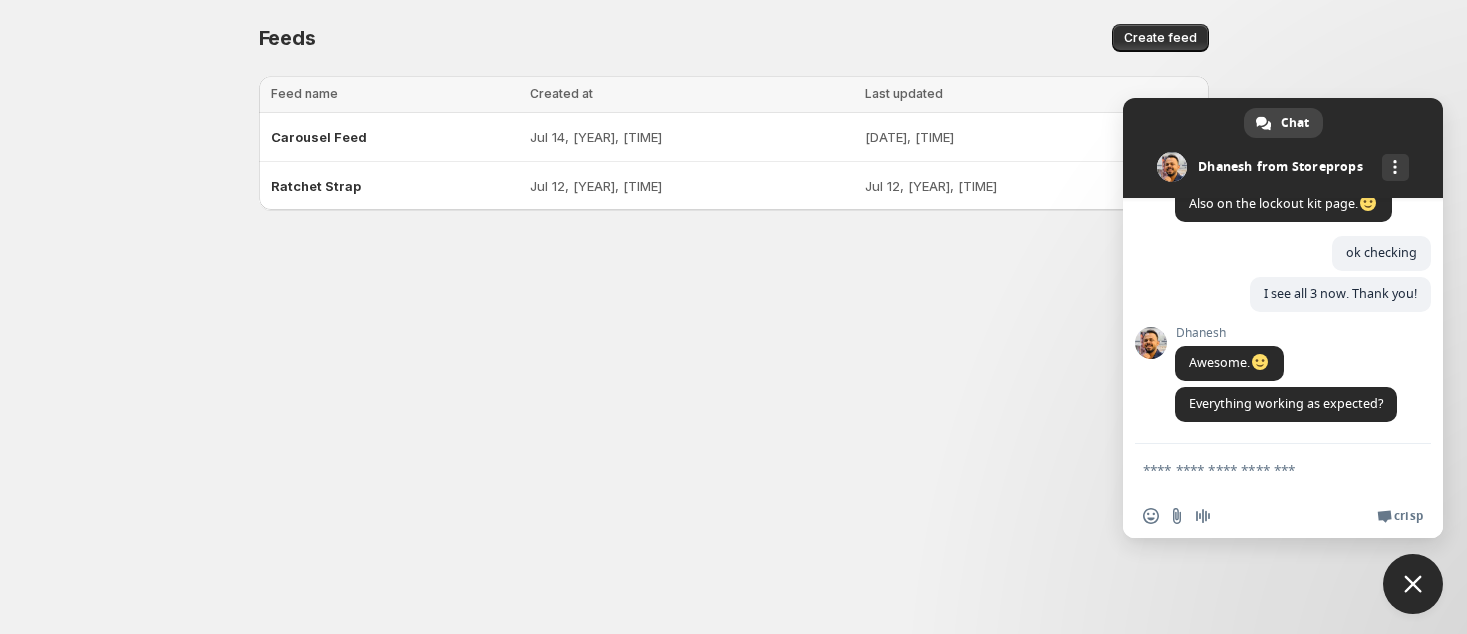 scroll, scrollTop: 6158, scrollLeft: 0, axis: vertical 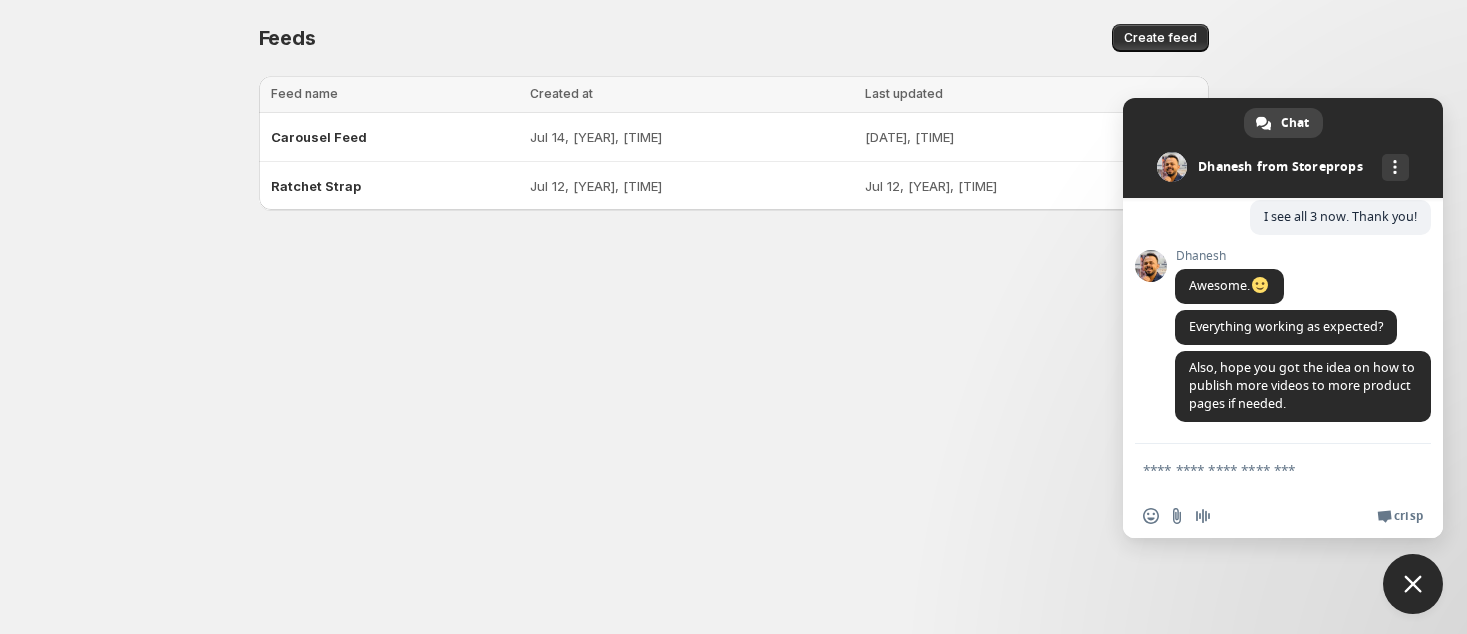 click at bounding box center [1263, 469] 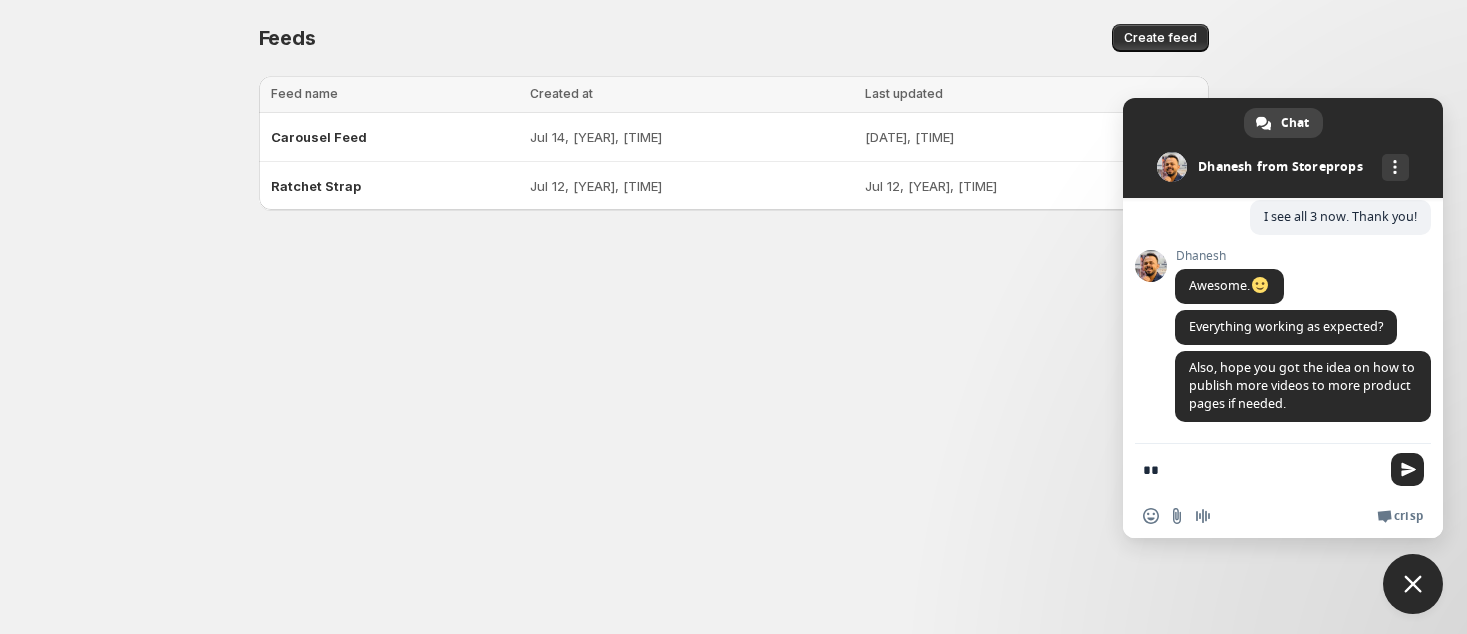 type on "*" 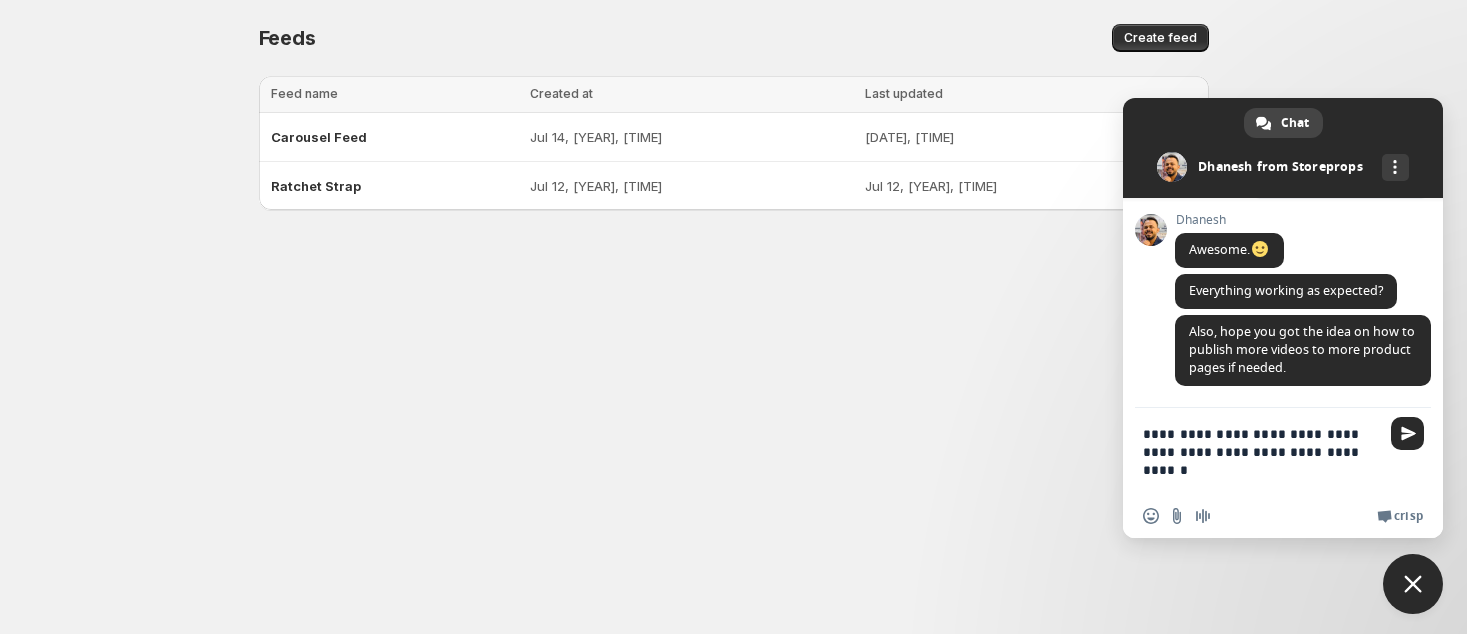 click on "**********" at bounding box center [1263, 451] 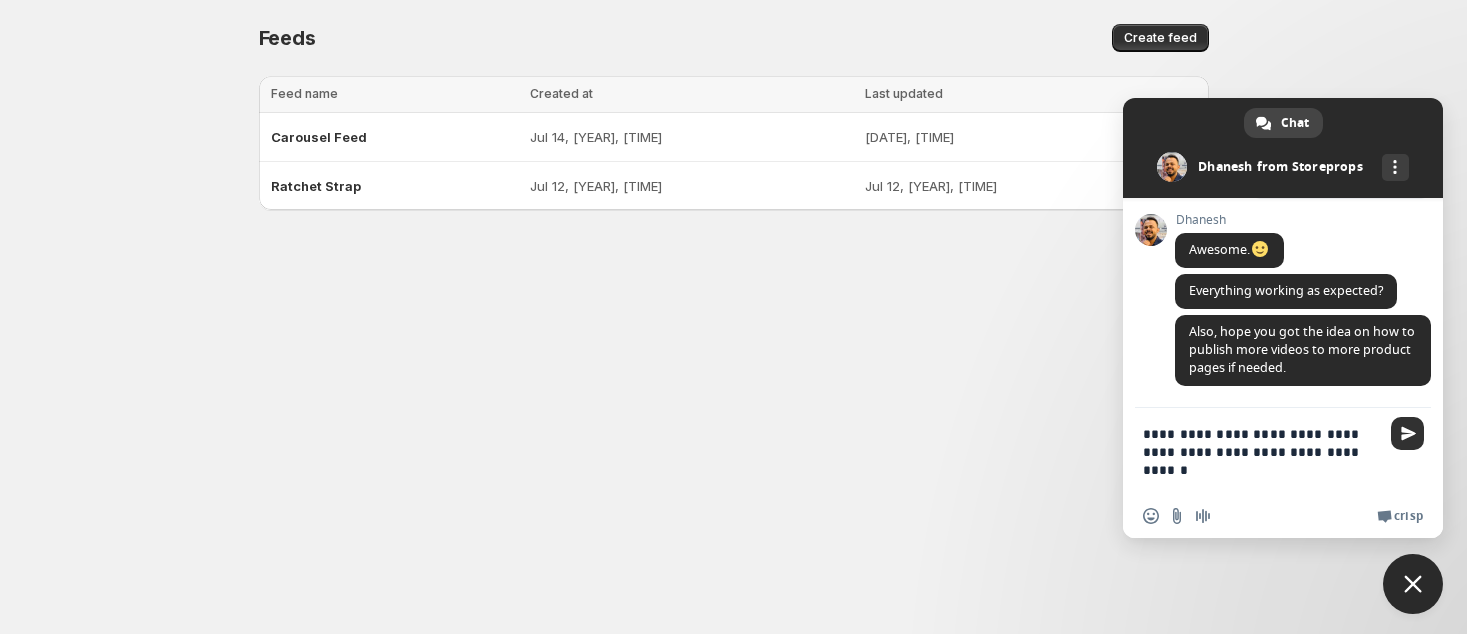 type on "**********" 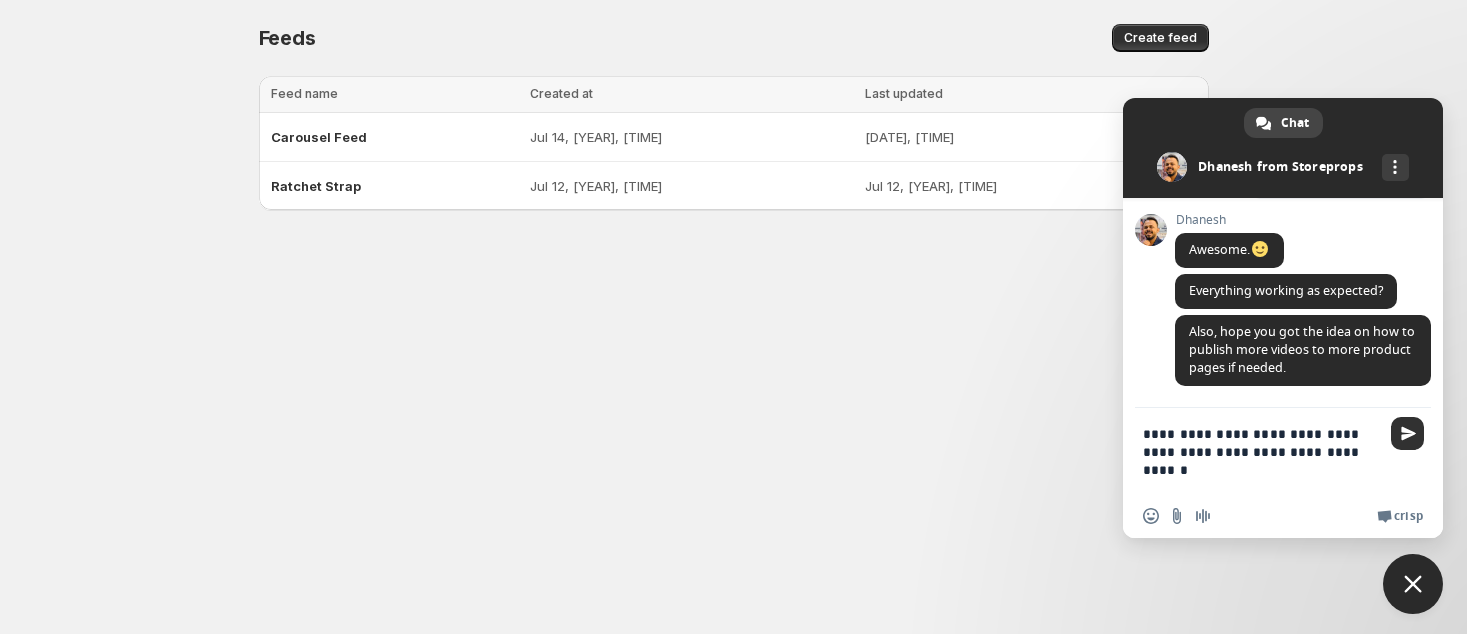 click at bounding box center [1408, 433] 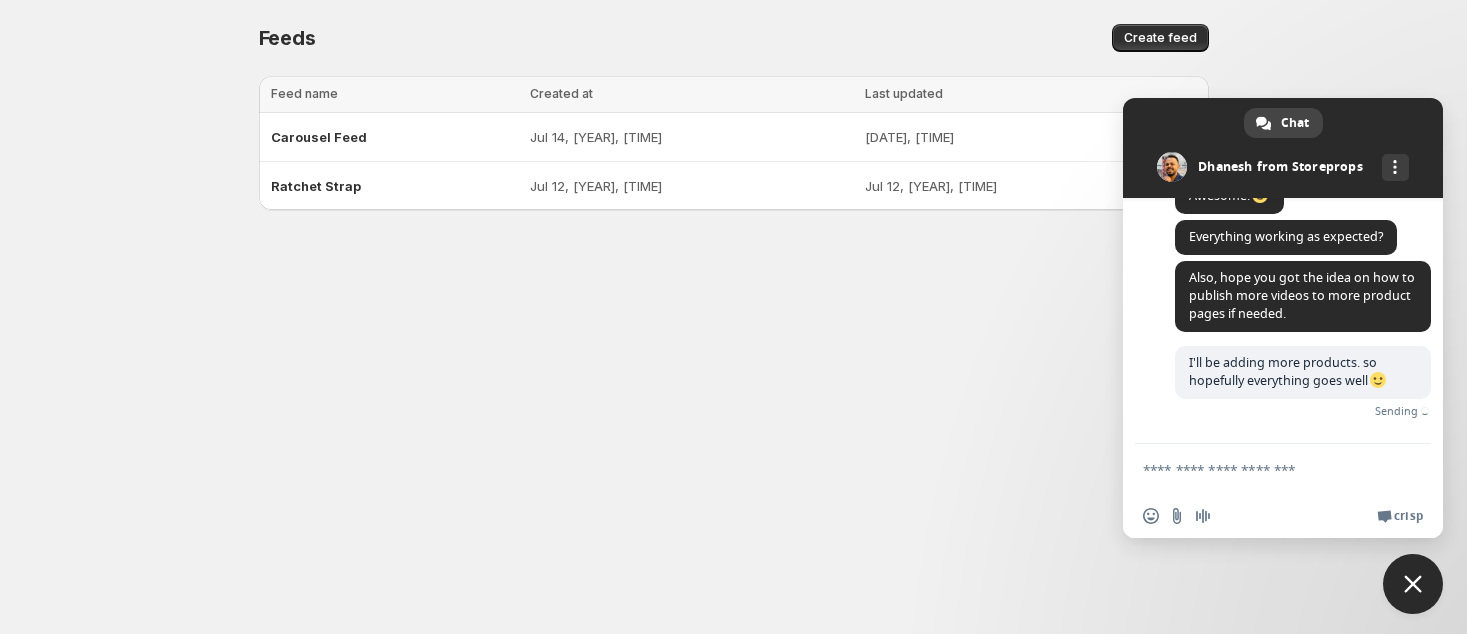 scroll, scrollTop: 6329, scrollLeft: 0, axis: vertical 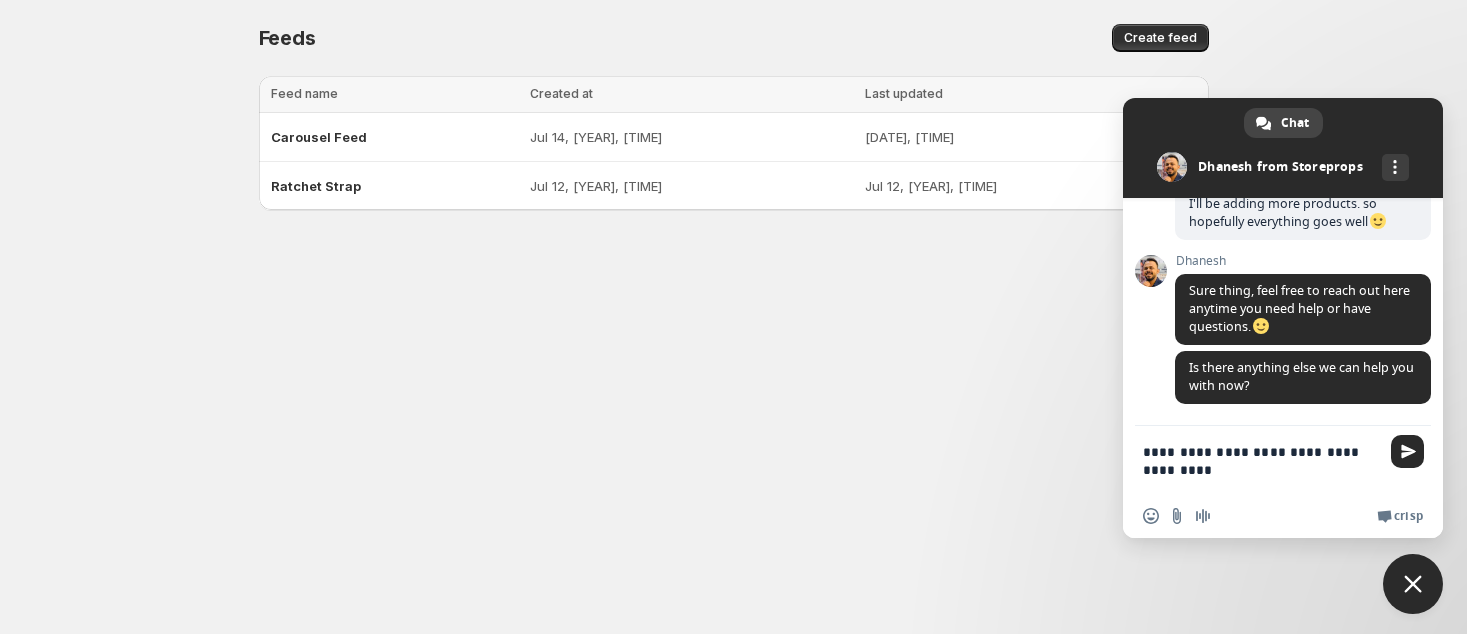 type on "**********" 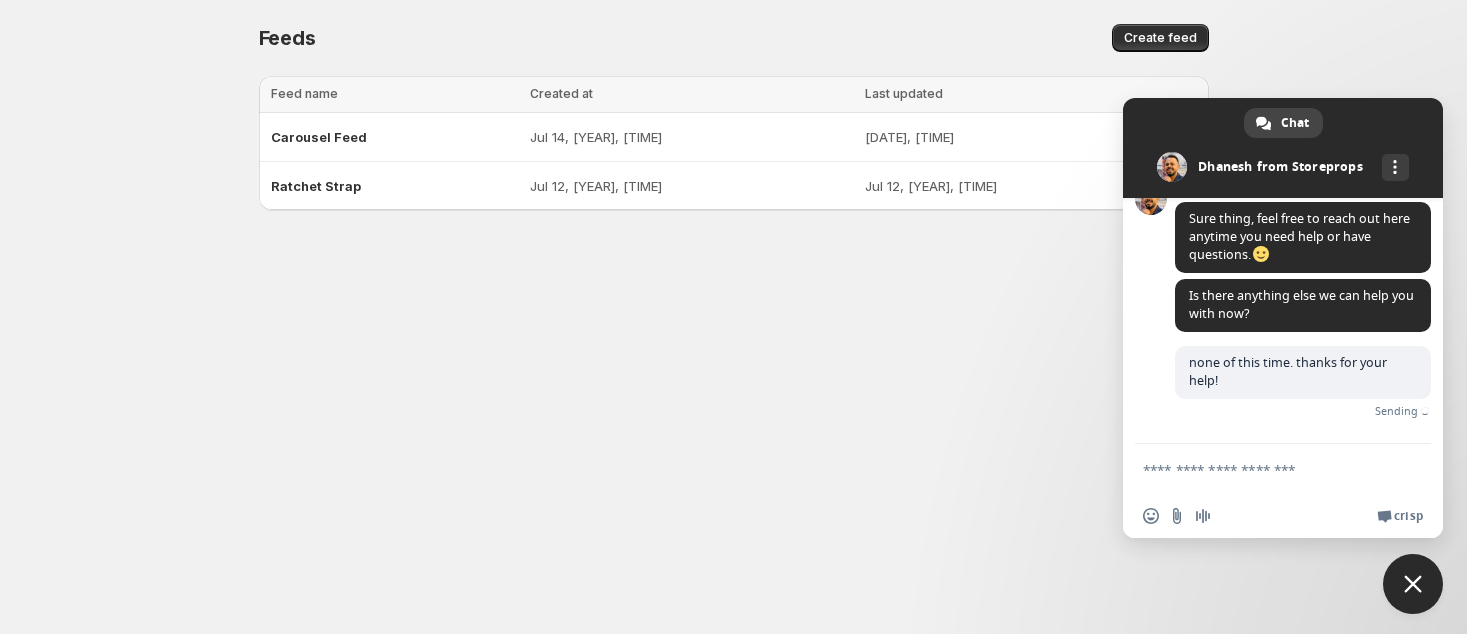 scroll, scrollTop: 6544, scrollLeft: 0, axis: vertical 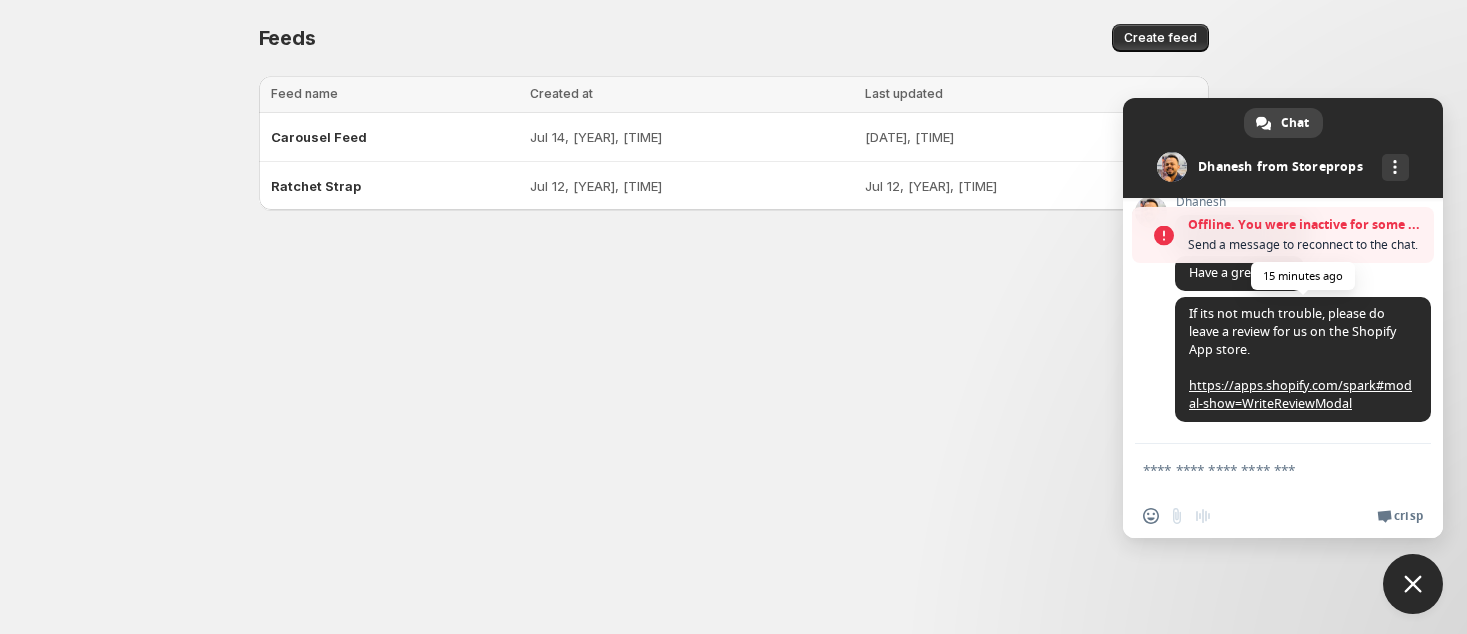 click on "https://apps.shopify.com/spark#modal-show=WriteReviewModal" at bounding box center (1300, 394) 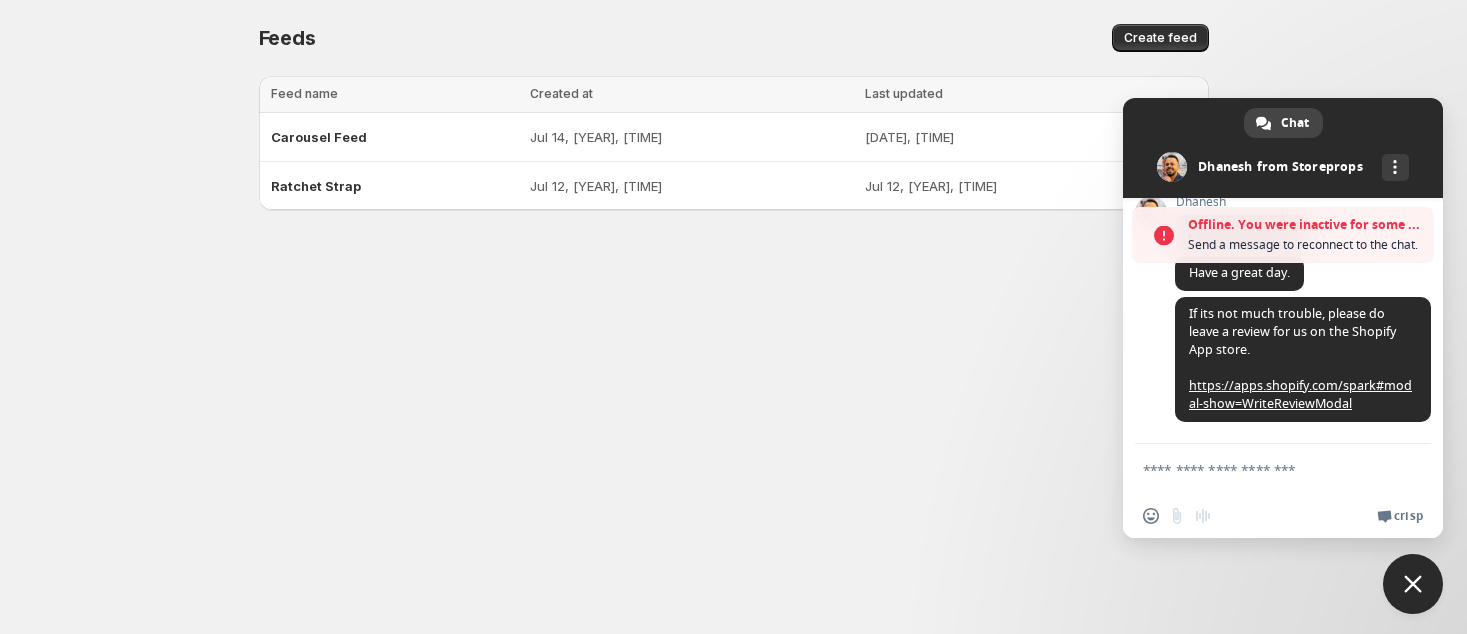 click at bounding box center (1263, 469) 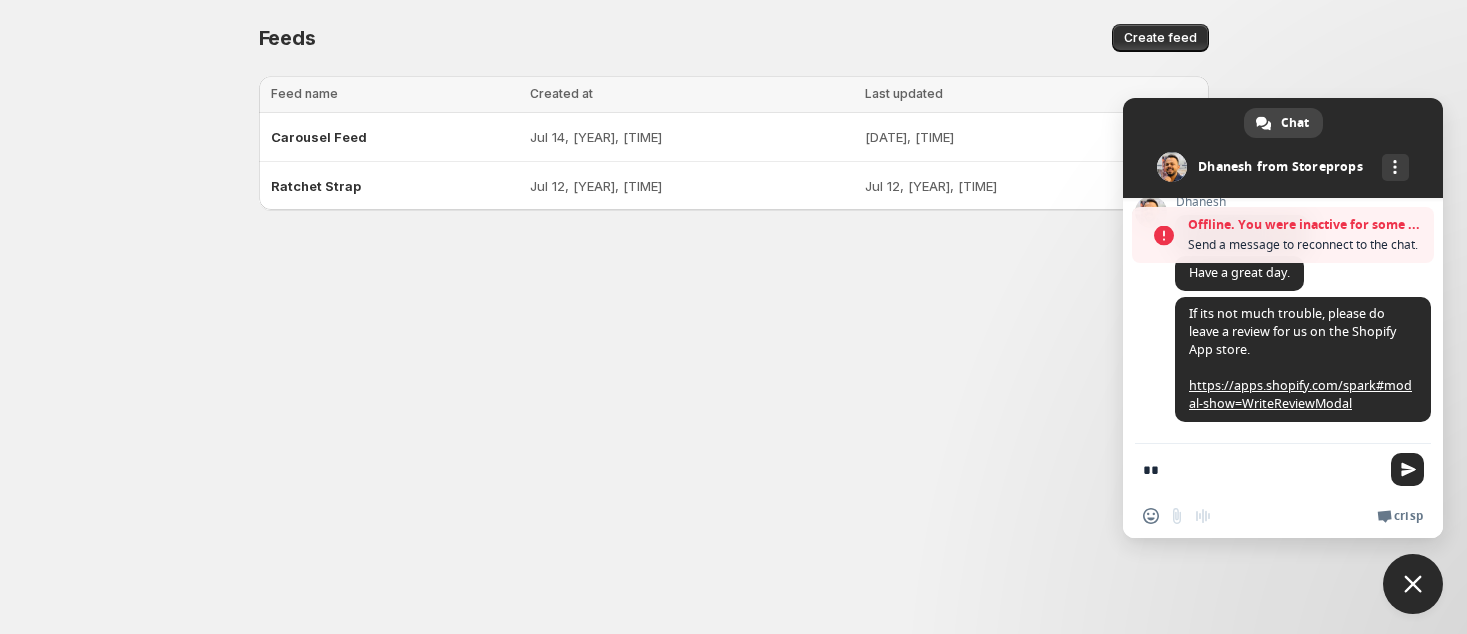 scroll, scrollTop: 6792, scrollLeft: 0, axis: vertical 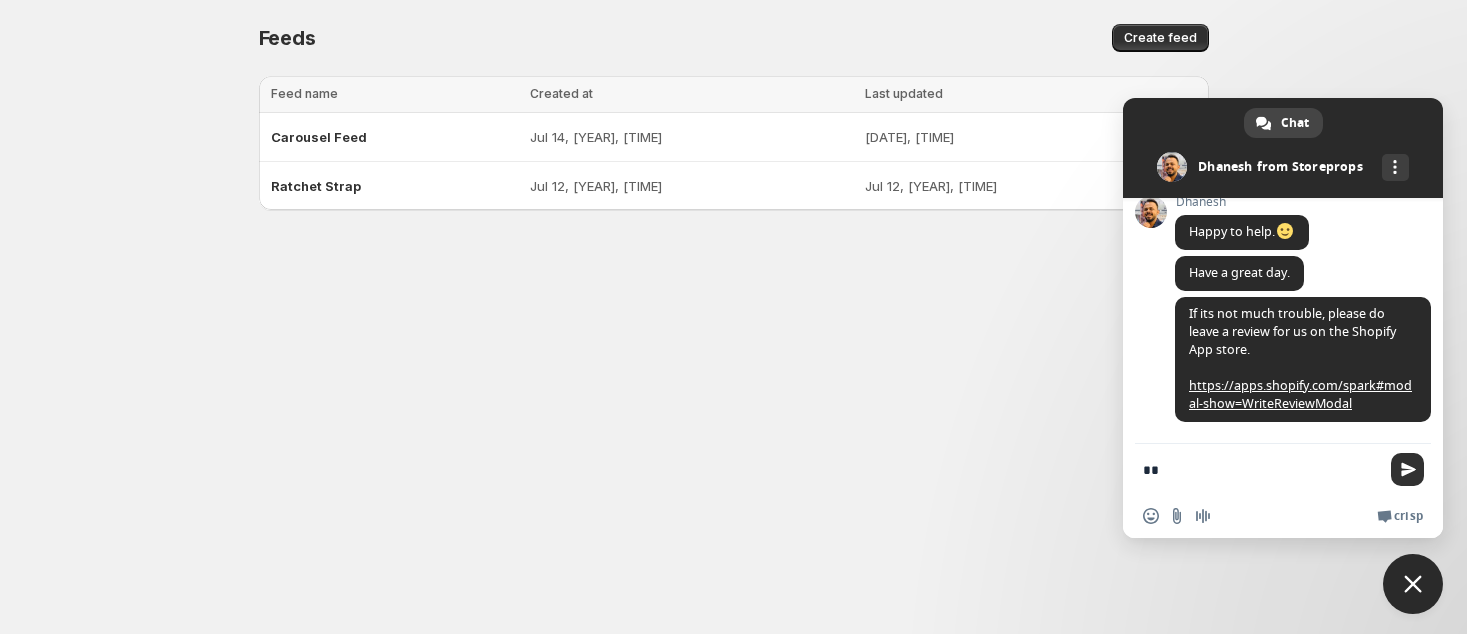 type on "**" 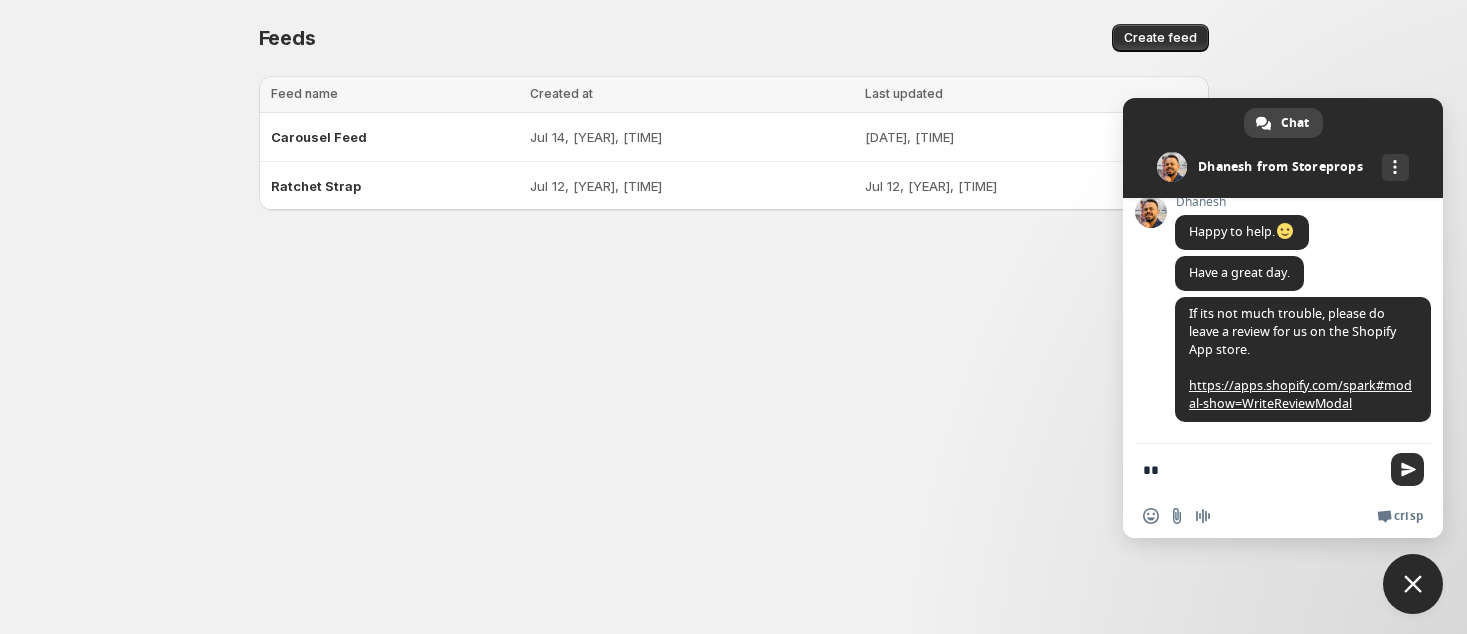 click at bounding box center [1408, 469] 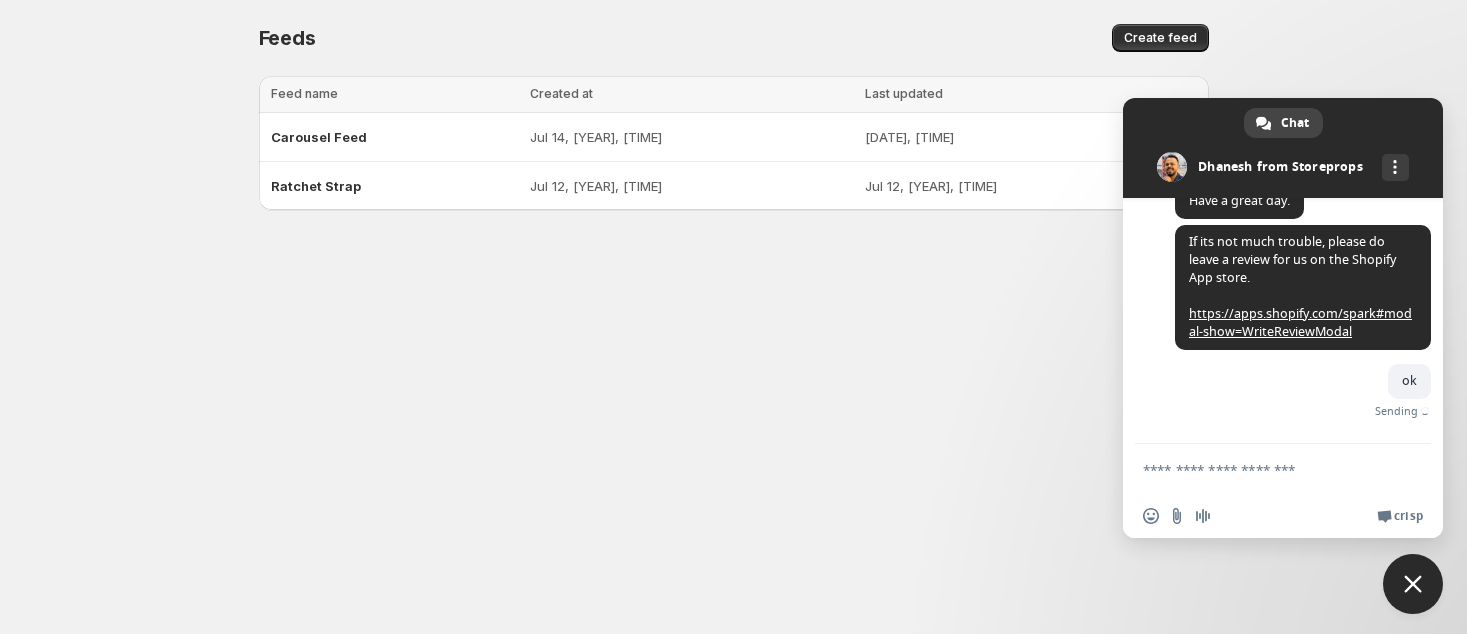 scroll, scrollTop: 6864, scrollLeft: 0, axis: vertical 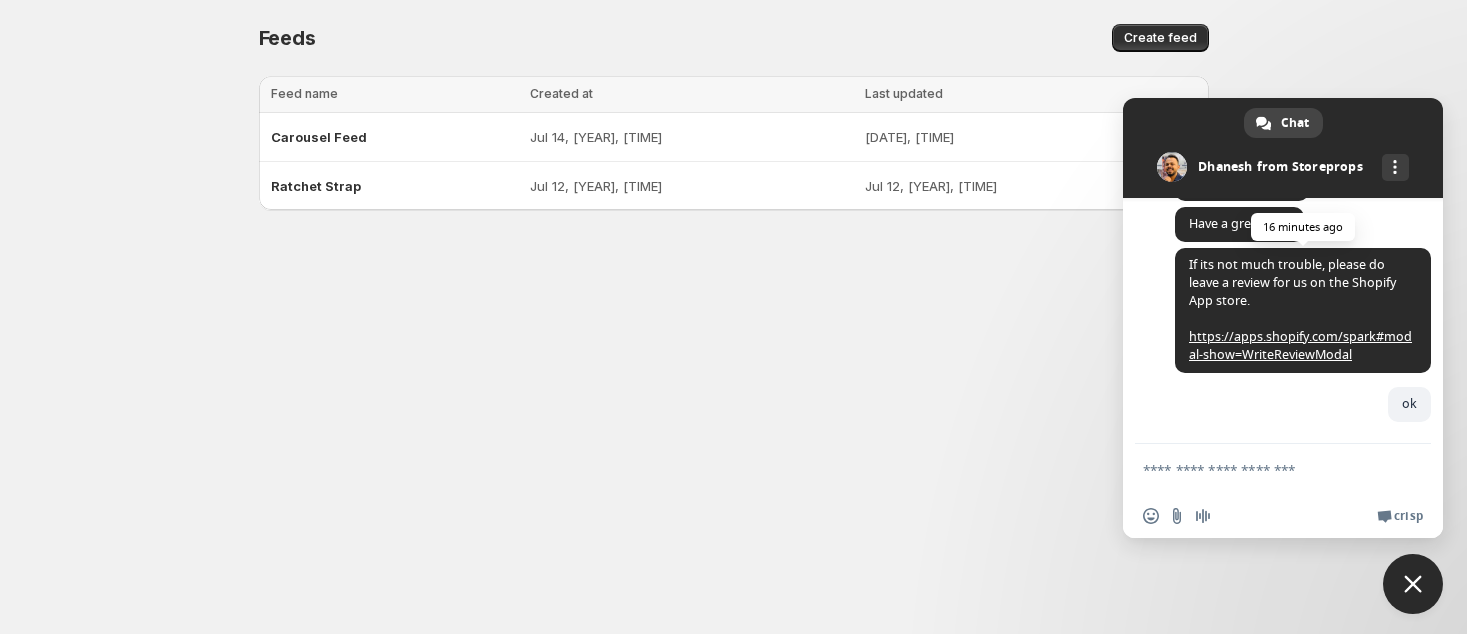 click on "https://apps.shopify.com/spark#modal-show=WriteReviewModal" at bounding box center [1300, 345] 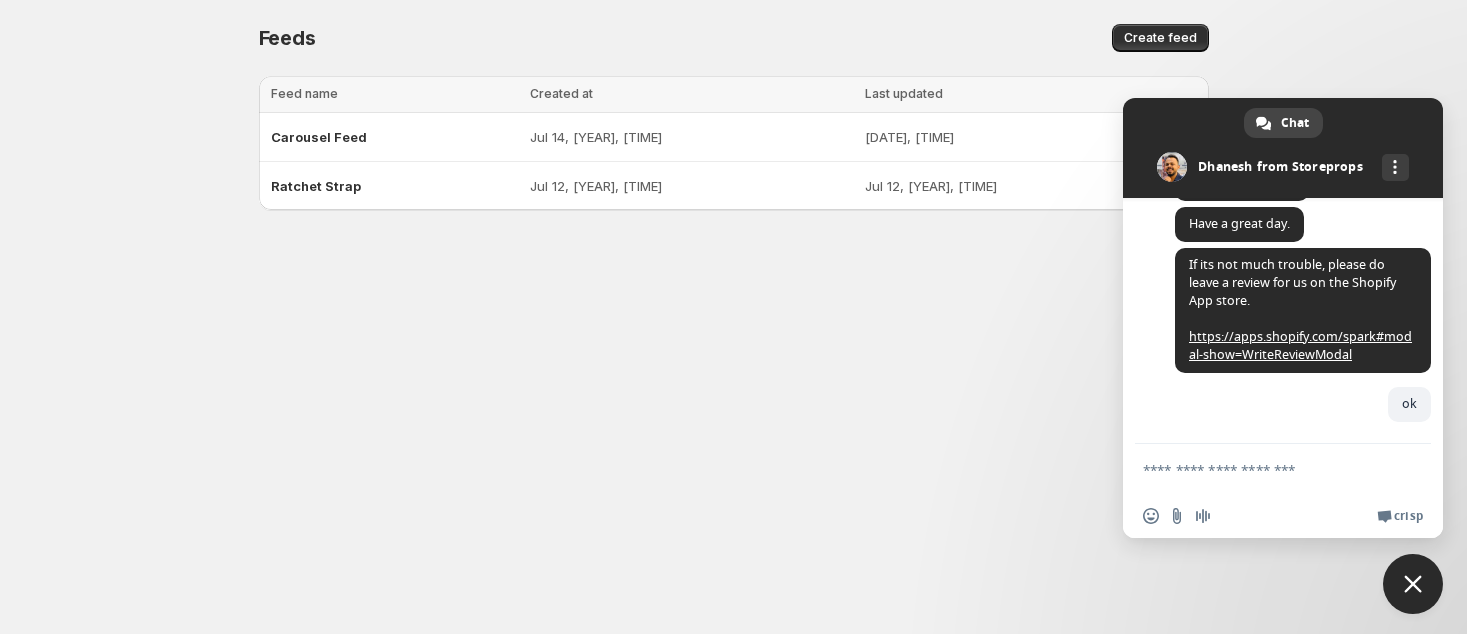 click at bounding box center [1263, 469] 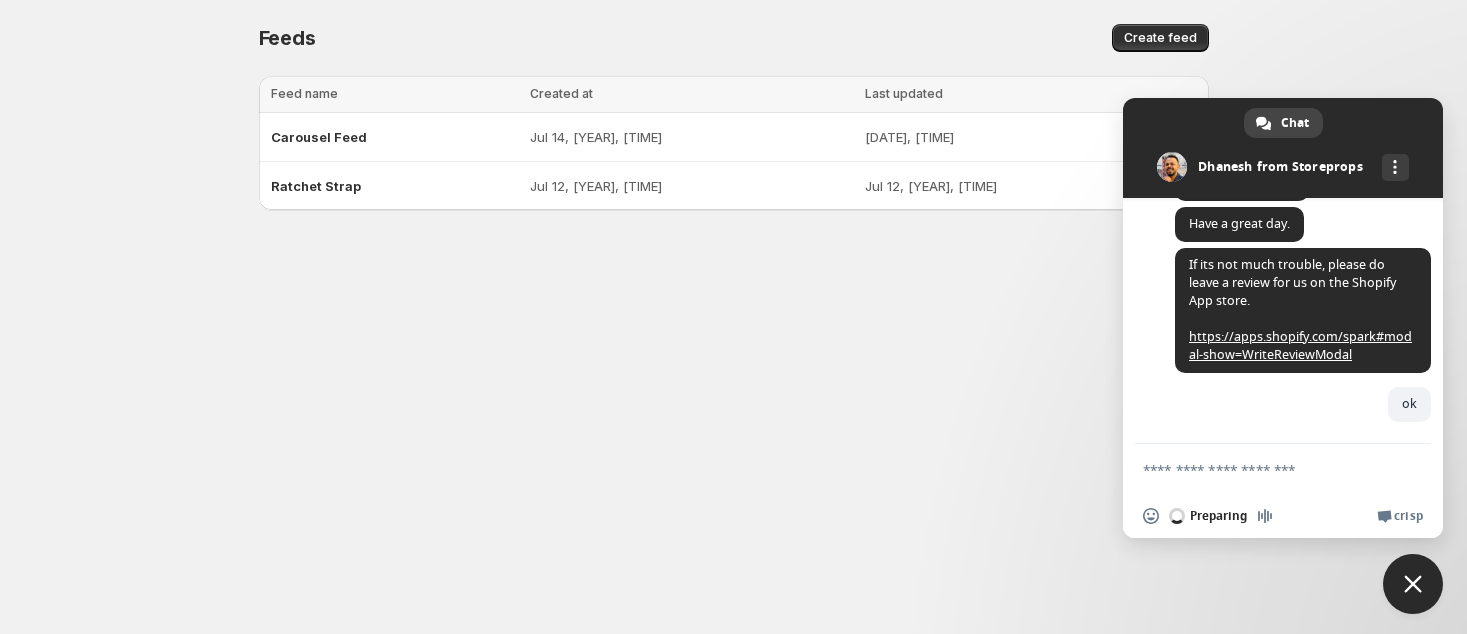 scroll, scrollTop: 6930, scrollLeft: 0, axis: vertical 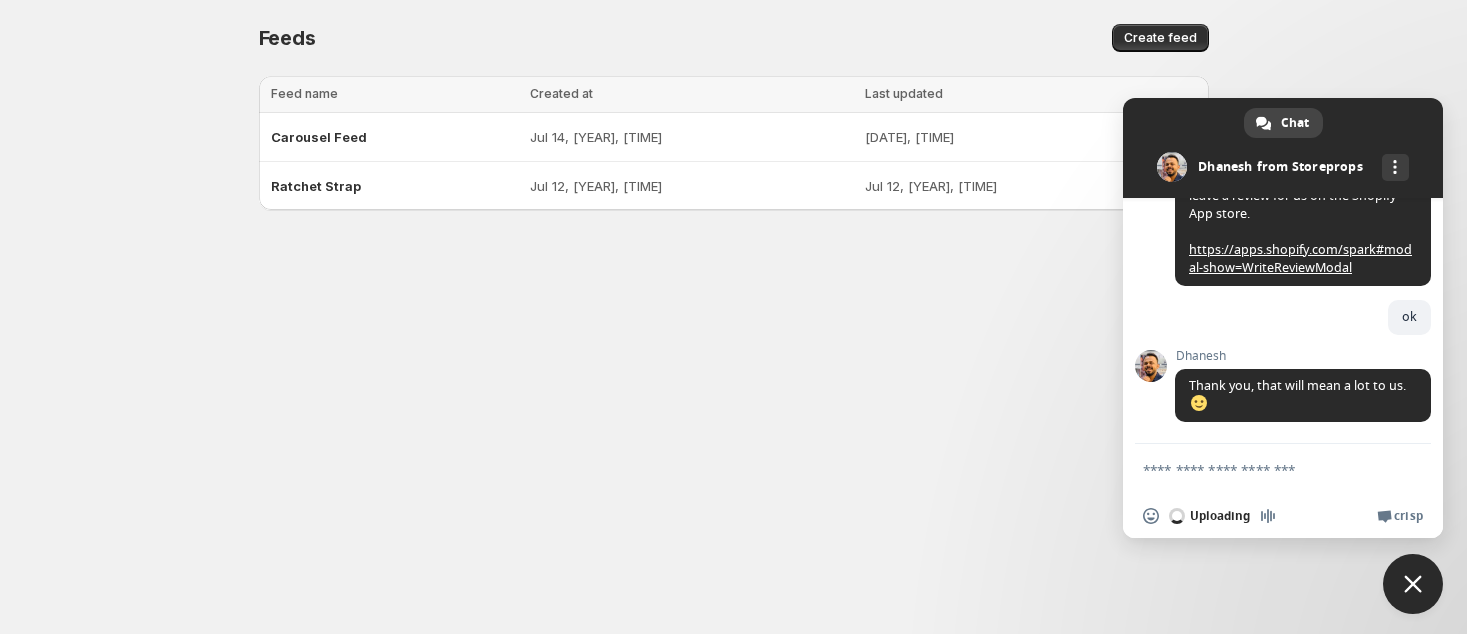 type 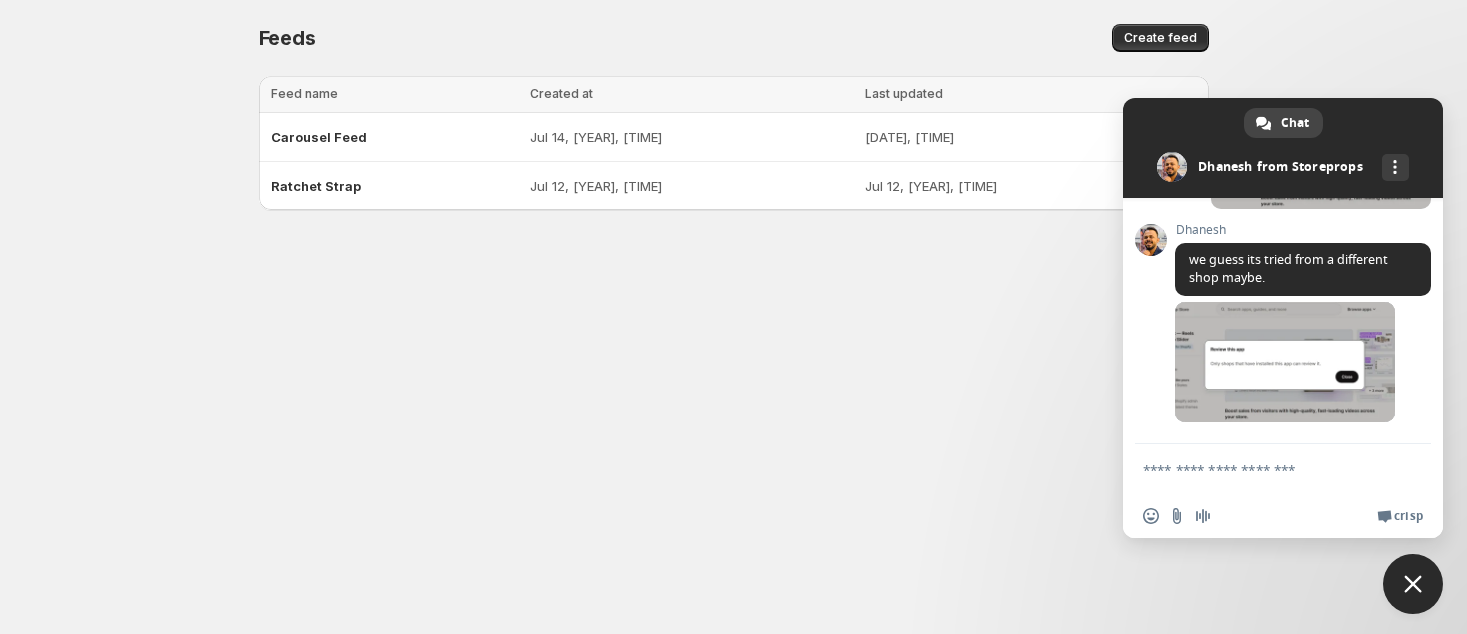scroll, scrollTop: 7280, scrollLeft: 0, axis: vertical 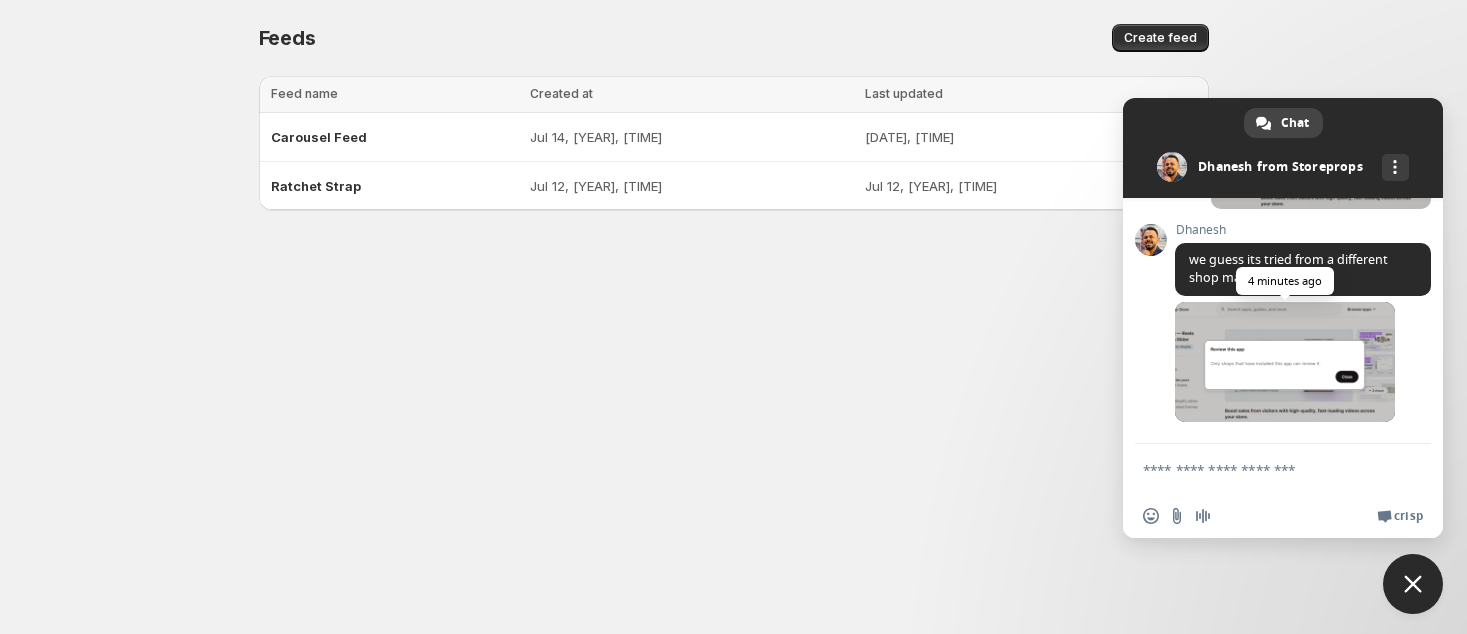 click at bounding box center (1285, 362) 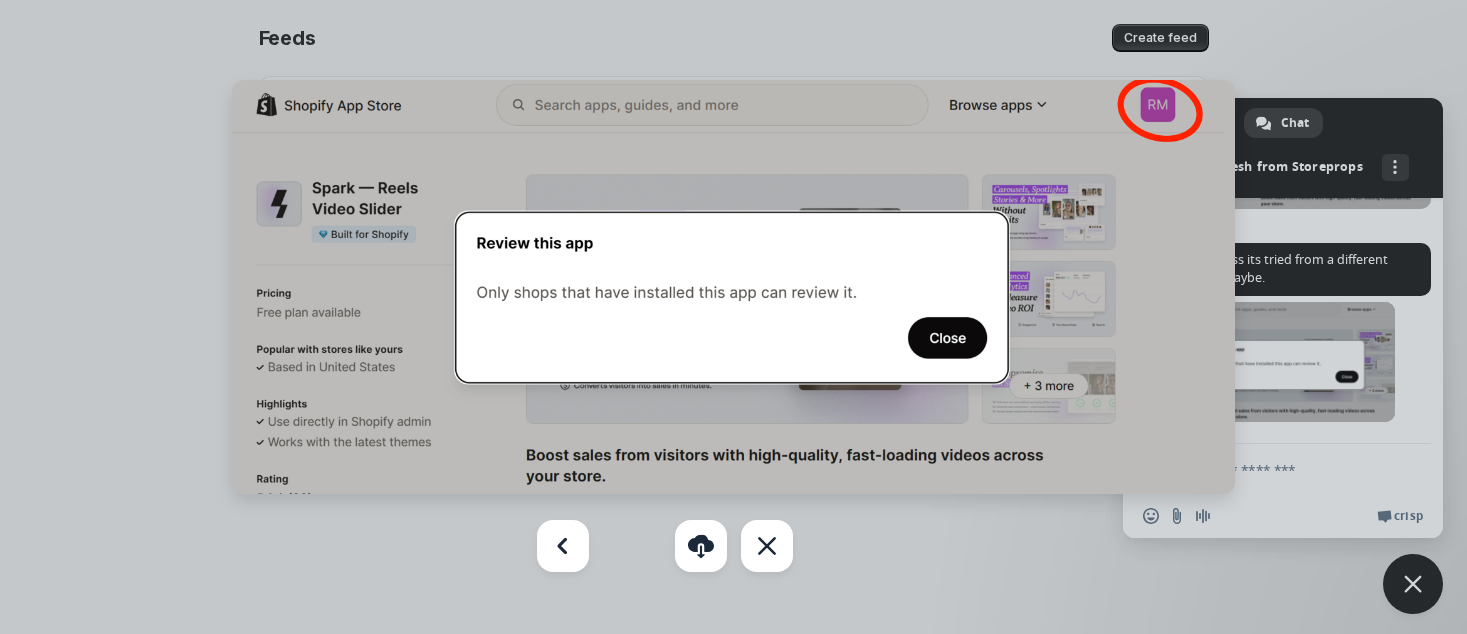 click at bounding box center (734, 287) 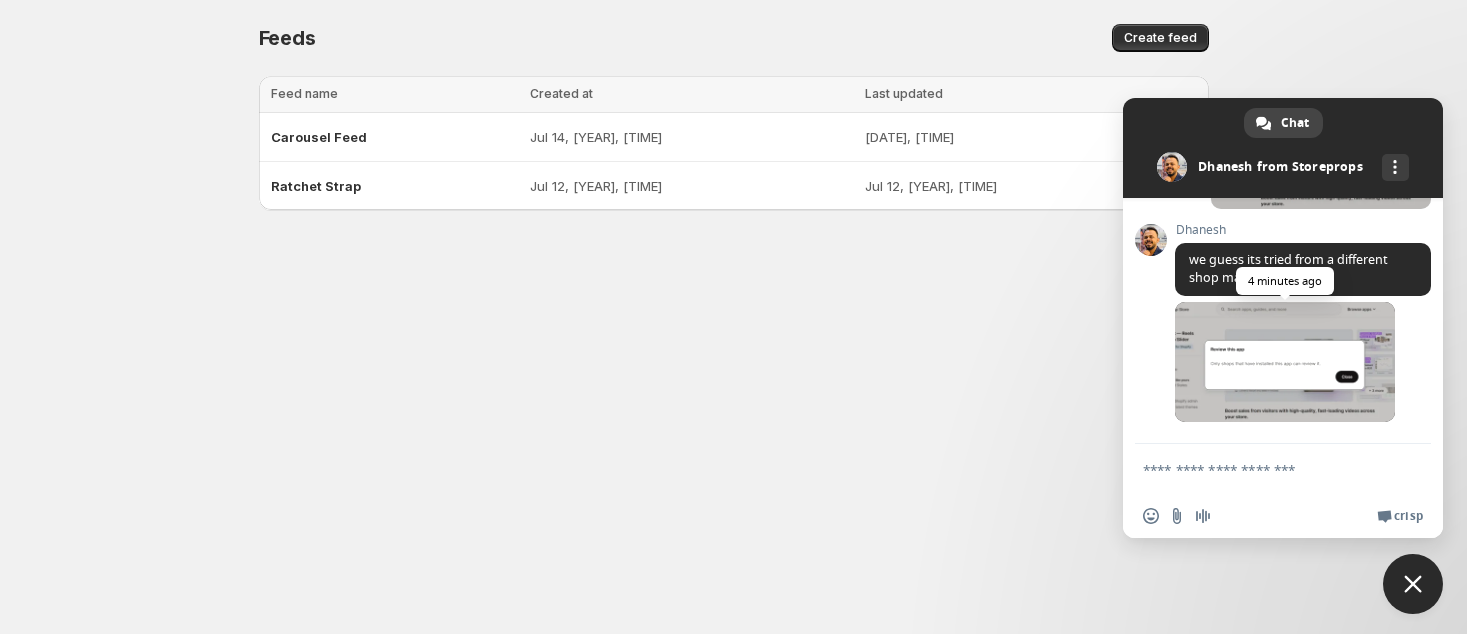 scroll, scrollTop: 6960, scrollLeft: 0, axis: vertical 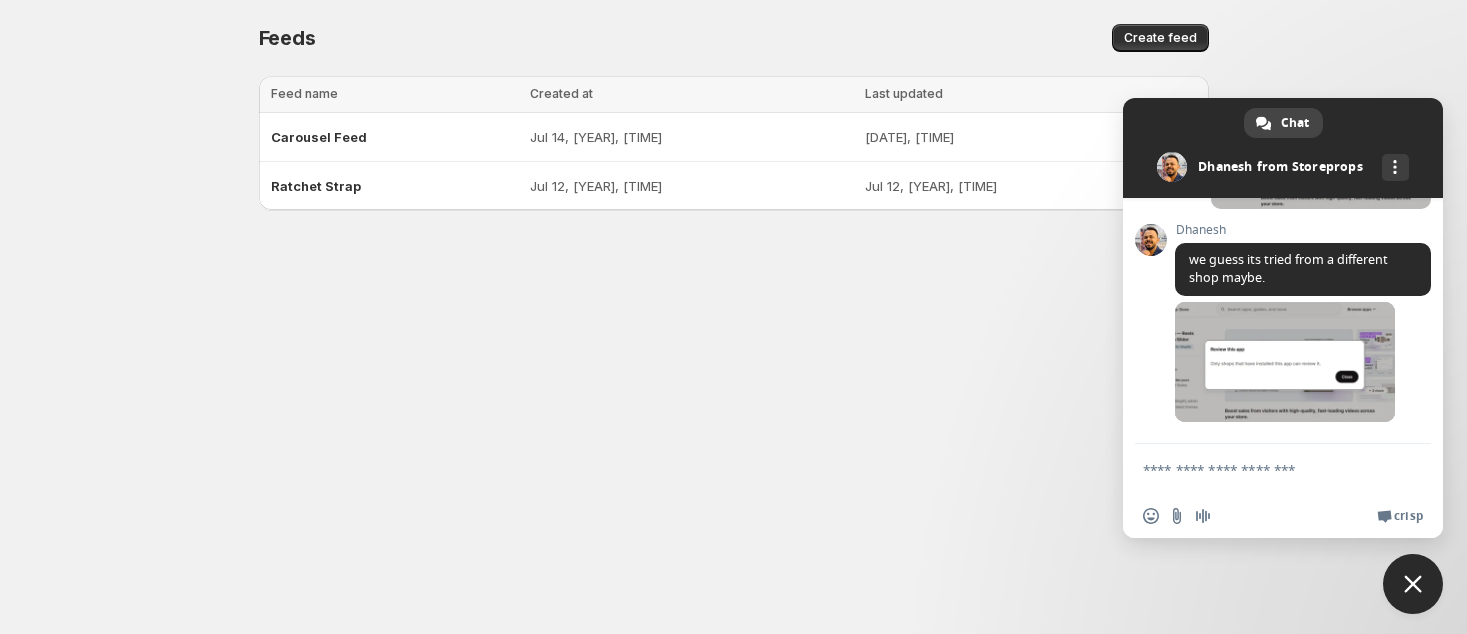 click on "https://apps.shopify.com/spark#modal-show=WriteReviewModal" at bounding box center [1300, -89] 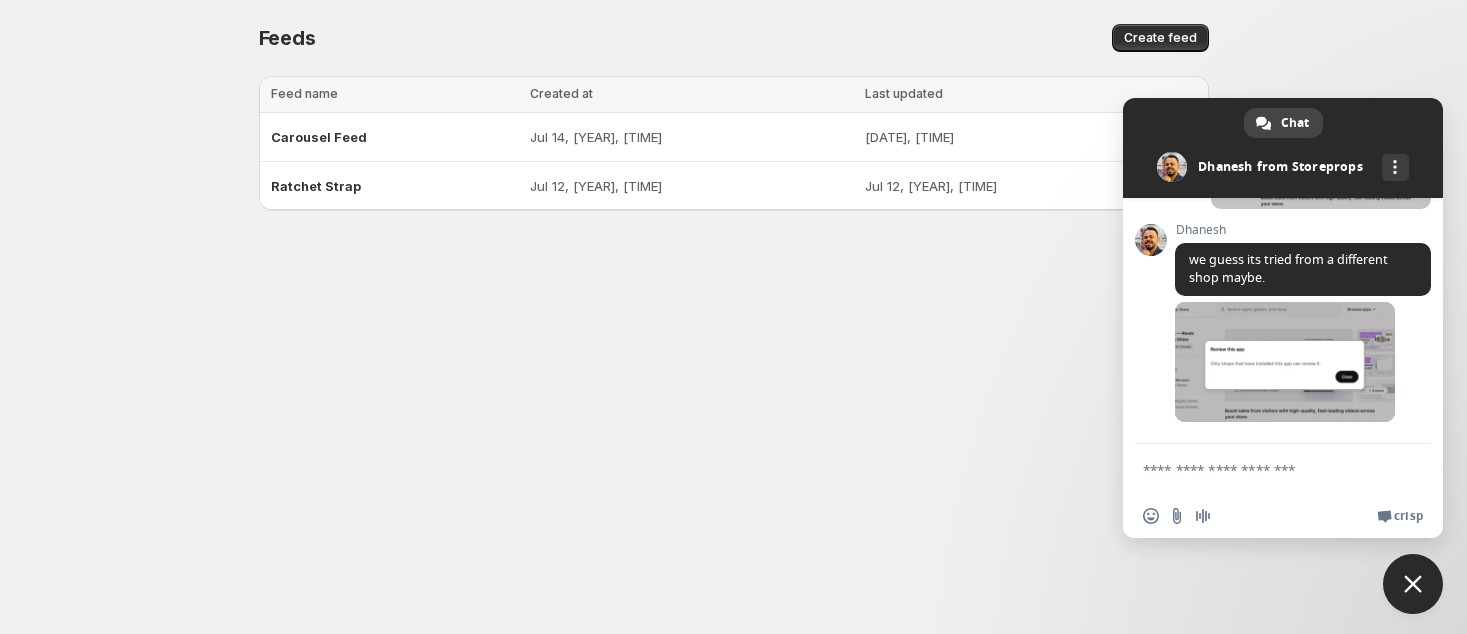 scroll, scrollTop: 7280, scrollLeft: 0, axis: vertical 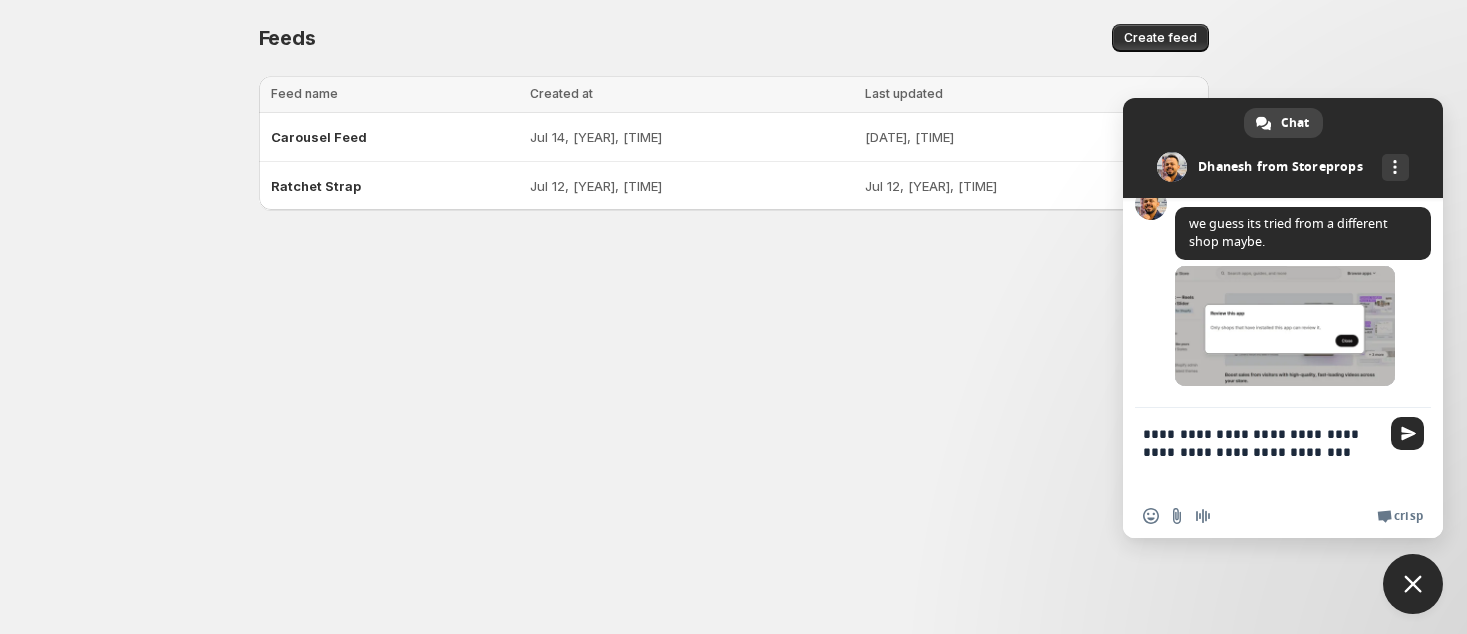type on "**********" 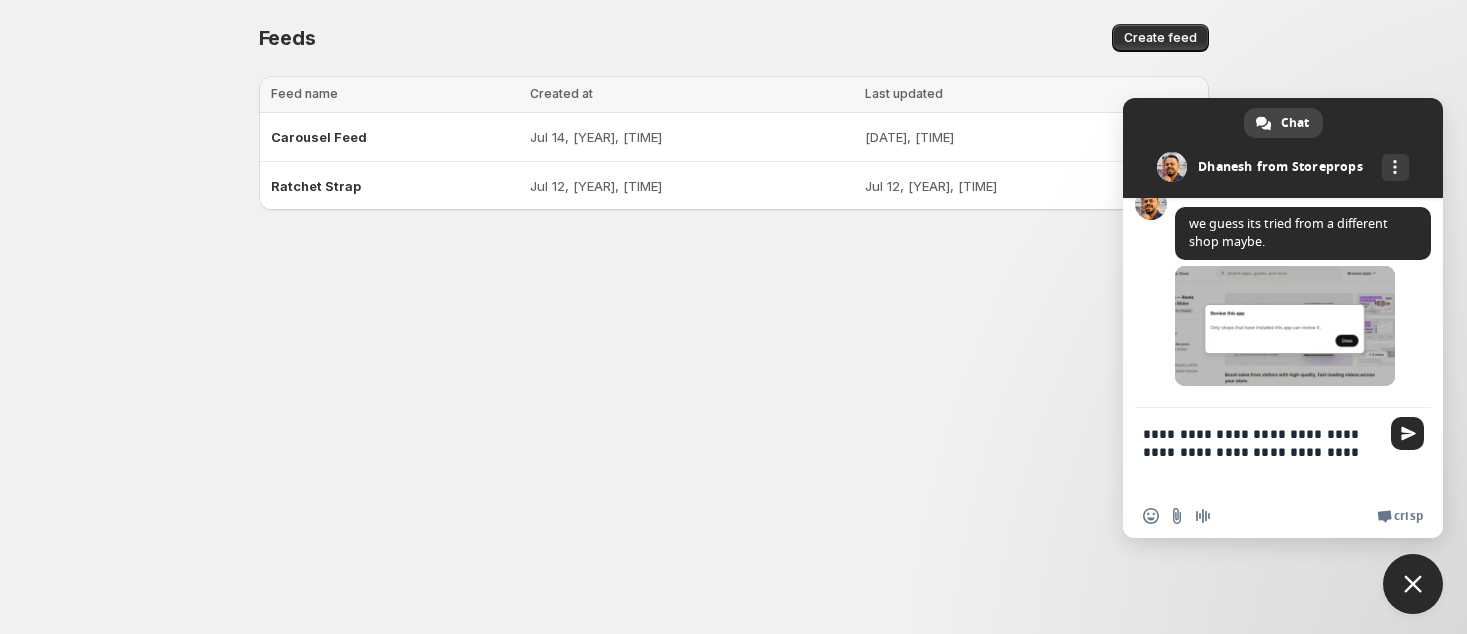 type 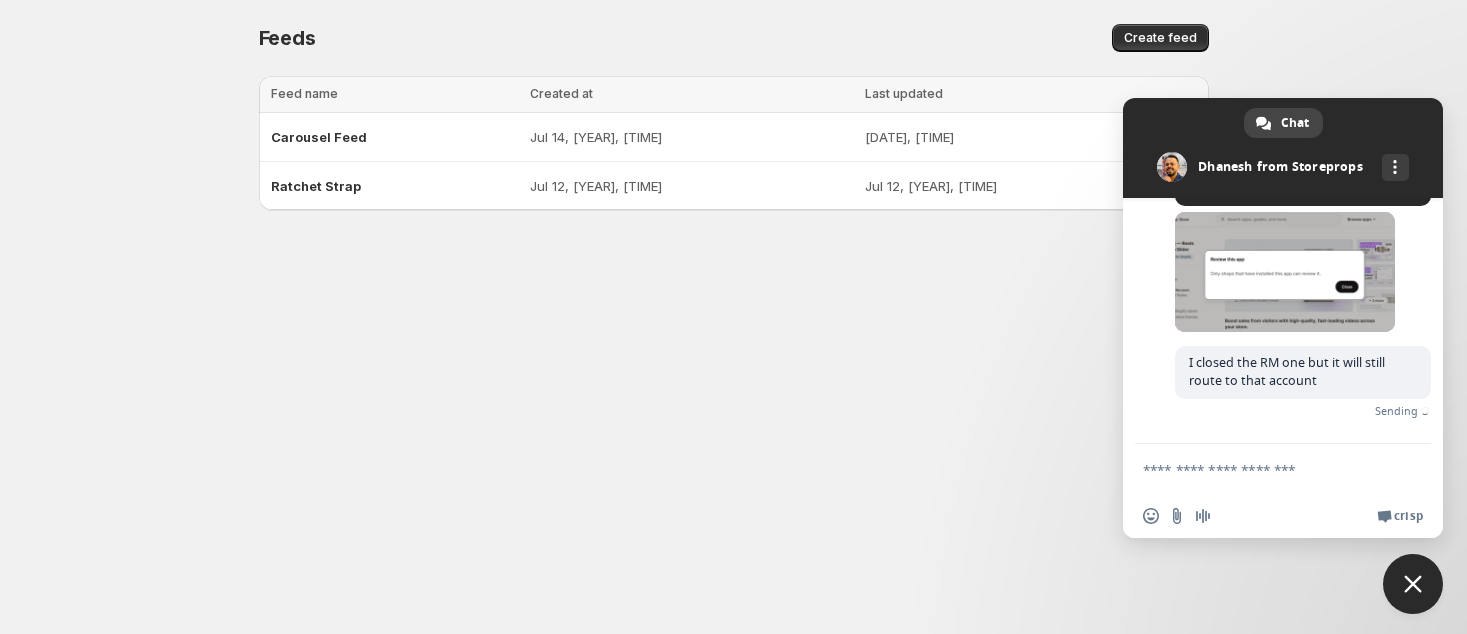 scroll, scrollTop: 7371, scrollLeft: 0, axis: vertical 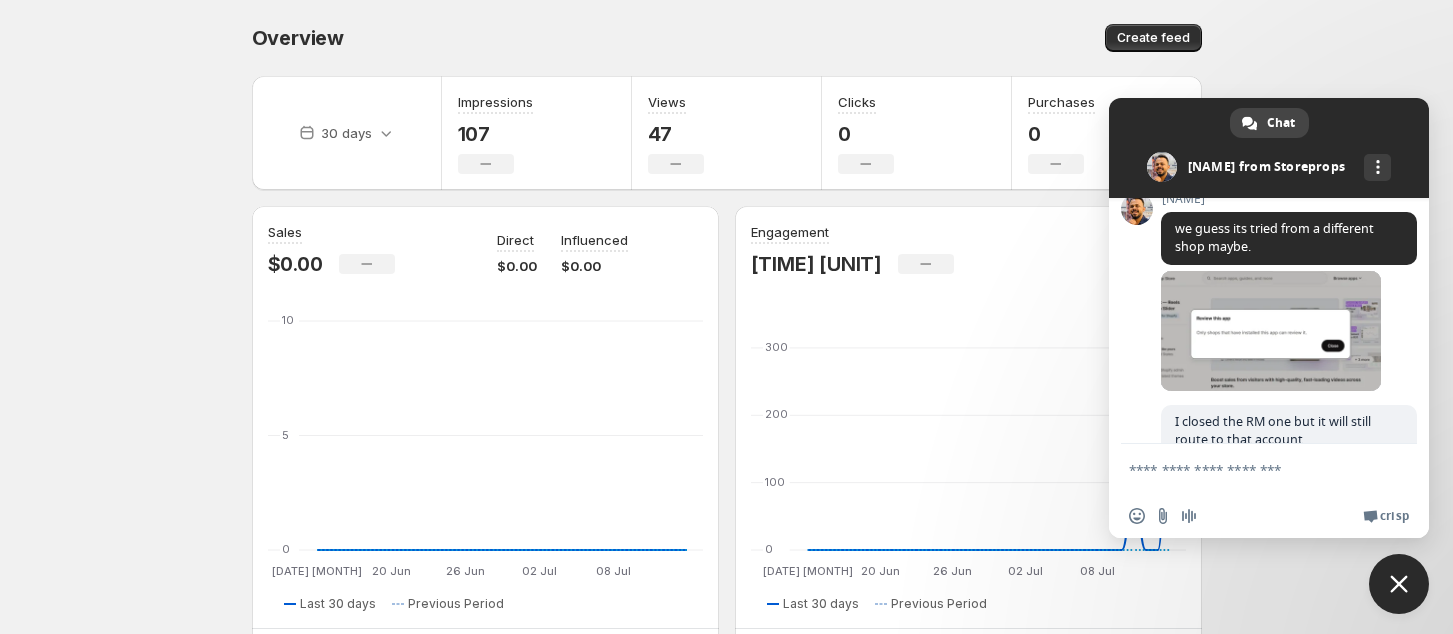 click on "https://apps.shopify.com/spark#modal-show=WriteReviewModal" at bounding box center [1286, -120] 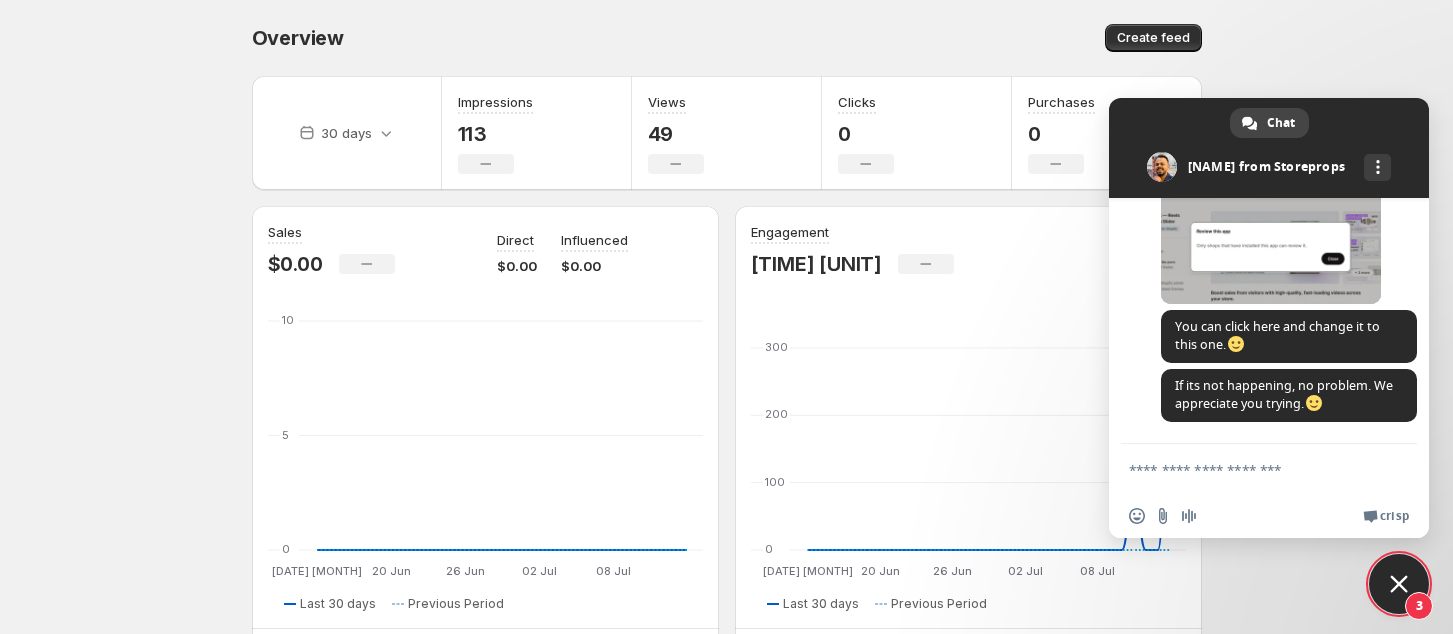 scroll, scrollTop: 7624, scrollLeft: 0, axis: vertical 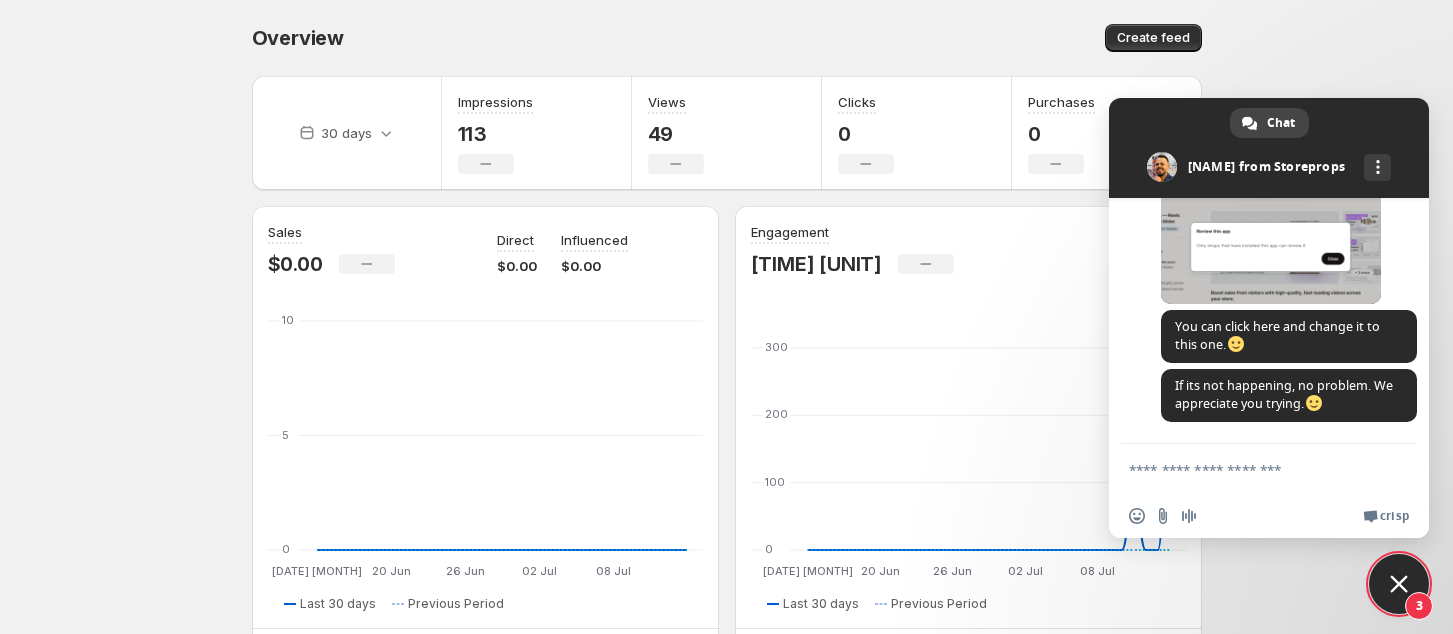 click at bounding box center (1271, 244) 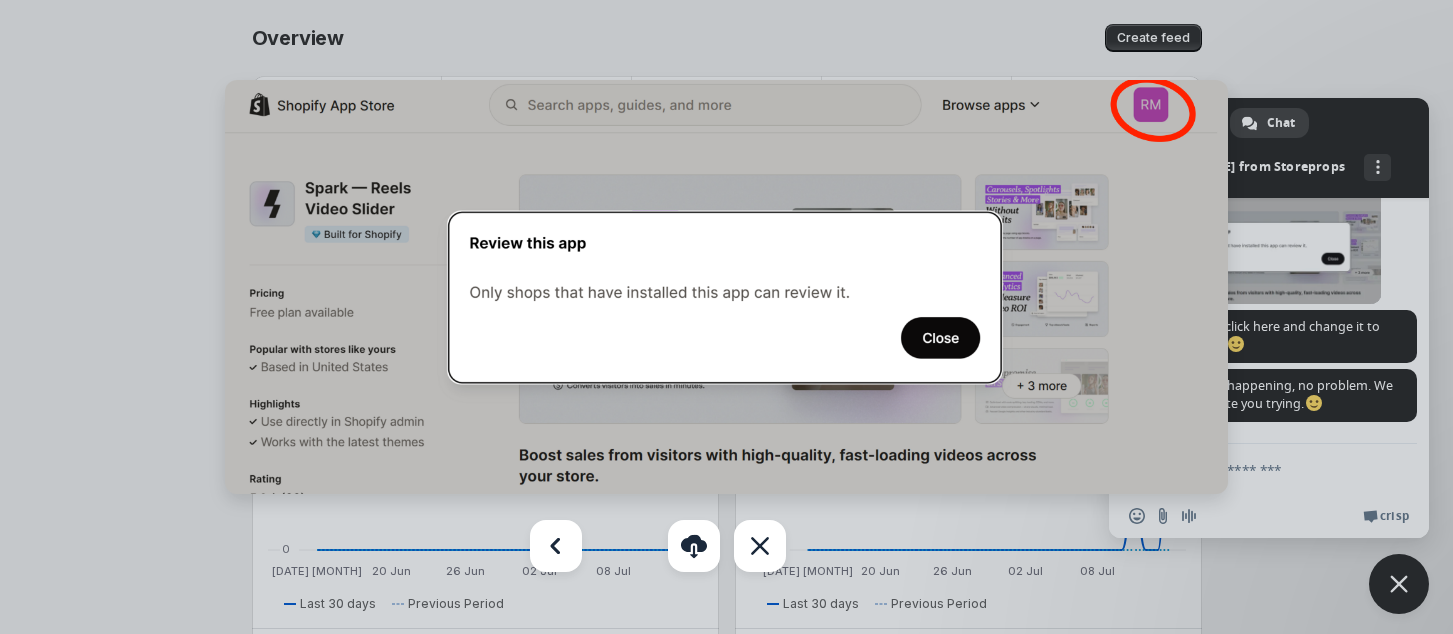 click at bounding box center [726, 317] 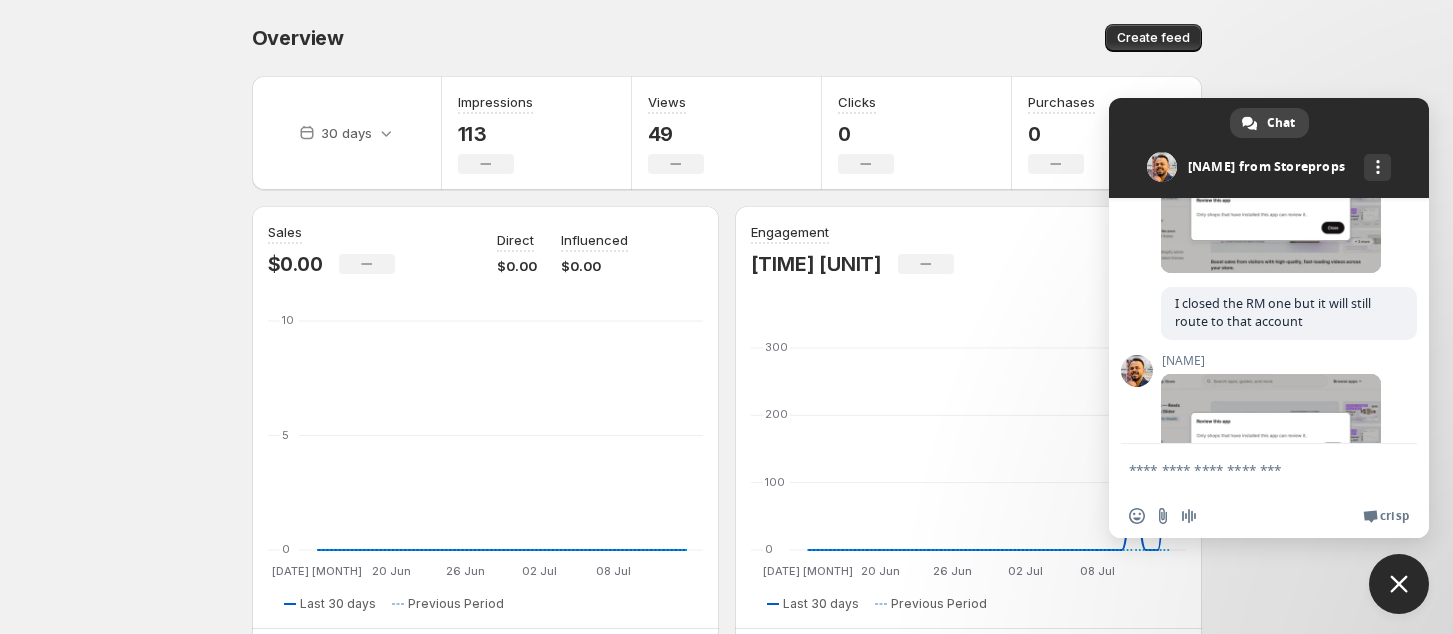 scroll, scrollTop: 6824, scrollLeft: 0, axis: vertical 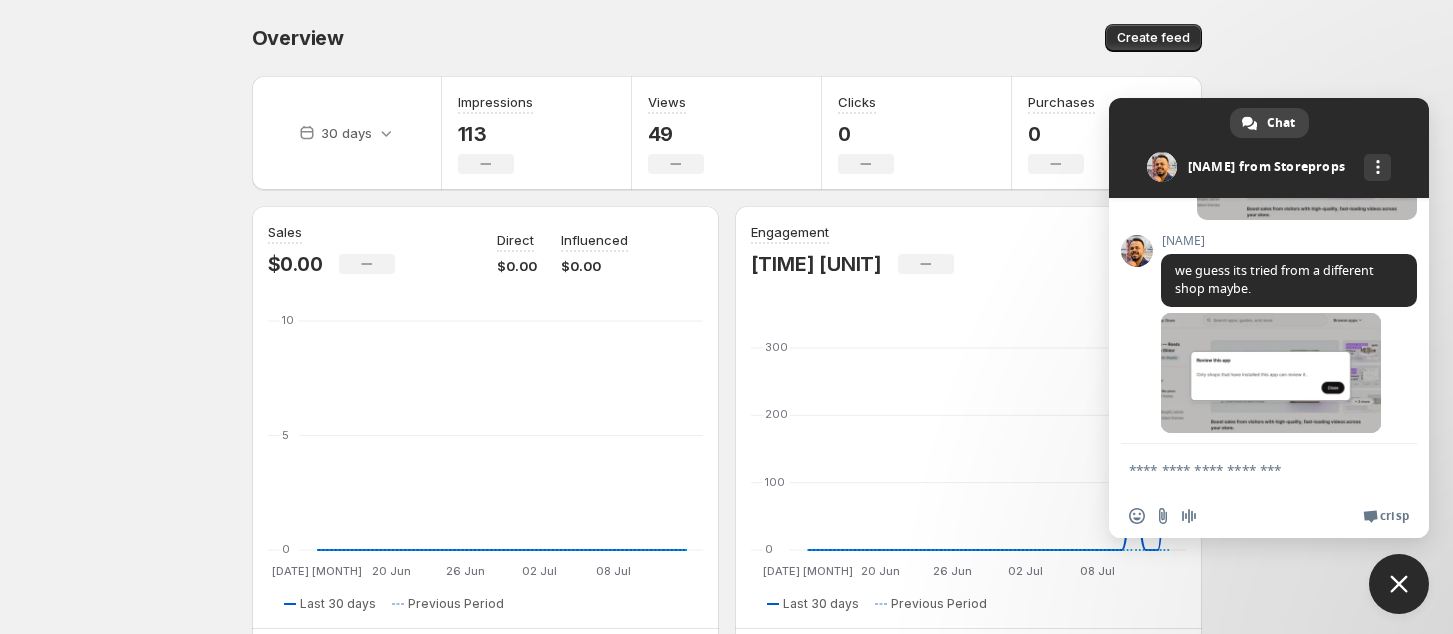 click on "https://apps.shopify.com/spark#modal-show=WriteReviewModal" at bounding box center [1286, -78] 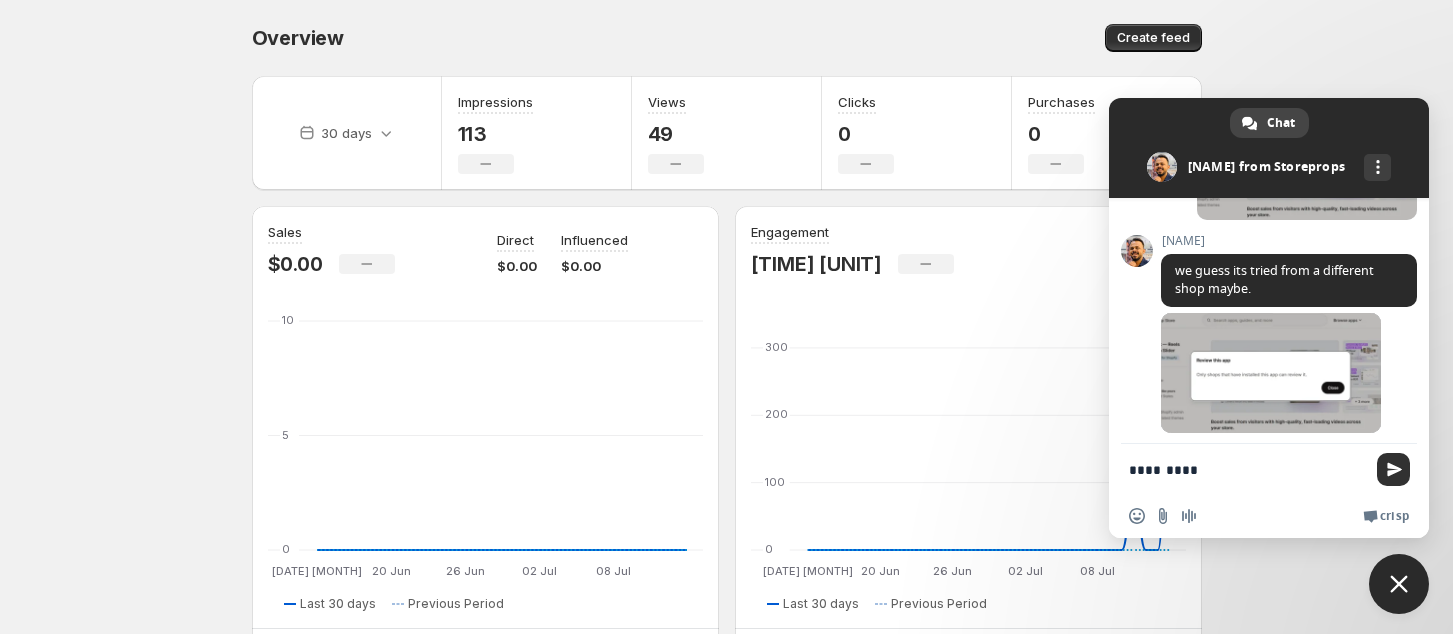 type on "*********" 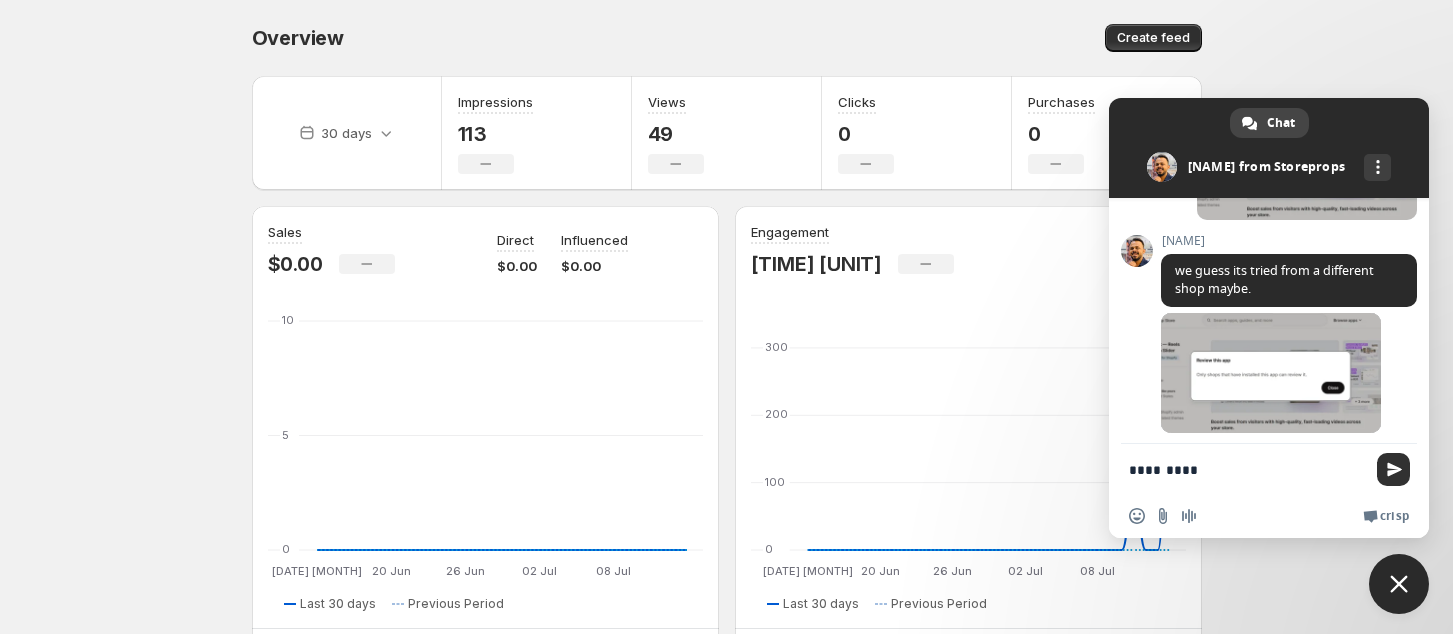 click at bounding box center (1393, 469) 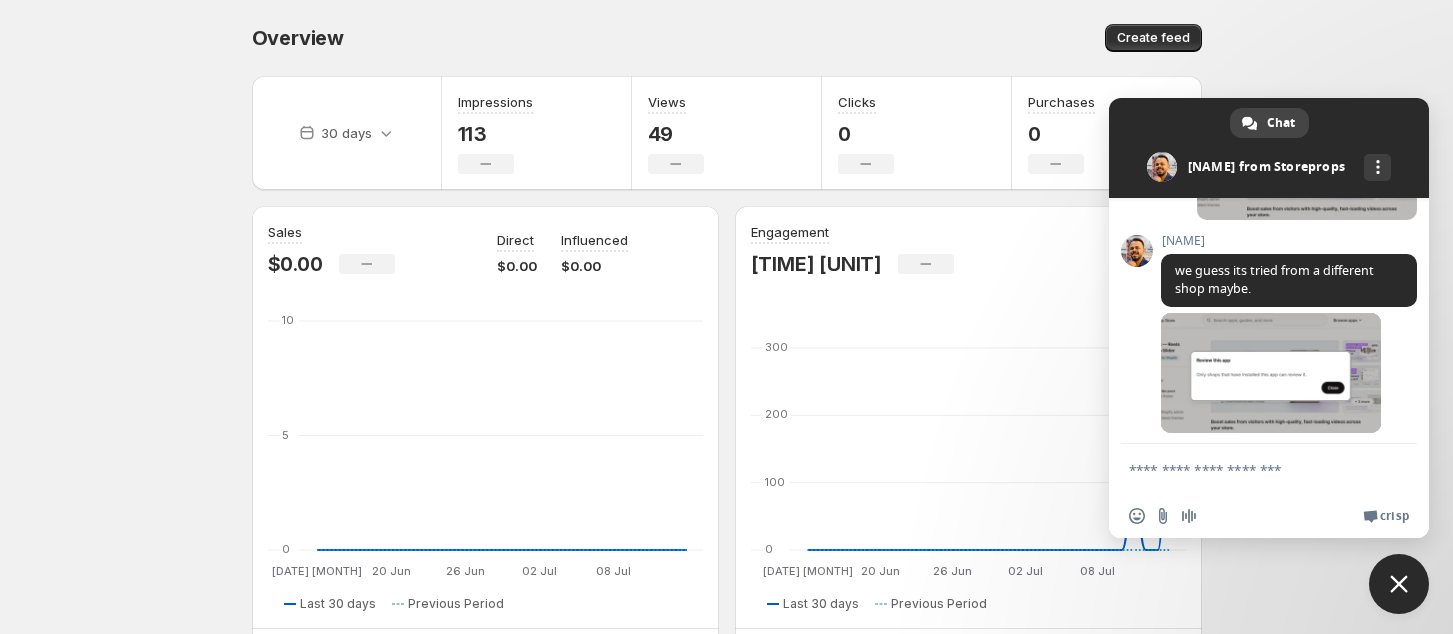 scroll, scrollTop: 7696, scrollLeft: 0, axis: vertical 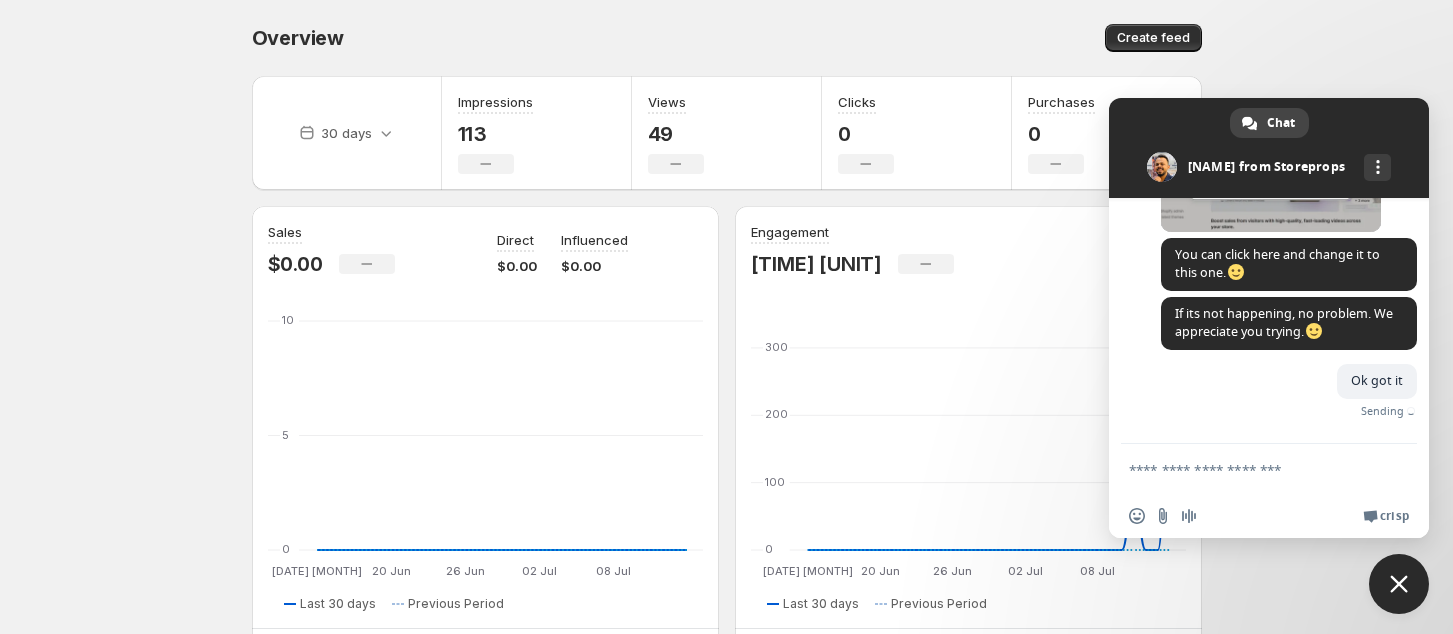 click at bounding box center (1249, 469) 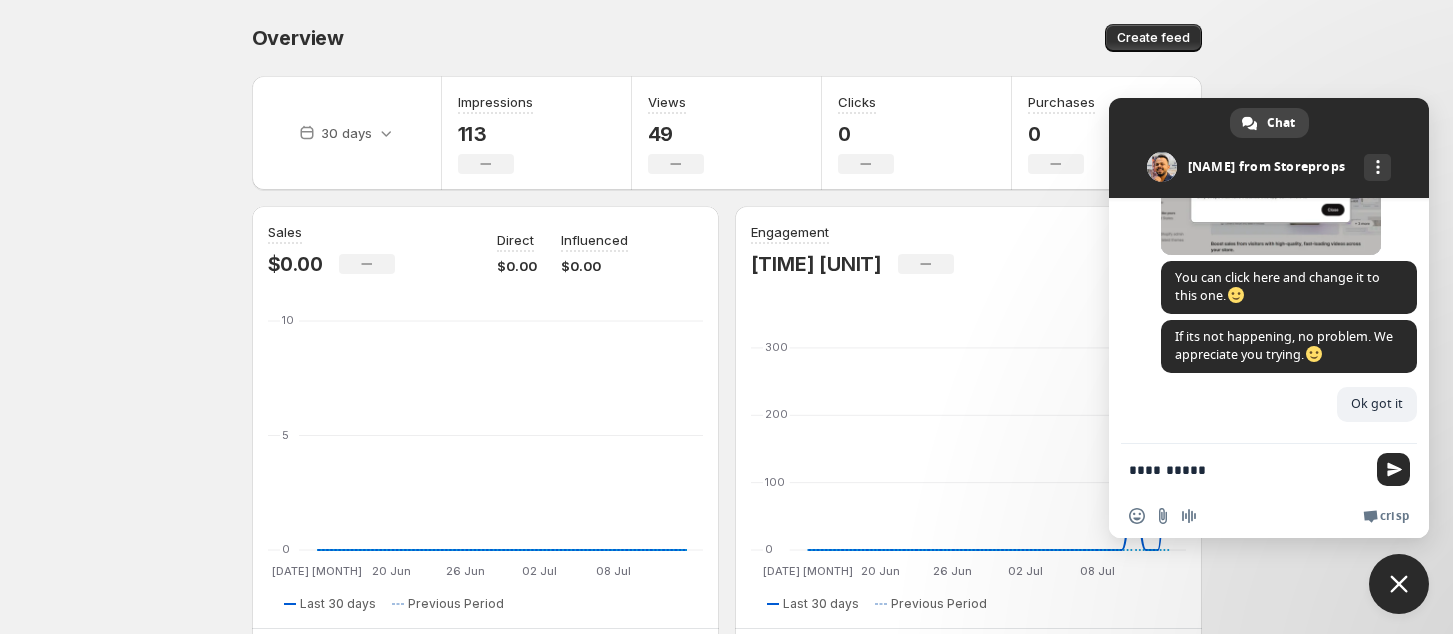 type on "**********" 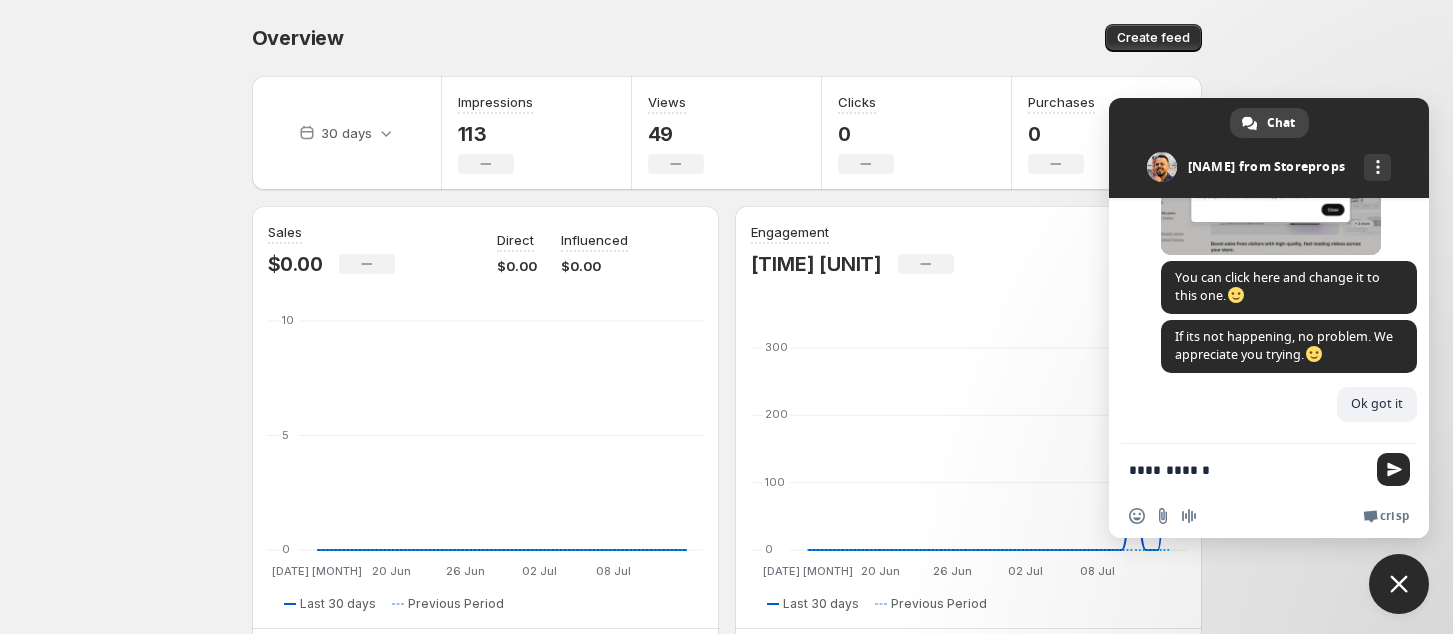 type 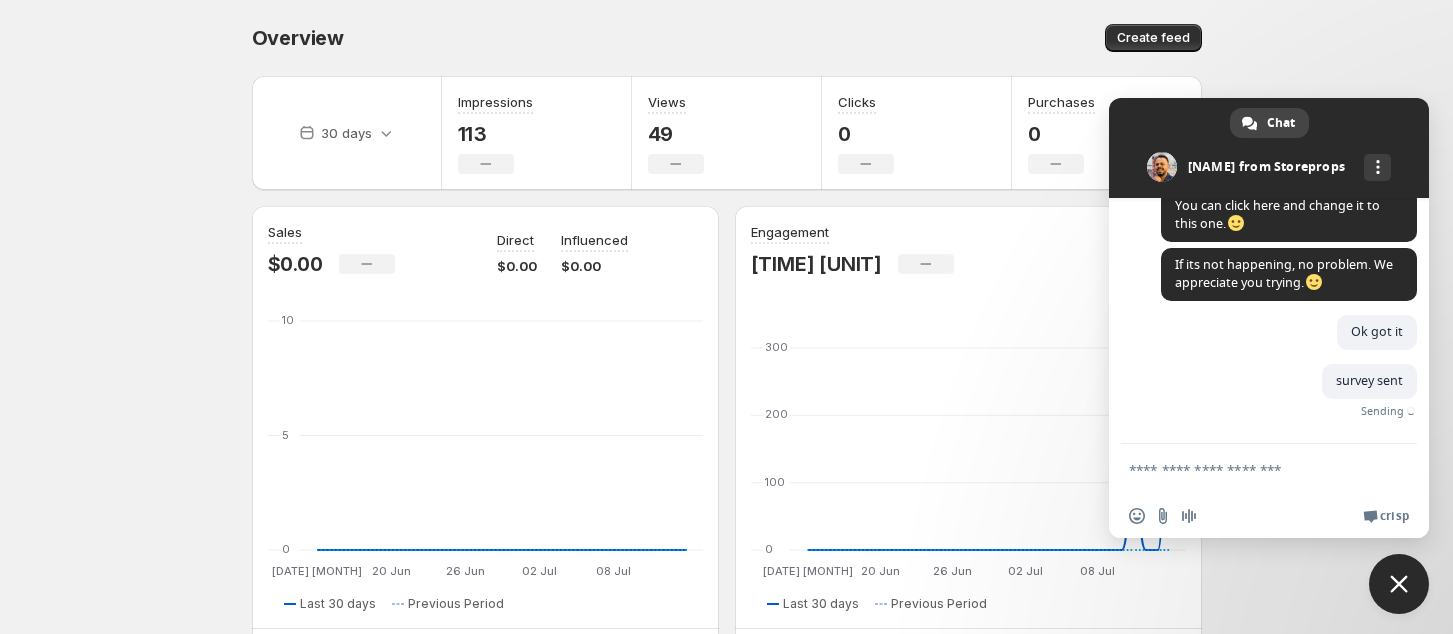 scroll, scrollTop: 7715, scrollLeft: 0, axis: vertical 